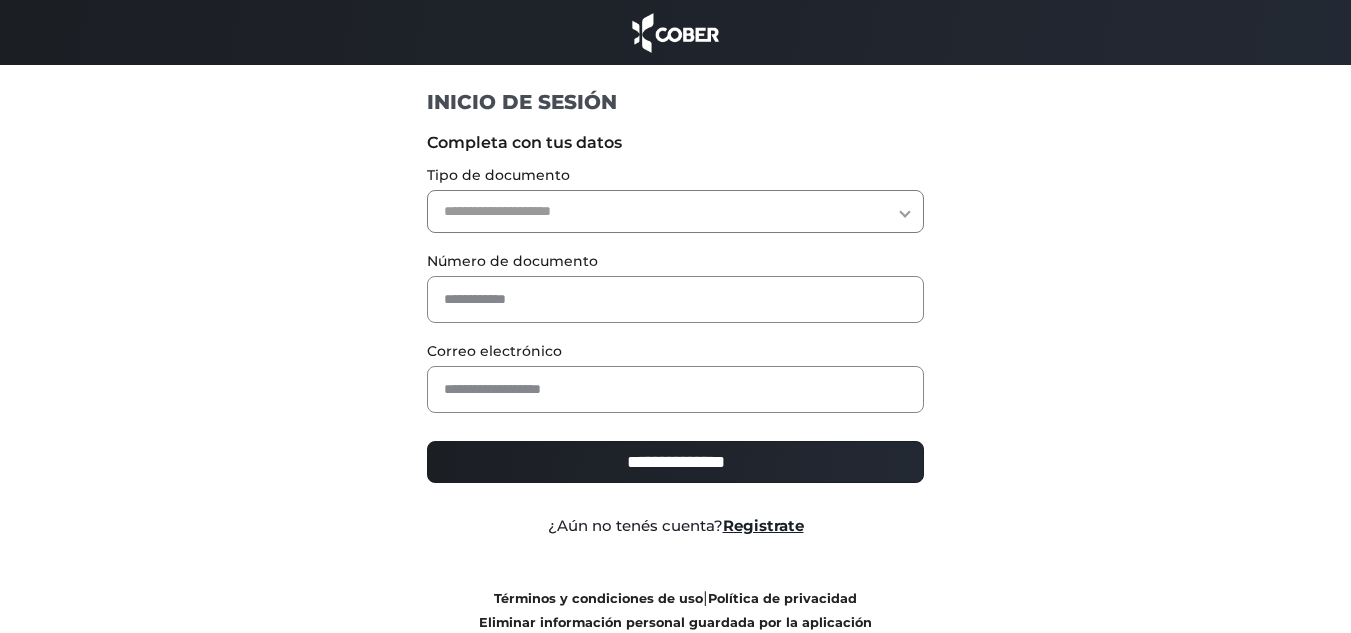 scroll, scrollTop: 0, scrollLeft: 0, axis: both 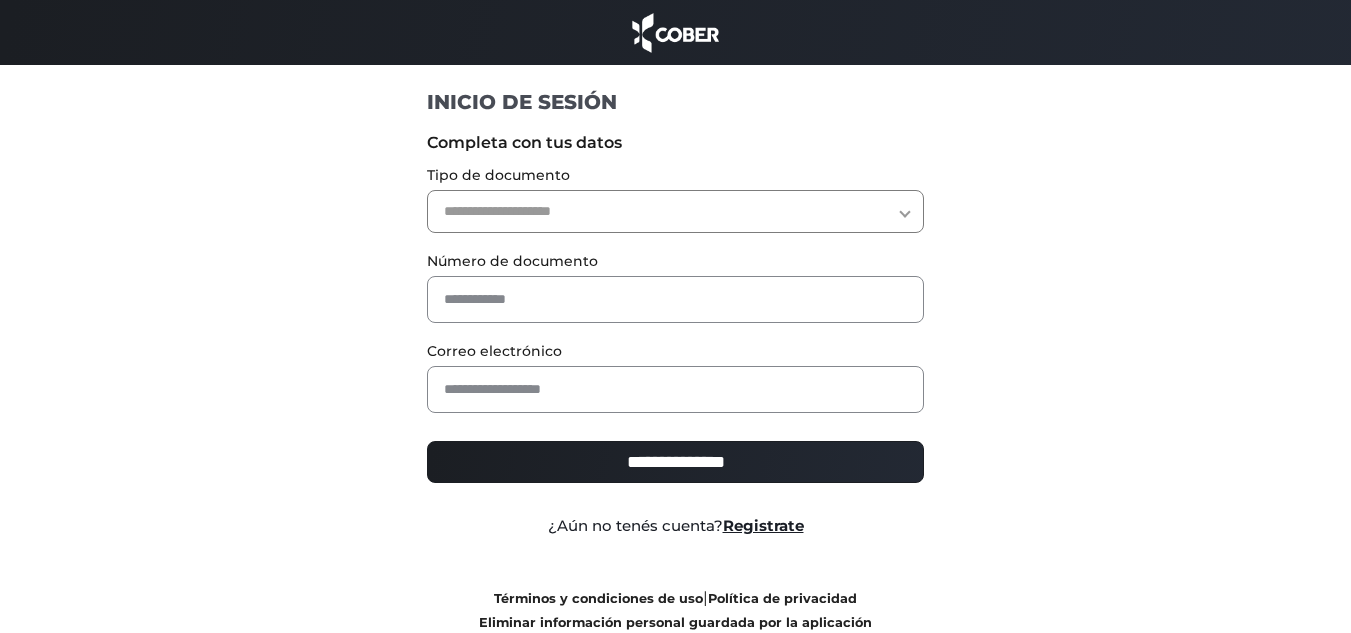 click on "**********" at bounding box center (675, 211) 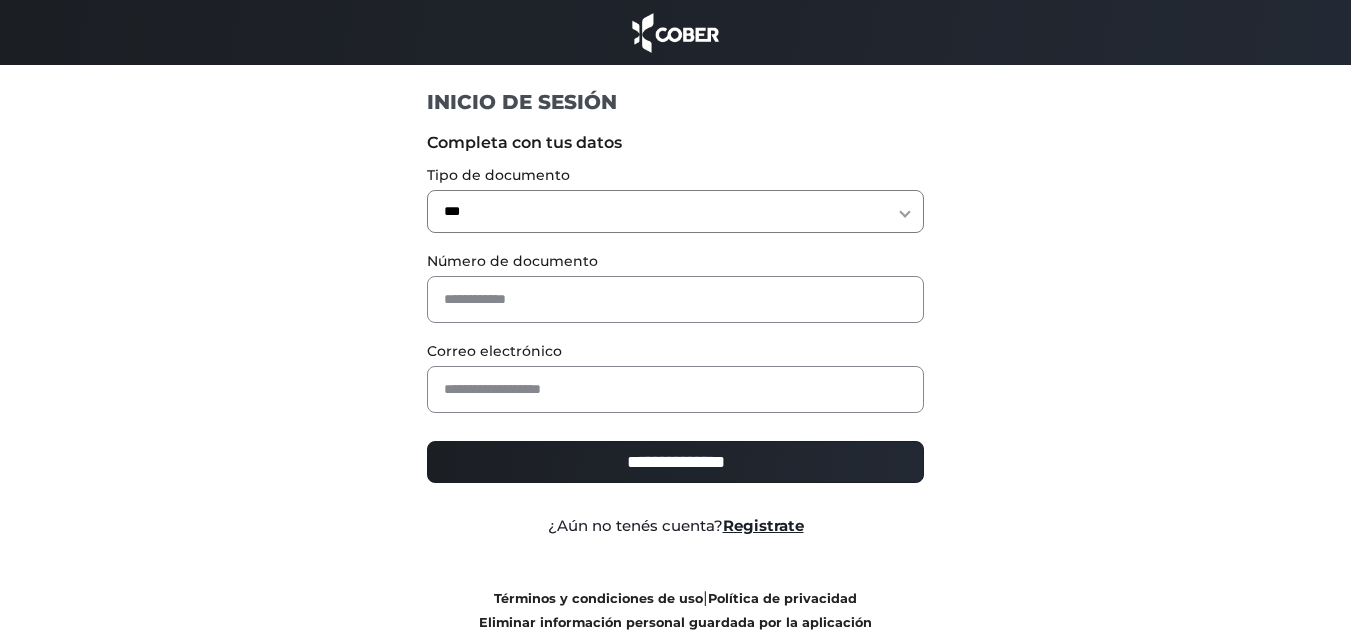 click on "**********" at bounding box center (675, 211) 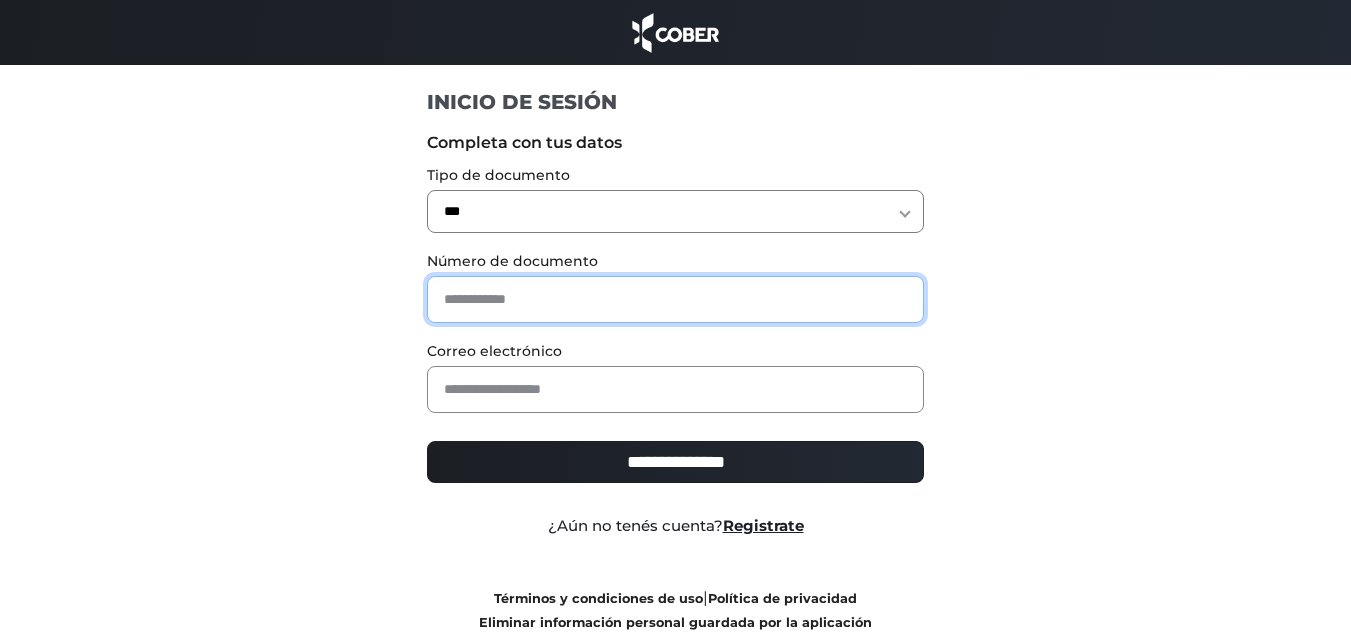 click at bounding box center [675, 299] 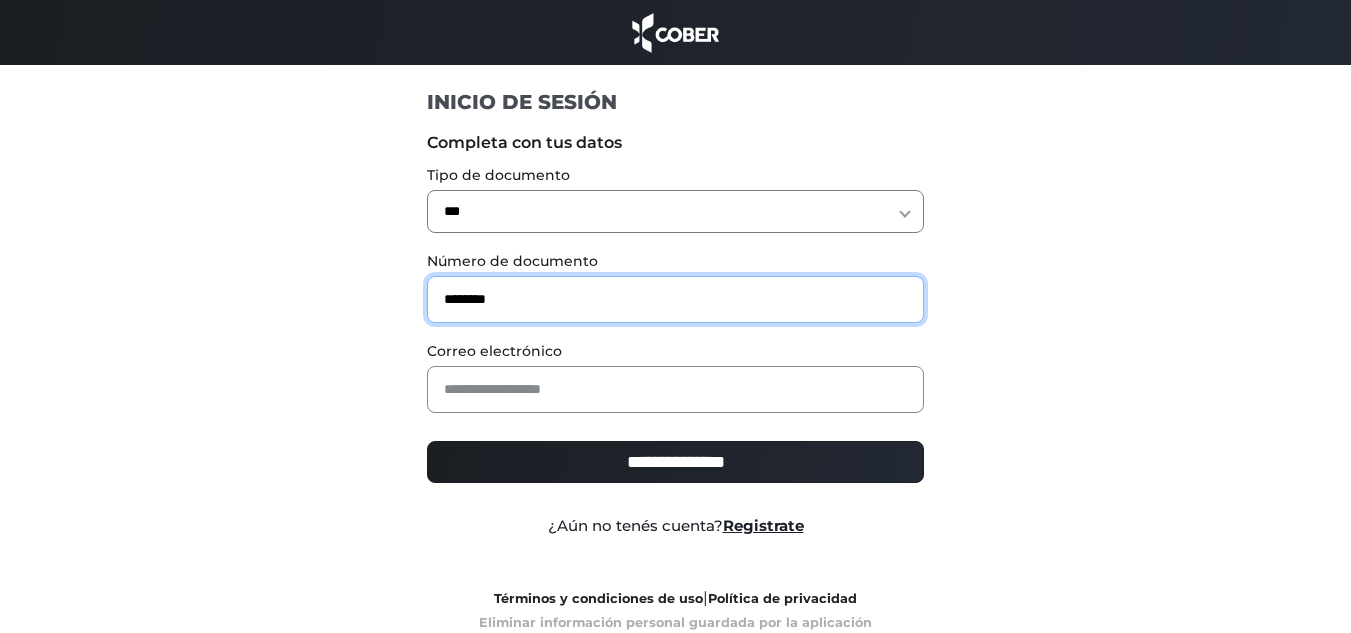 type on "*******" 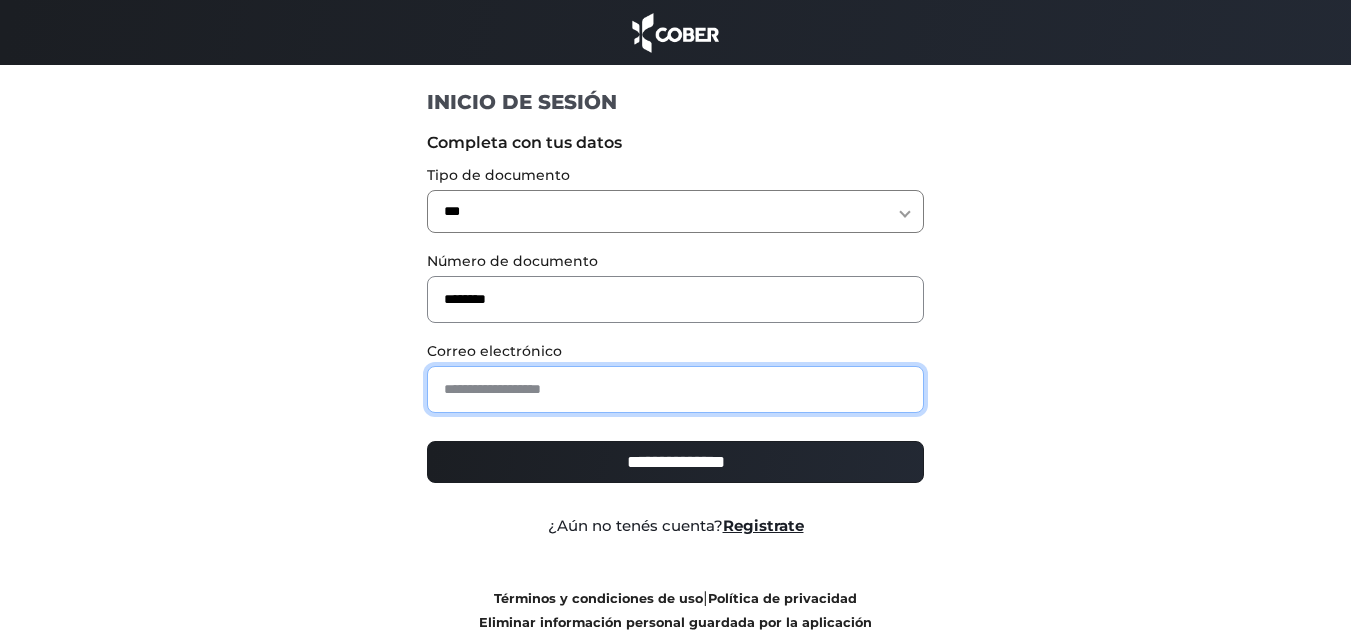 drag, startPoint x: 615, startPoint y: 397, endPoint x: 588, endPoint y: 397, distance: 27 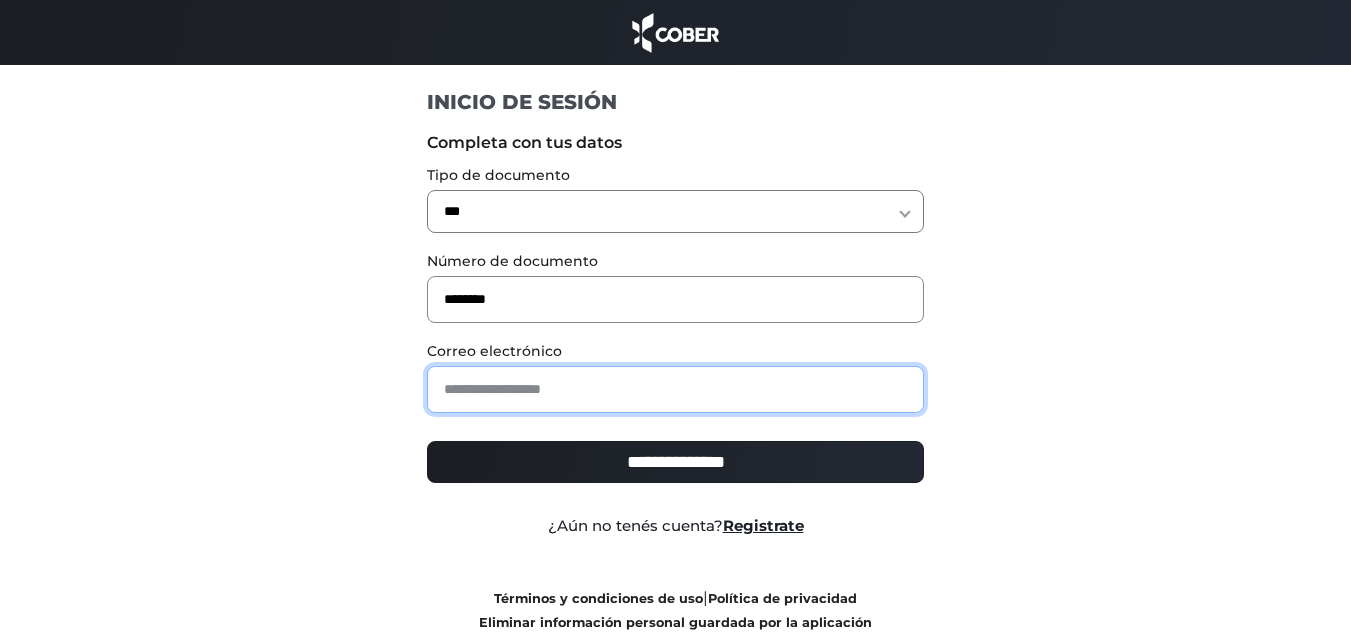 click at bounding box center [675, 389] 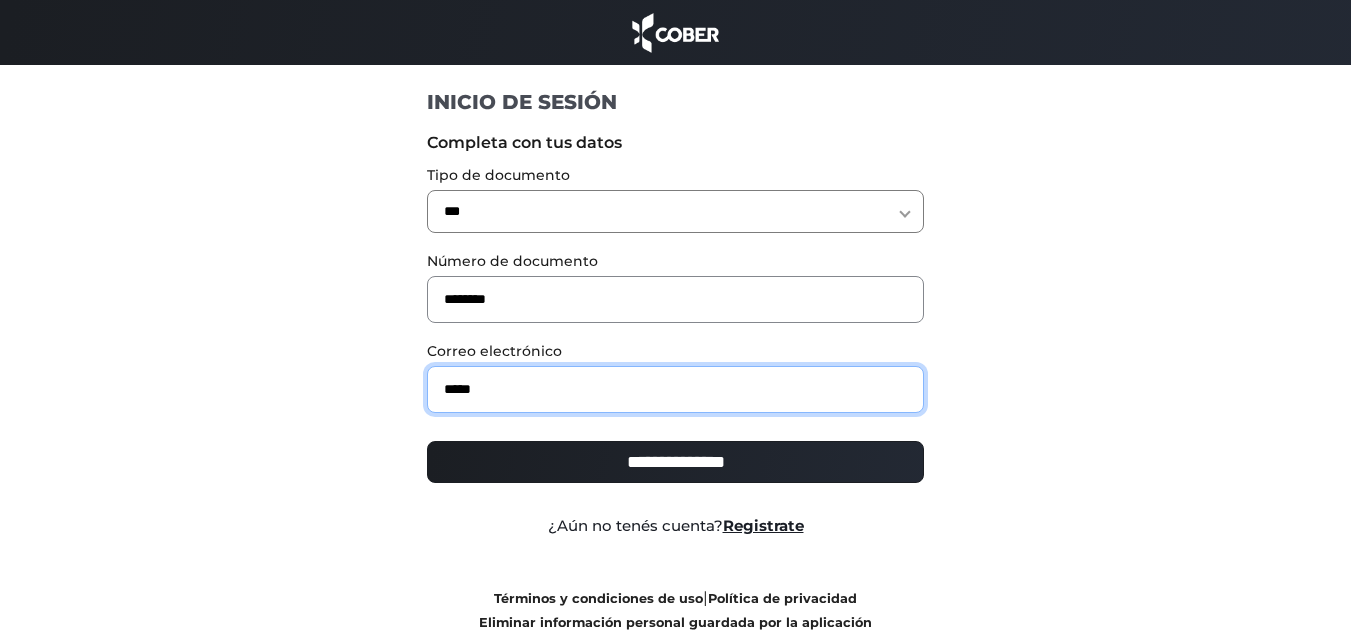 click on "*****" at bounding box center (675, 389) 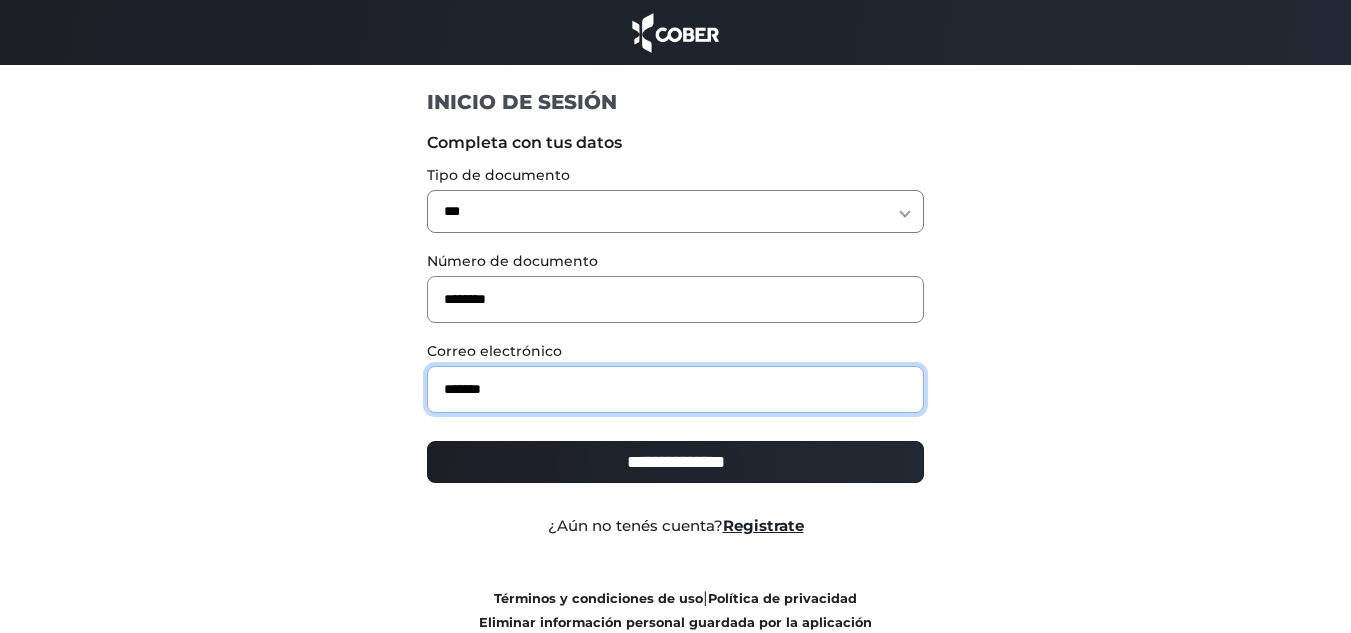 click on "*******" at bounding box center (675, 389) 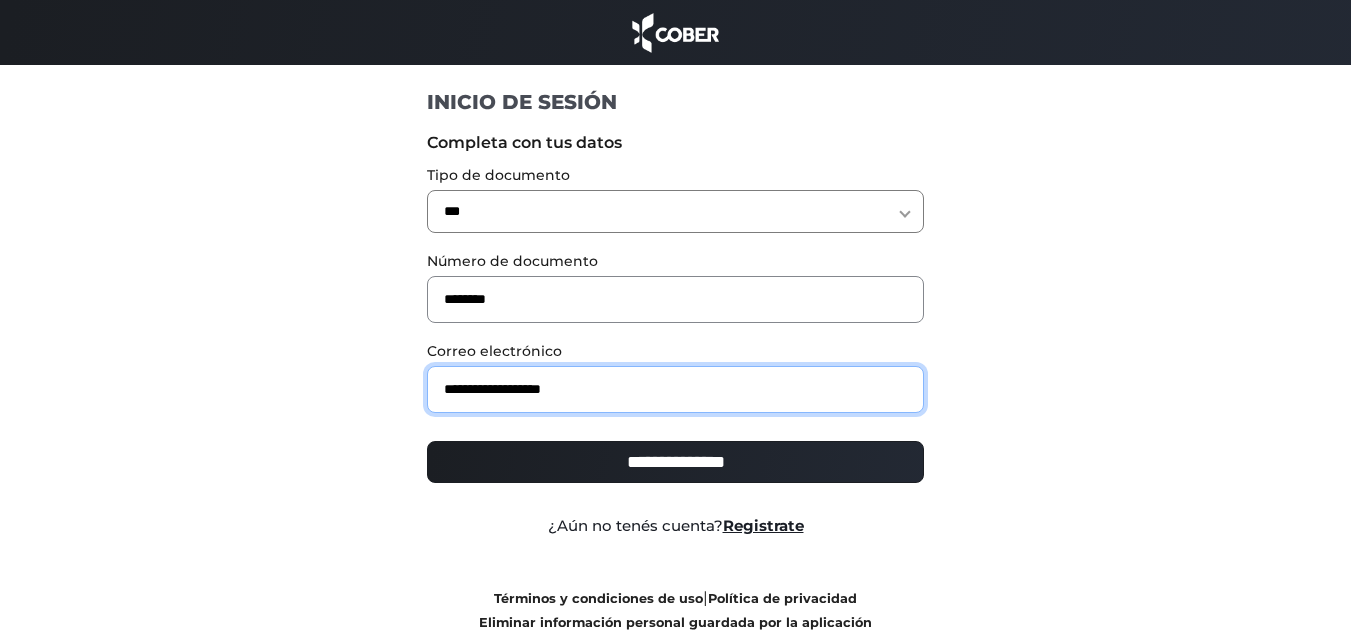 type on "**********" 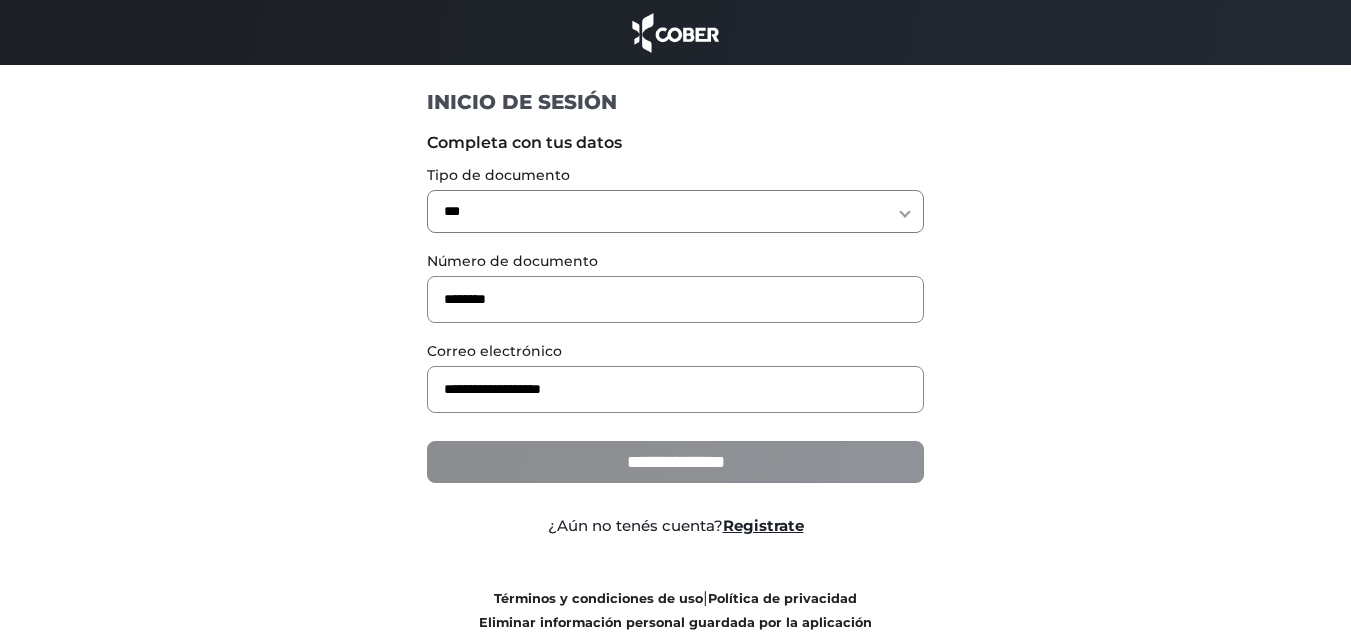 click on "**********" at bounding box center (675, 462) 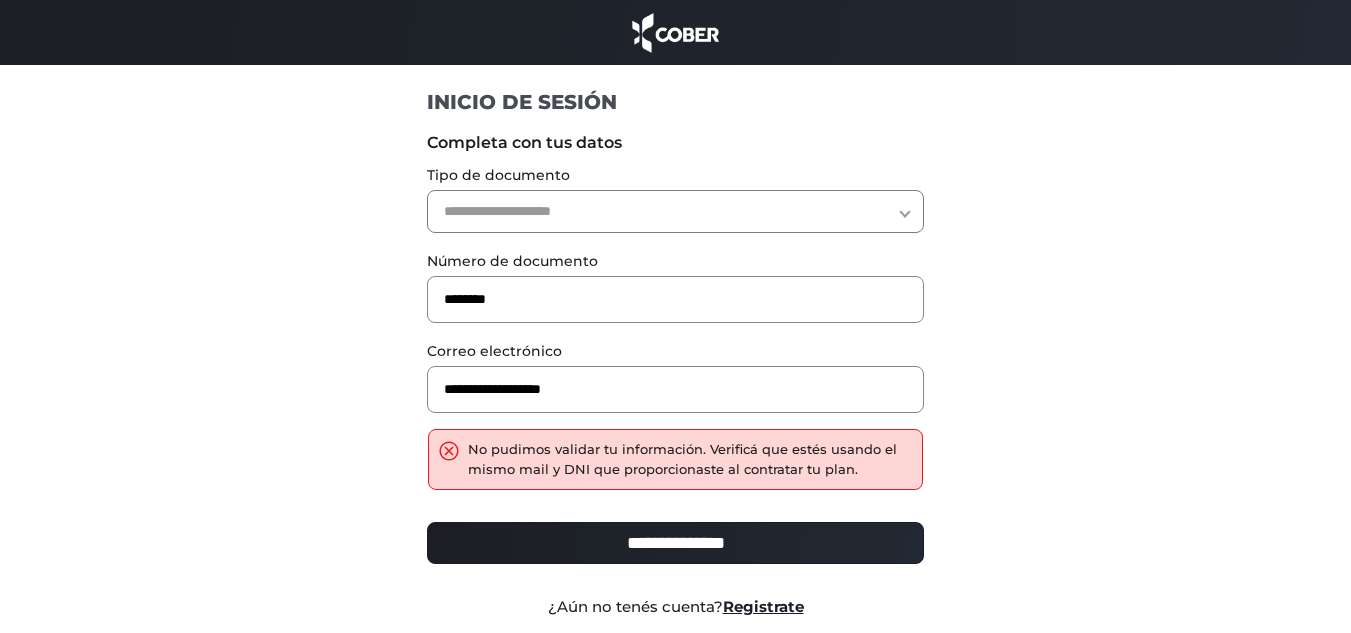 scroll, scrollTop: 0, scrollLeft: 0, axis: both 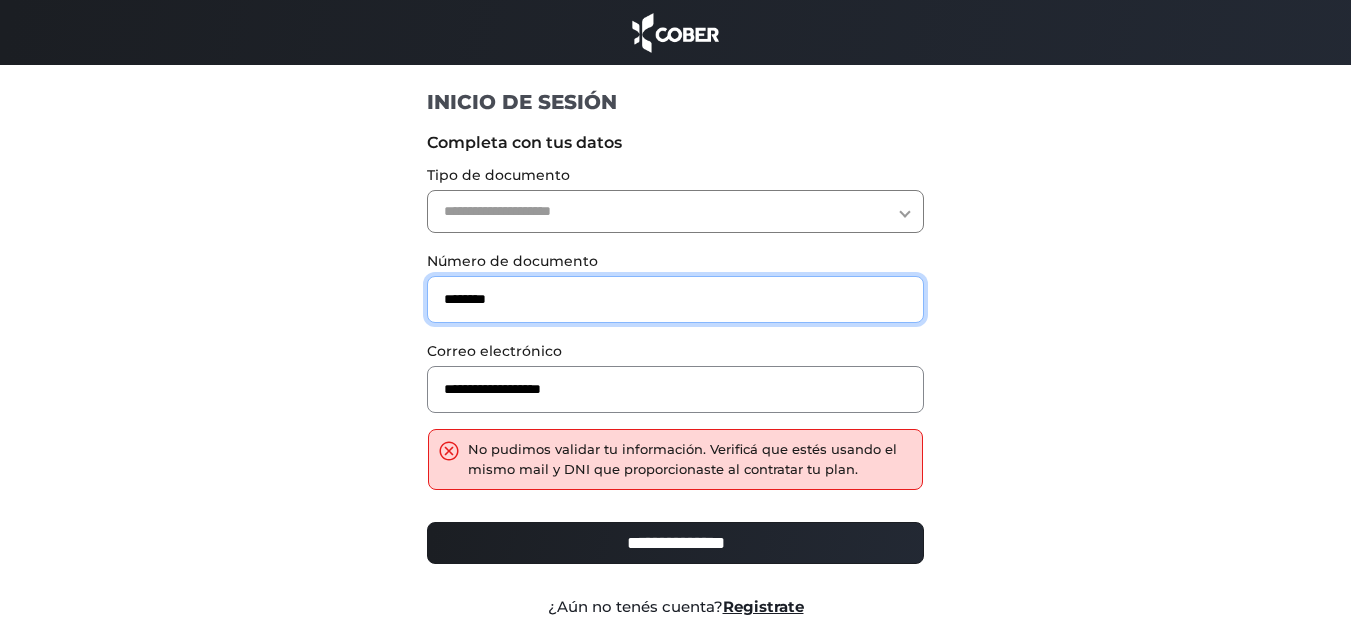 click on "*******" at bounding box center [675, 299] 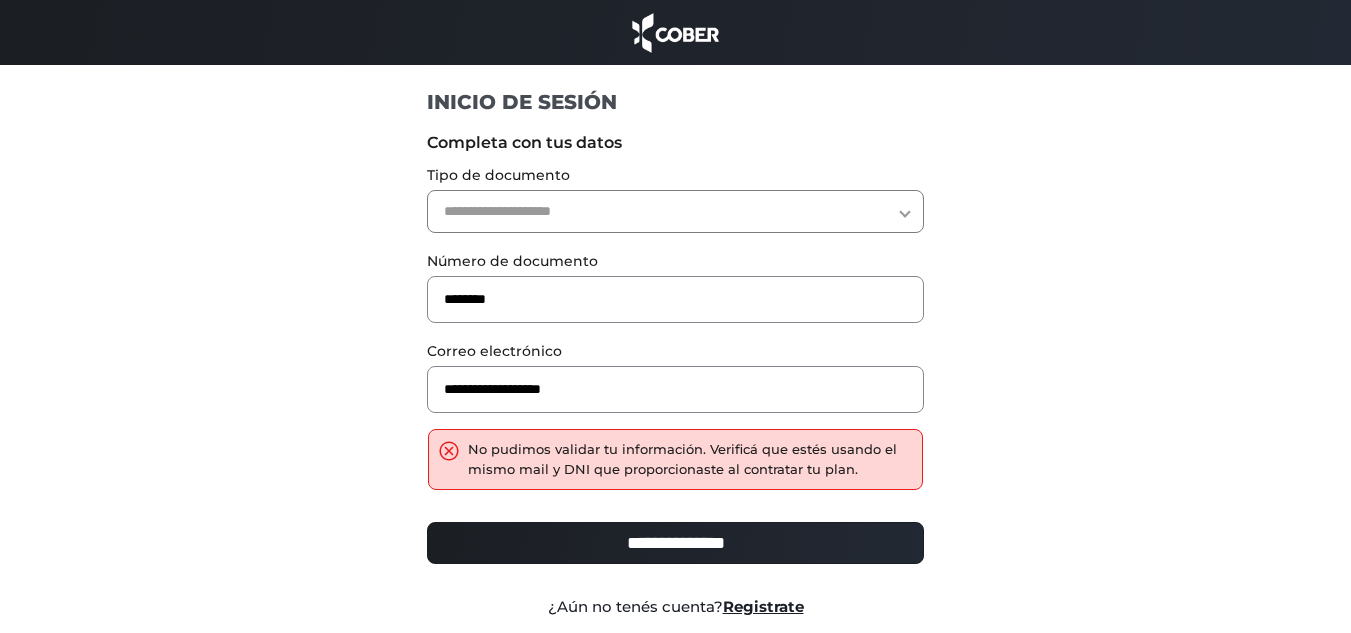 click on "**********" at bounding box center (675, 211) 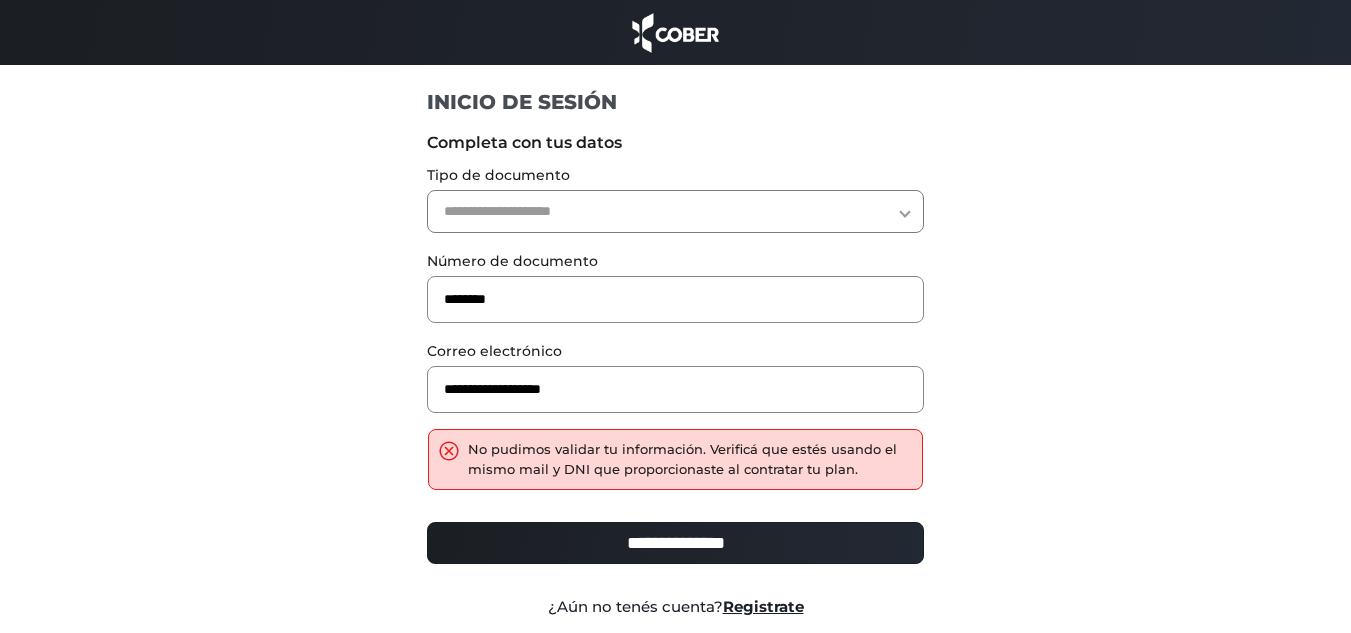 select on "***" 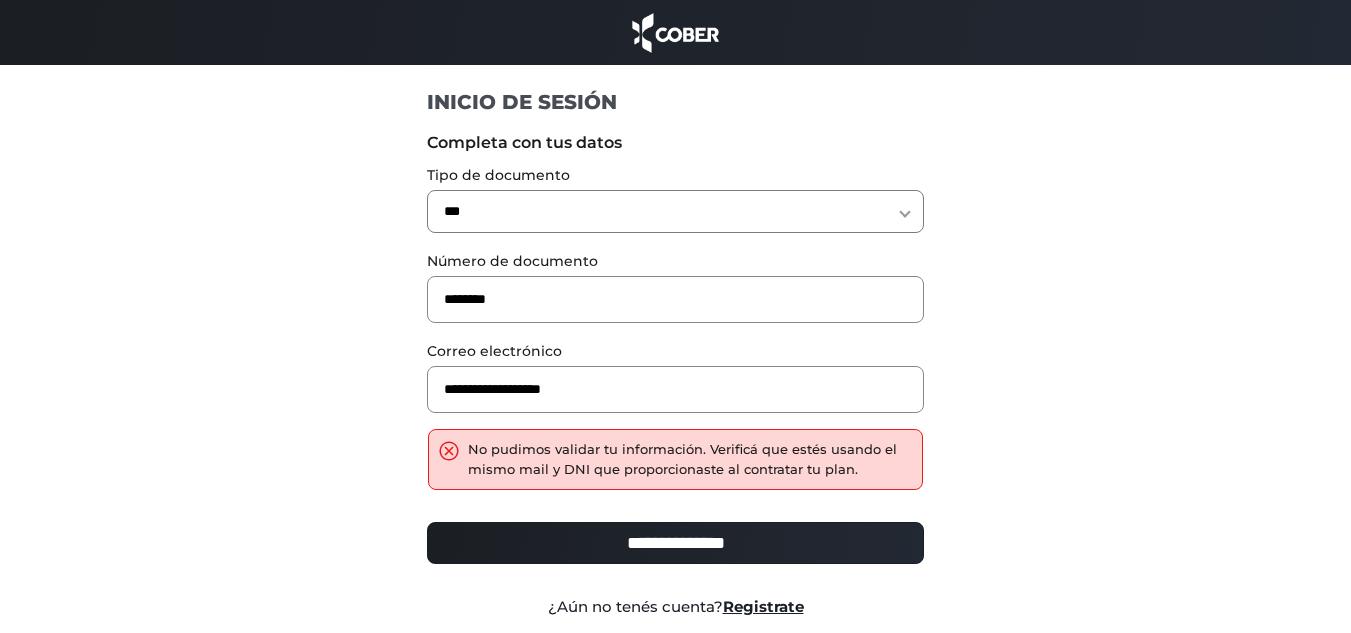 click on "**********" at bounding box center (675, 211) 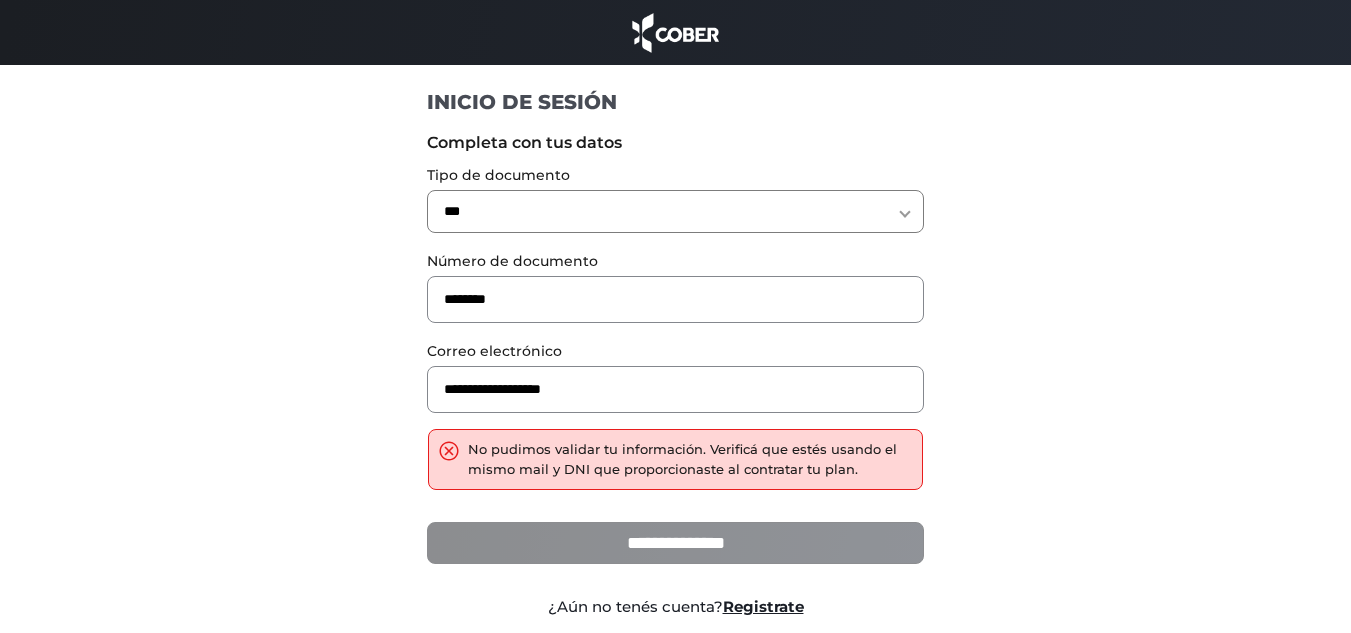 click on "**********" at bounding box center [675, 543] 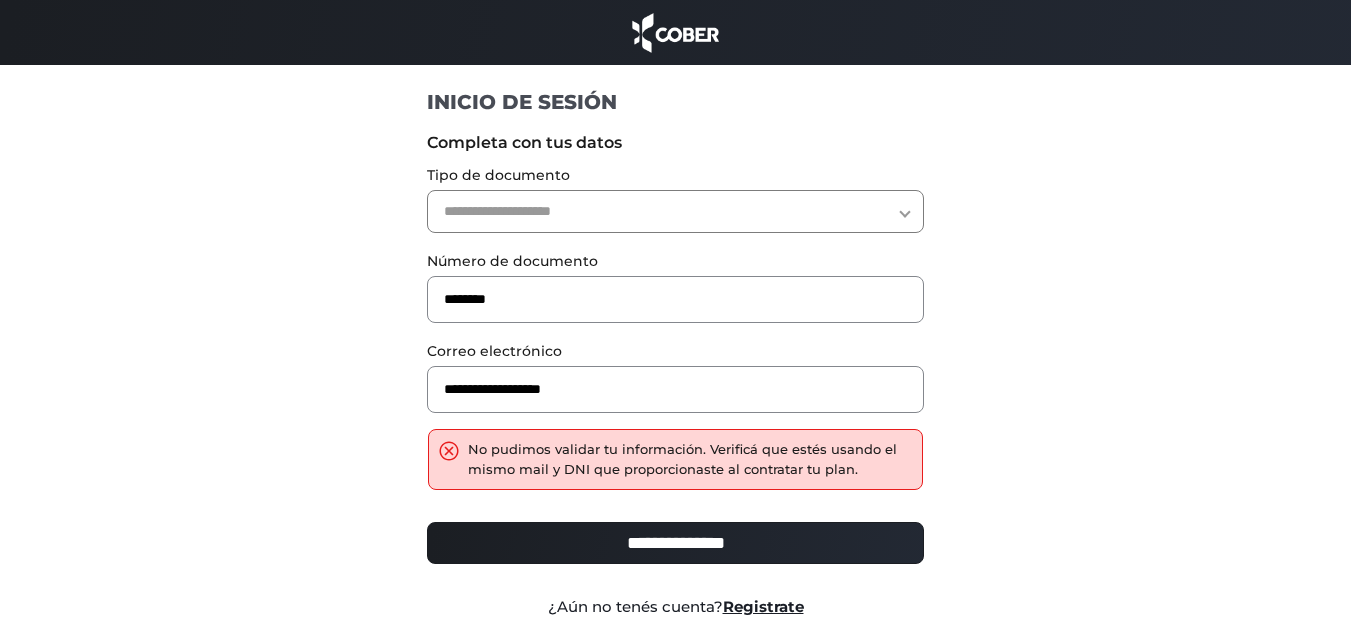 scroll, scrollTop: 0, scrollLeft: 0, axis: both 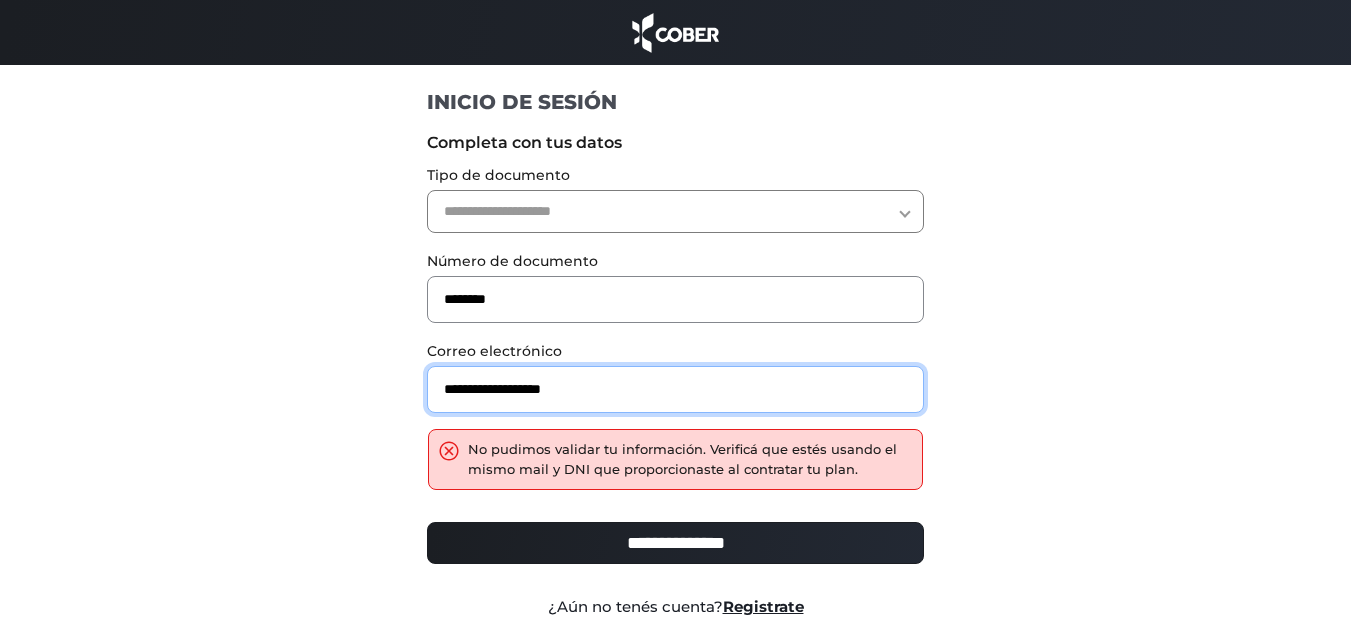 drag, startPoint x: 604, startPoint y: 389, endPoint x: 302, endPoint y: 357, distance: 303.69064 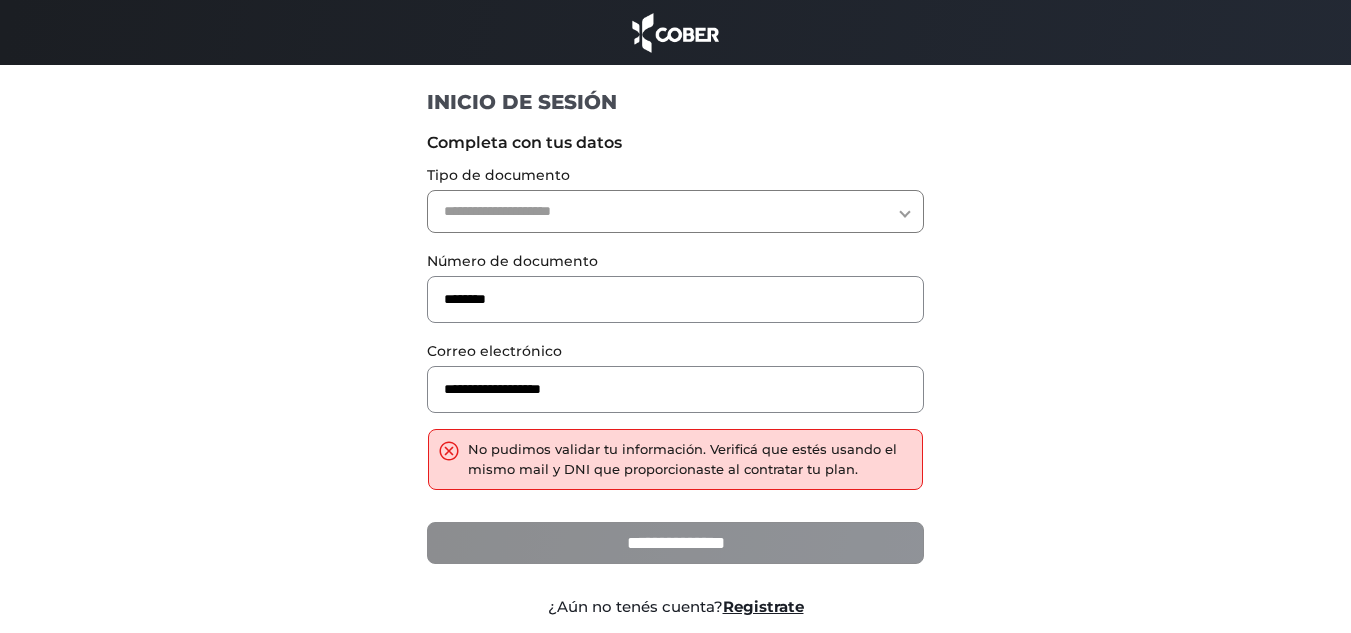 click on "**********" at bounding box center [675, 543] 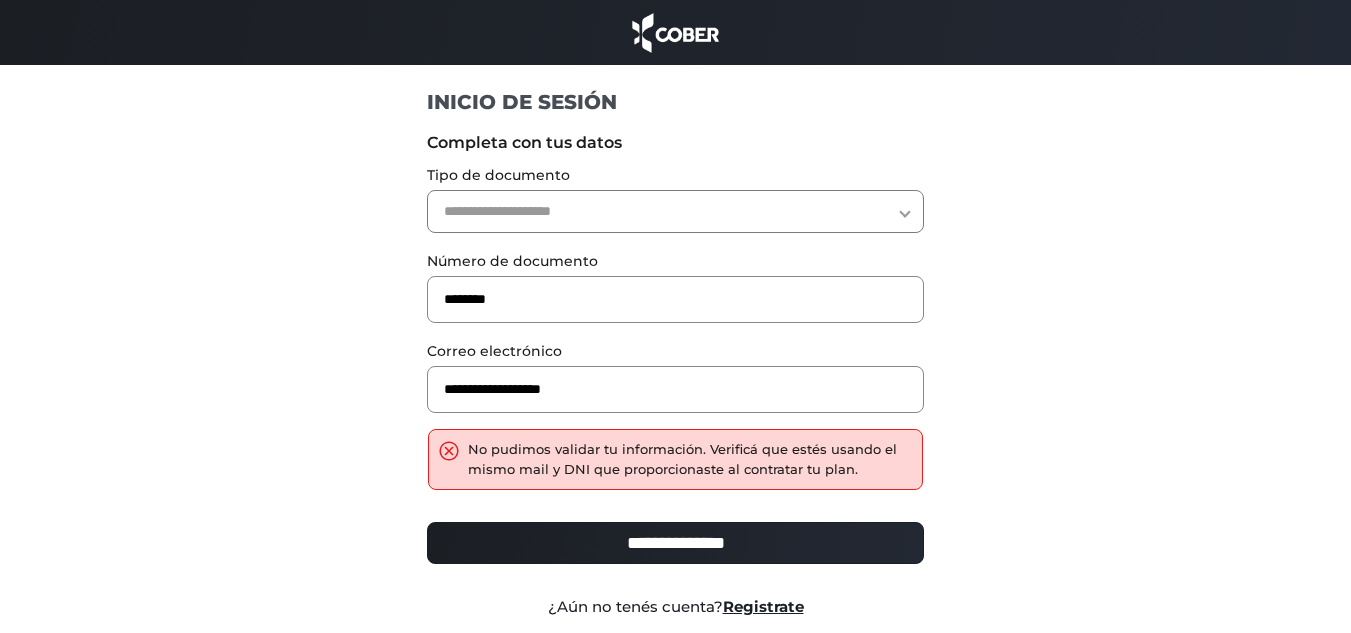 click on "**********" at bounding box center [675, 211] 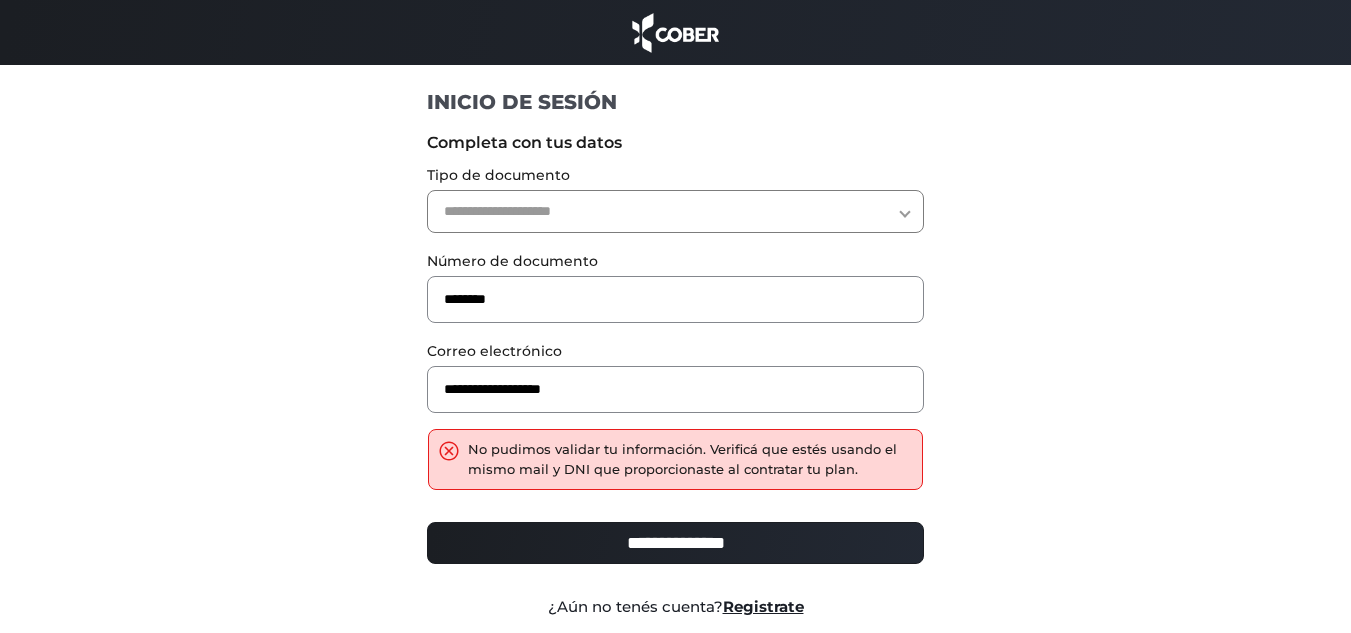 select on "***" 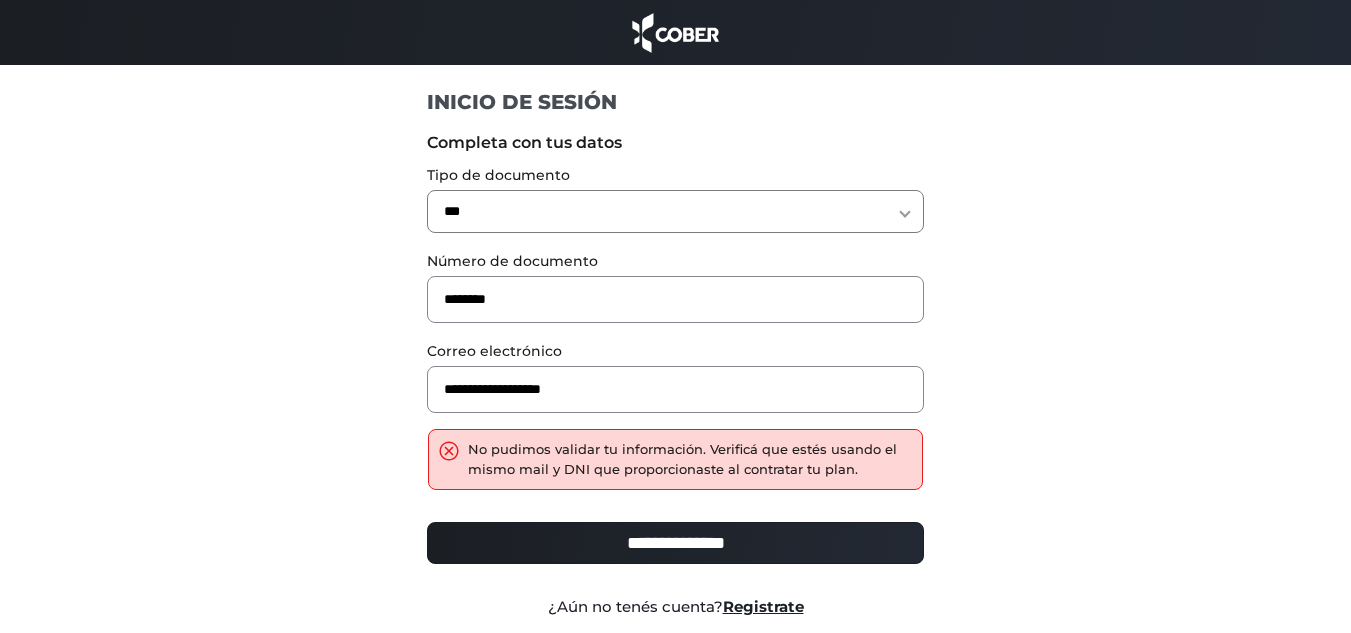 click on "**********" at bounding box center [675, 211] 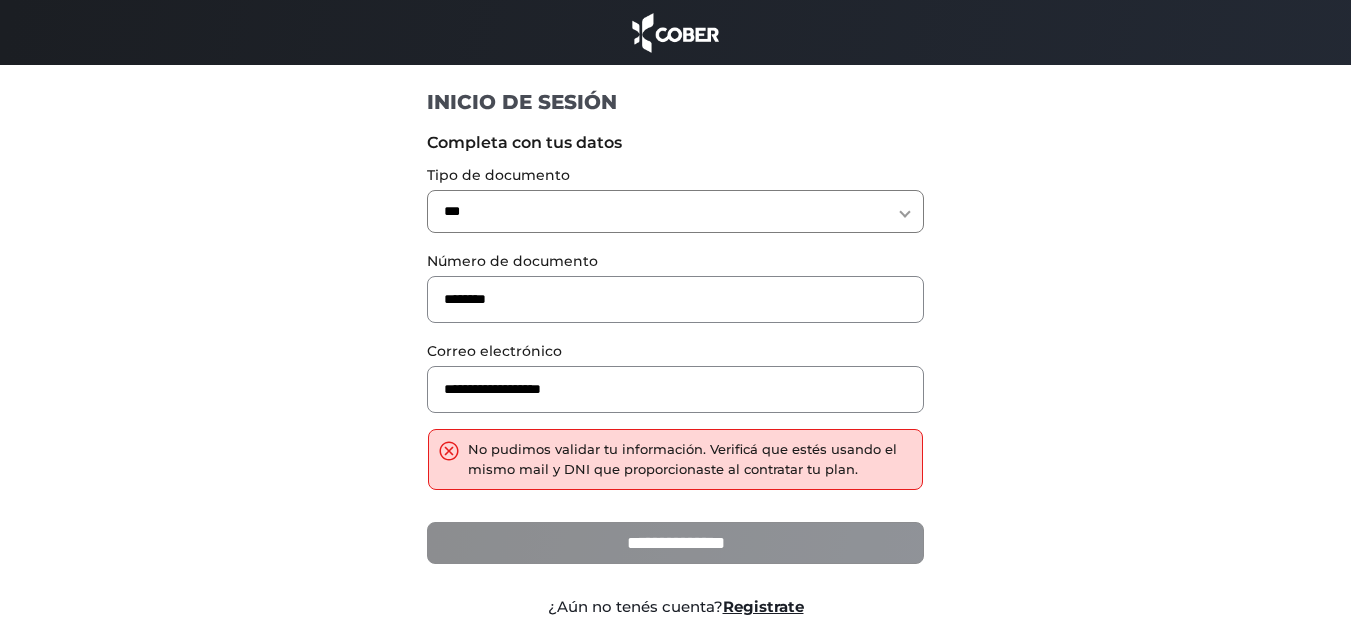 click on "**********" at bounding box center [675, 543] 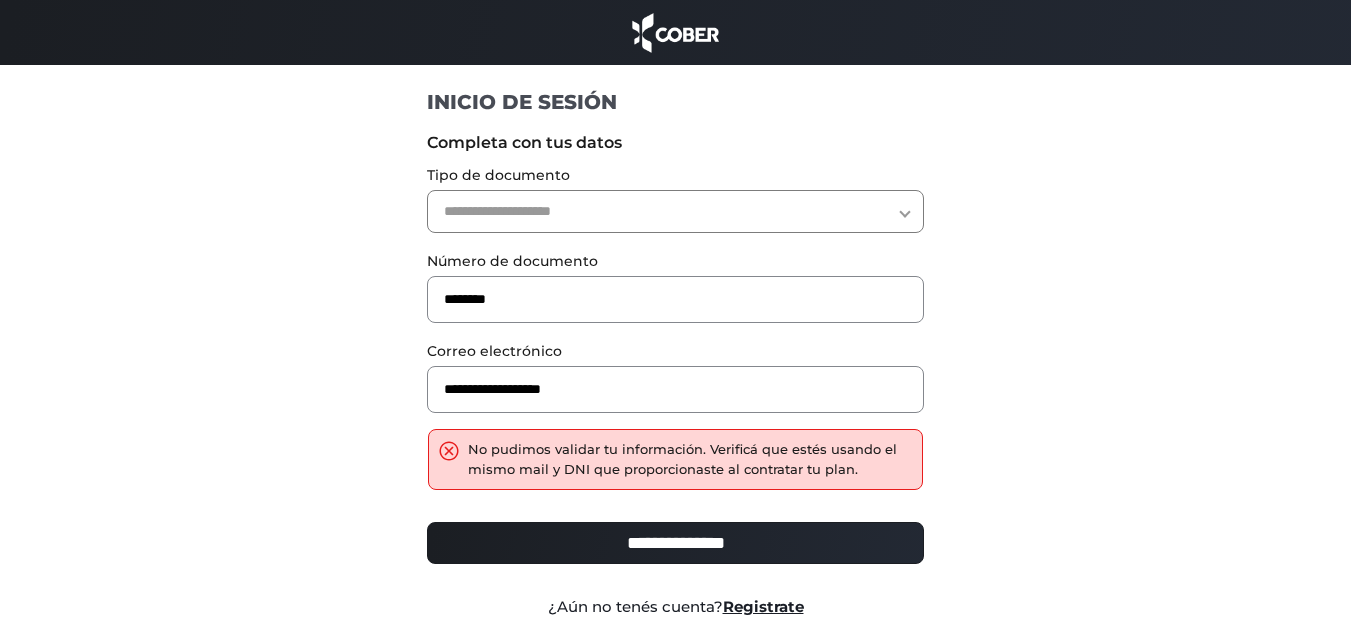 scroll, scrollTop: 0, scrollLeft: 0, axis: both 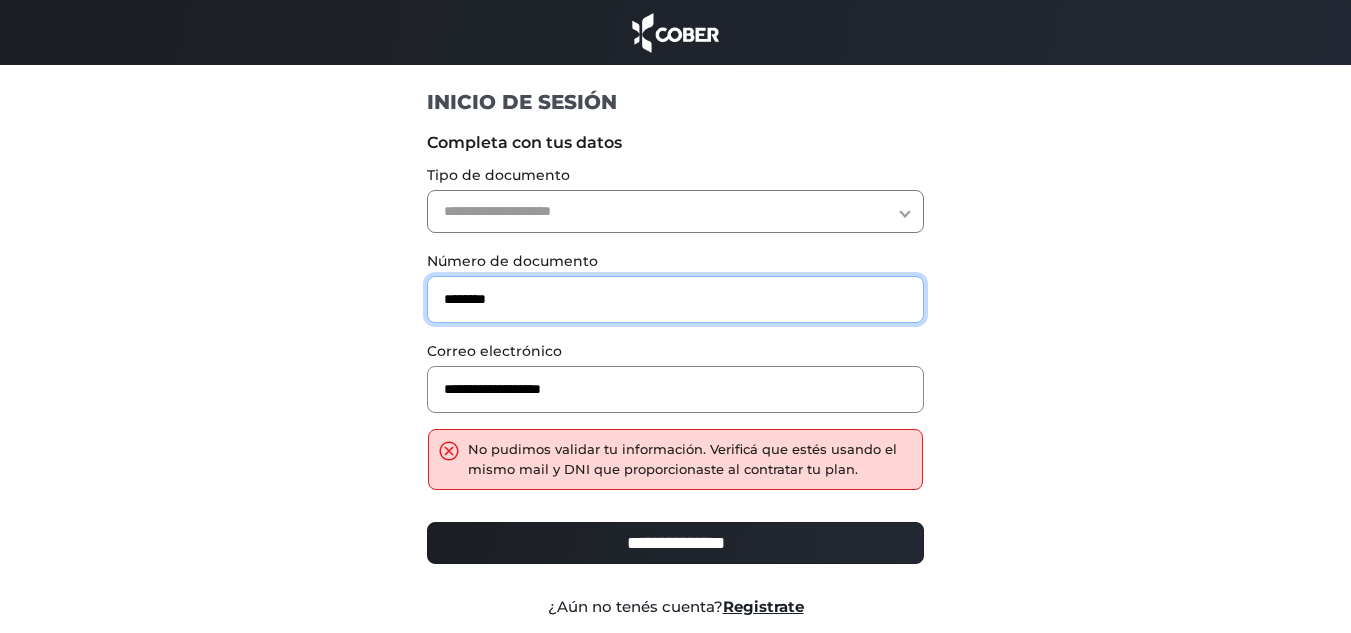 drag, startPoint x: 476, startPoint y: 296, endPoint x: 401, endPoint y: 294, distance: 75.026665 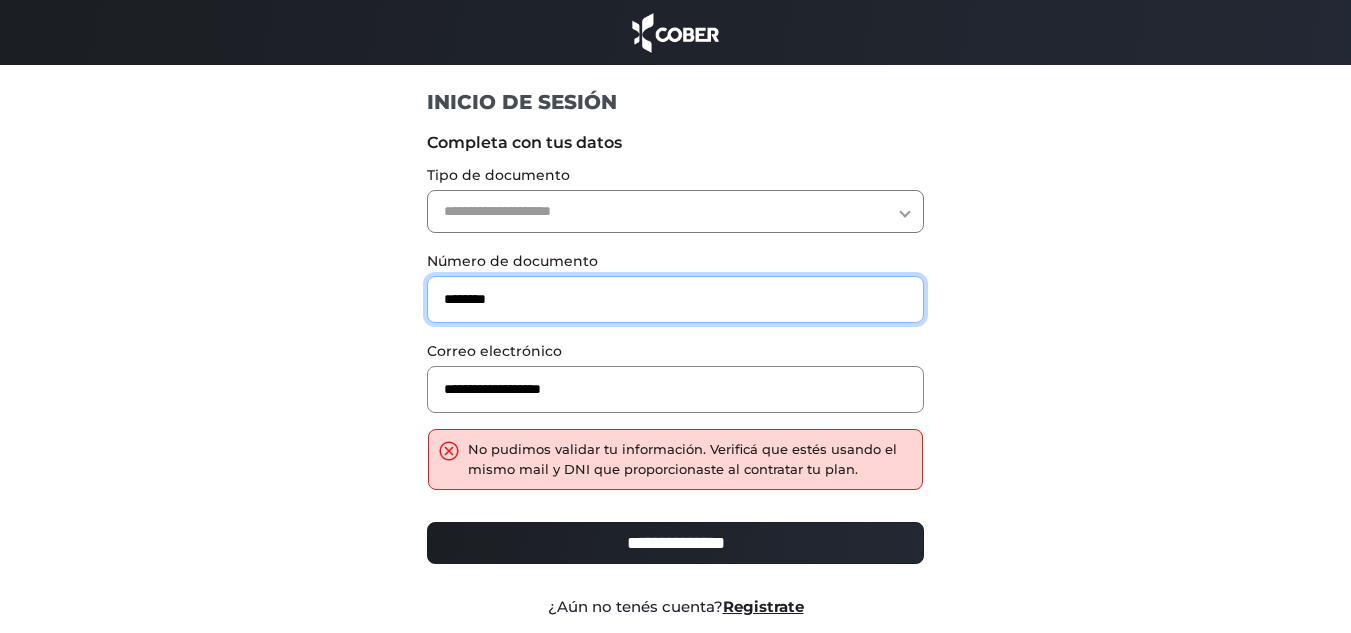 click on "**********" at bounding box center [676, 419] 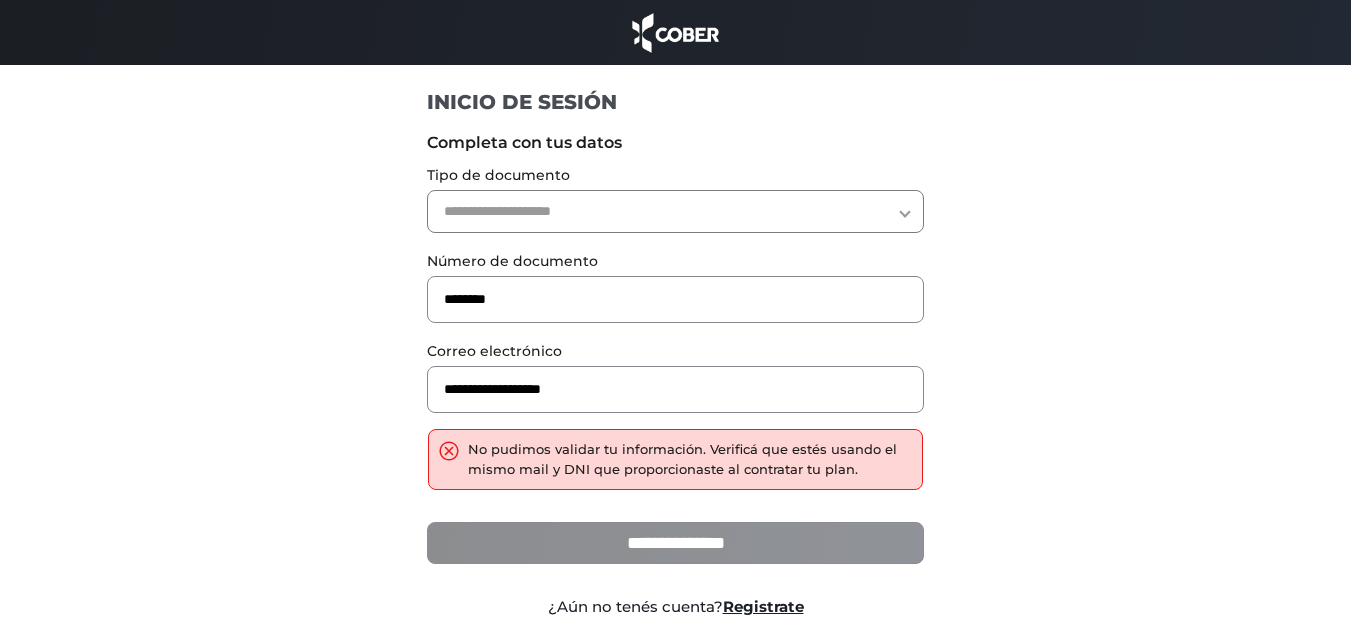click on "**********" at bounding box center [675, 543] 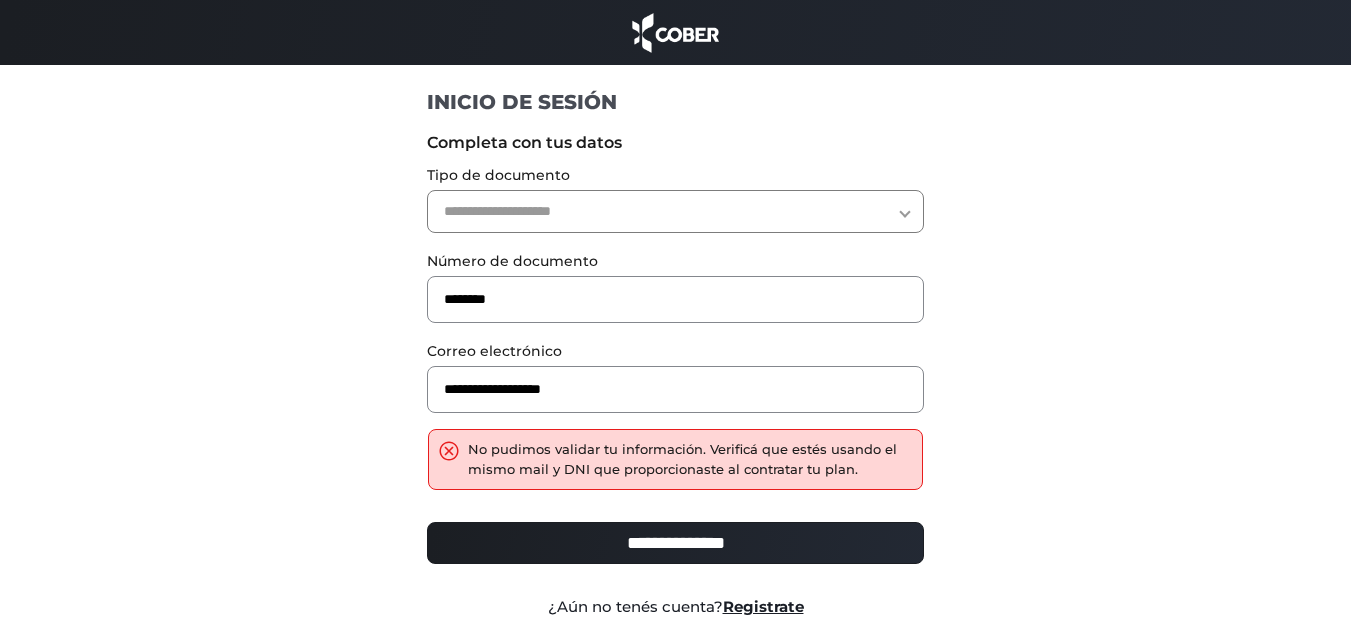 click on "**********" at bounding box center (675, 211) 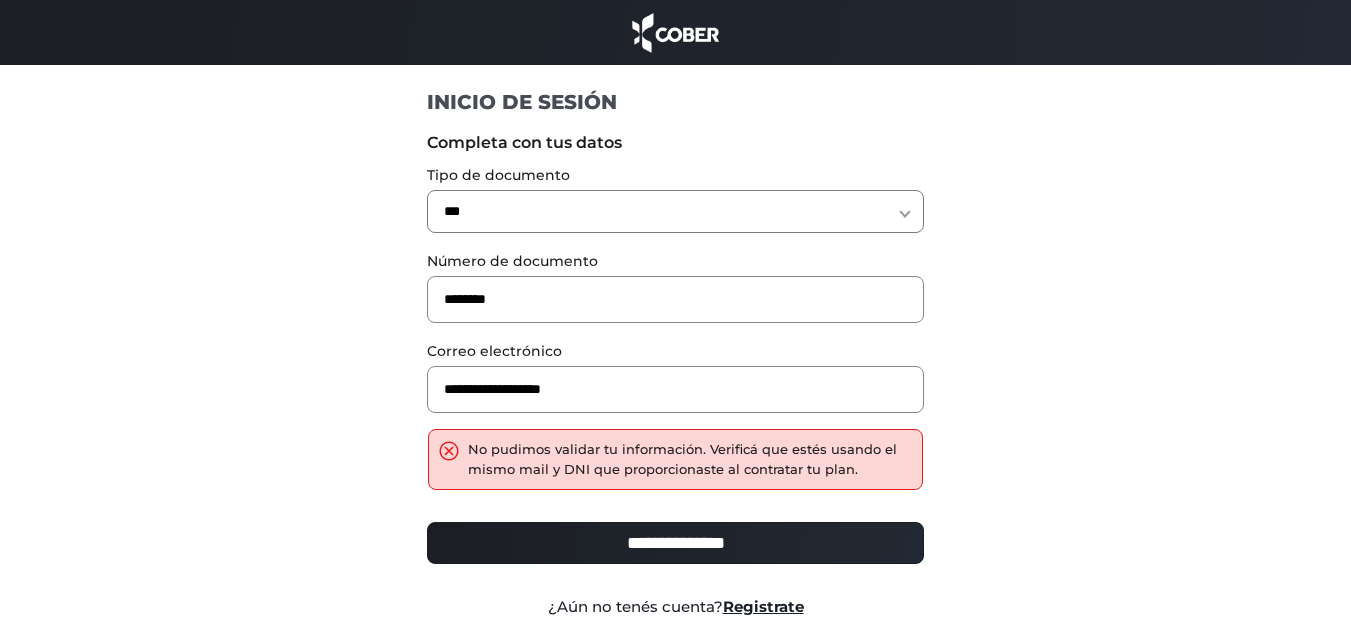 click on "**********" at bounding box center [675, 211] 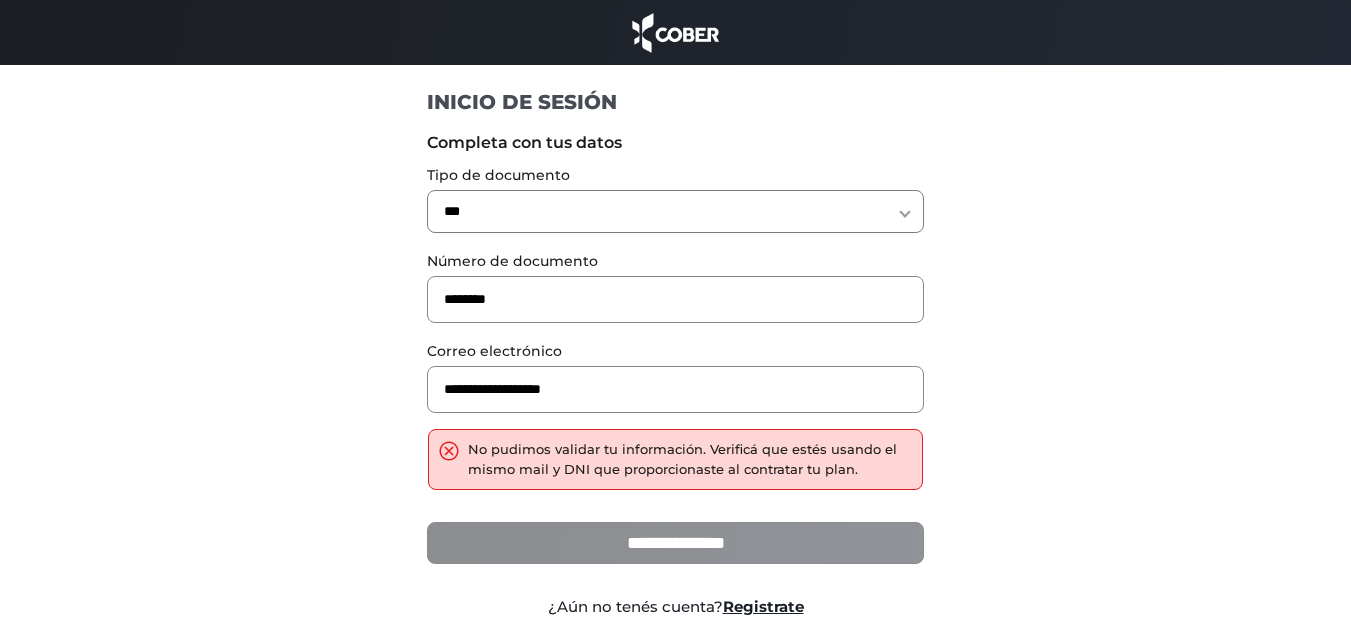 click on "**********" at bounding box center (675, 543) 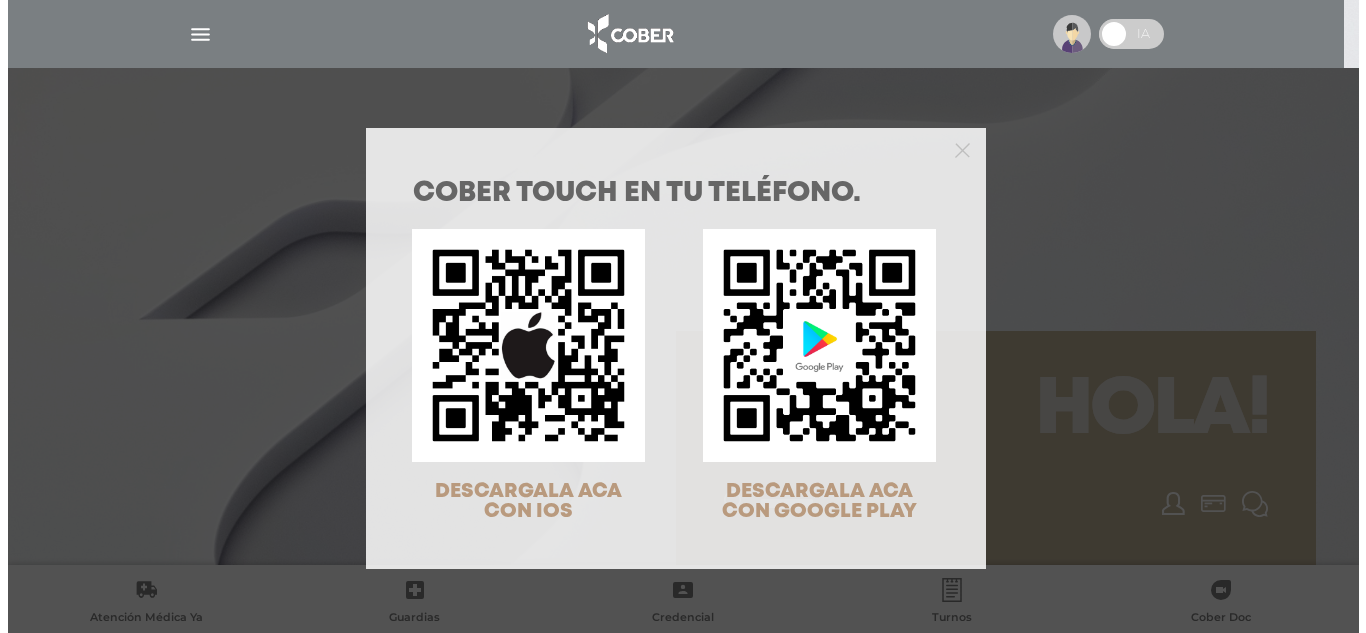 scroll, scrollTop: 0, scrollLeft: 0, axis: both 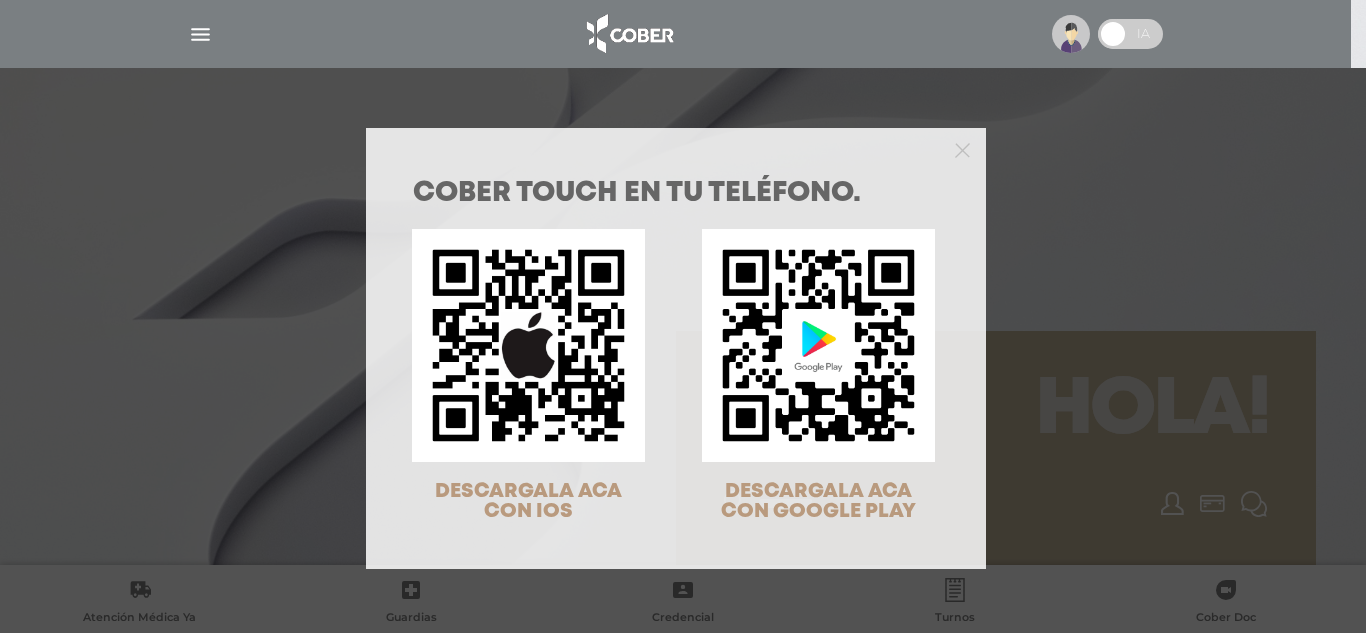 click on "COBER TOUCH en tu teléfono.
DESCARGALA ACA CON IOS
DESCARGALA ACA CON GOOGLE PLAY" at bounding box center (683, 316) 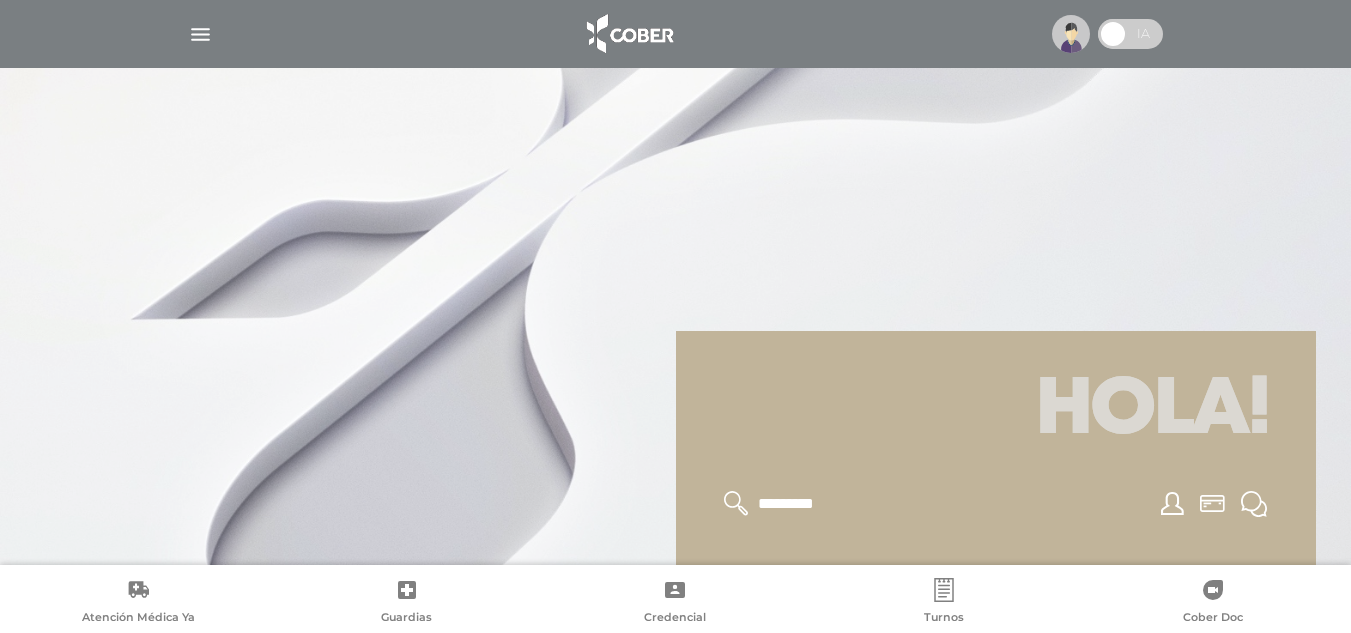 click at bounding box center [200, 34] 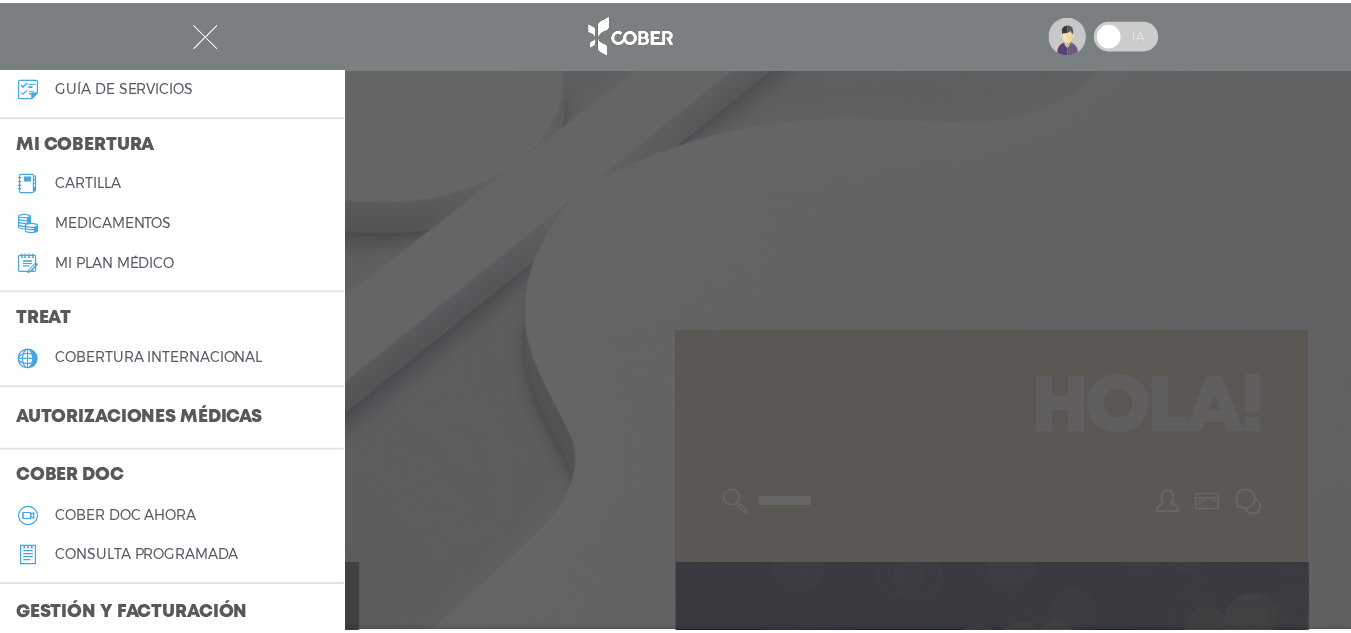 scroll, scrollTop: 0, scrollLeft: 0, axis: both 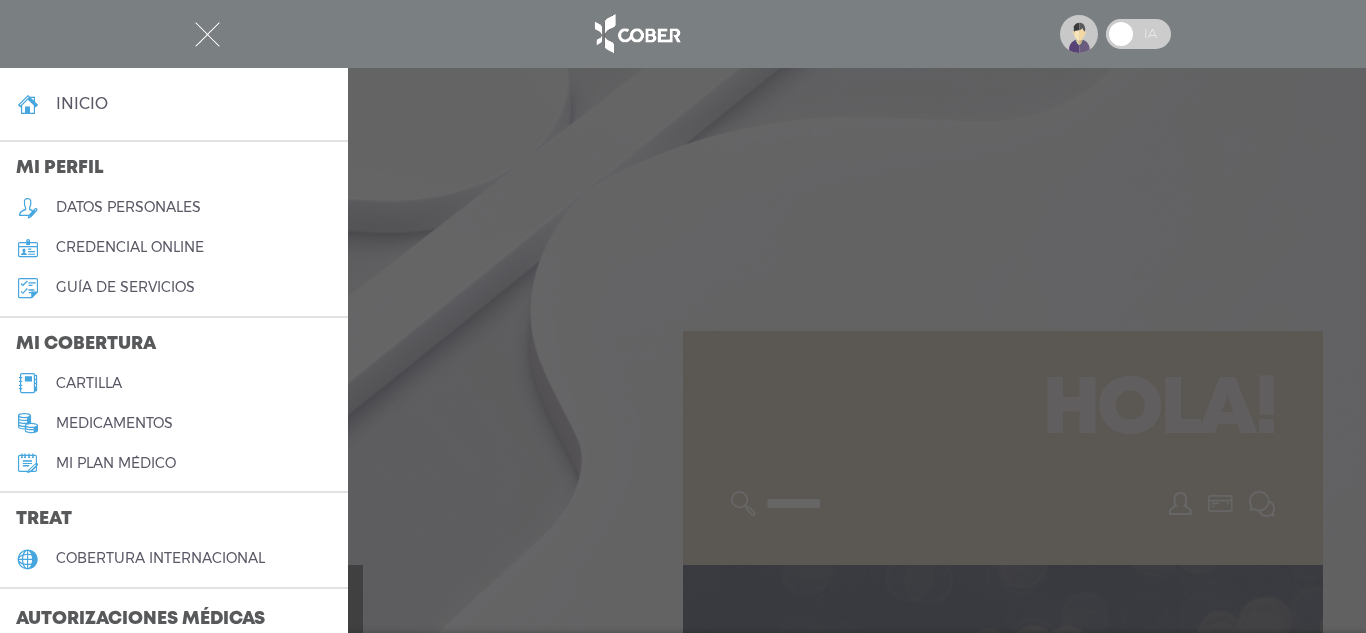 click on "Mi plan médico" at bounding box center (116, 463) 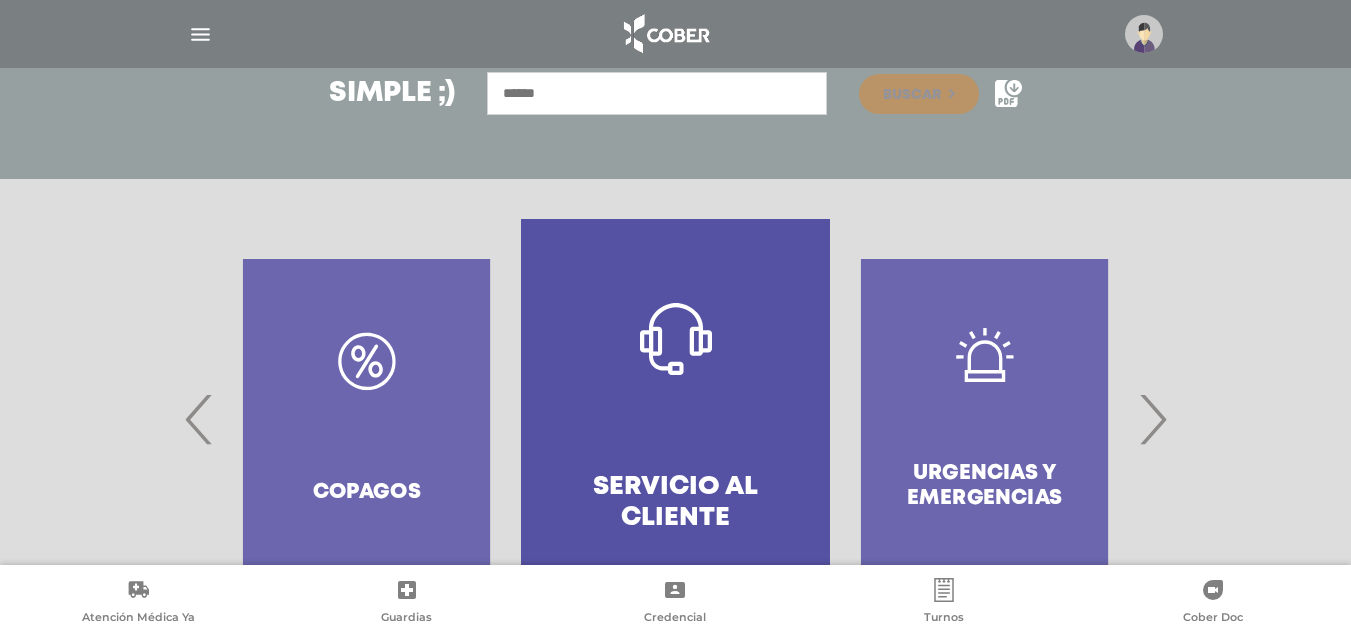 scroll, scrollTop: 394, scrollLeft: 0, axis: vertical 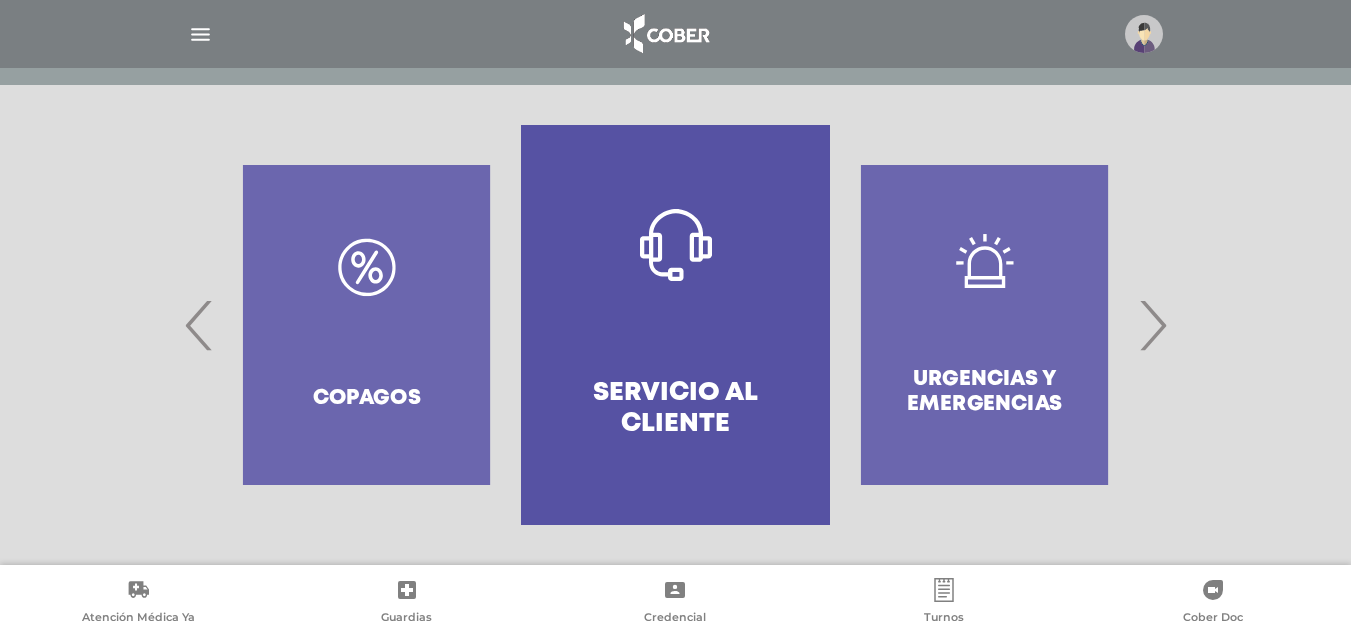 click on "›" at bounding box center (1152, 325) 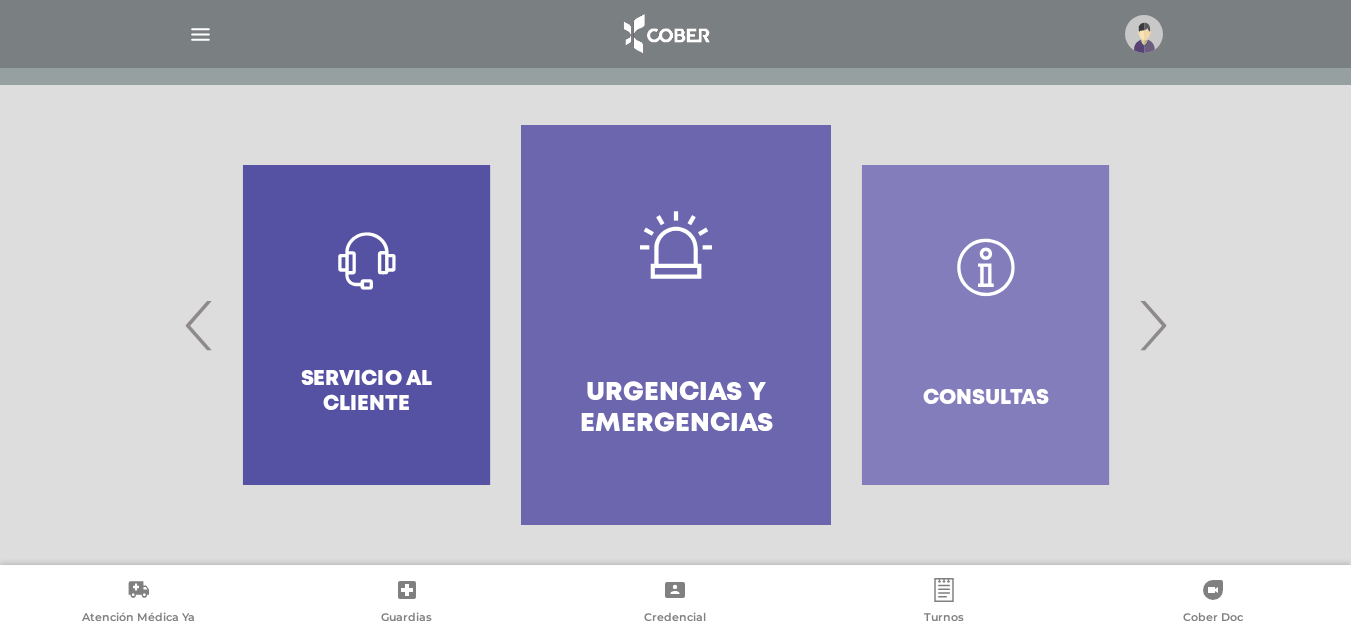 click on "›" at bounding box center (1152, 325) 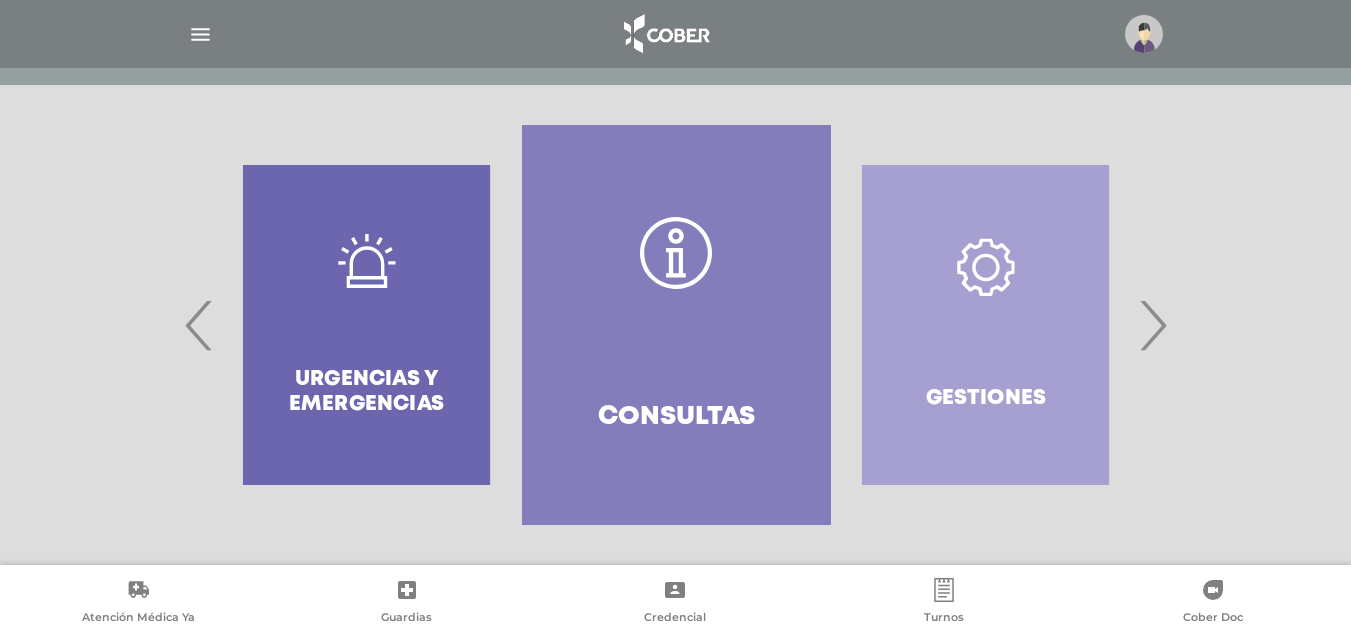 click on "›" at bounding box center (1152, 325) 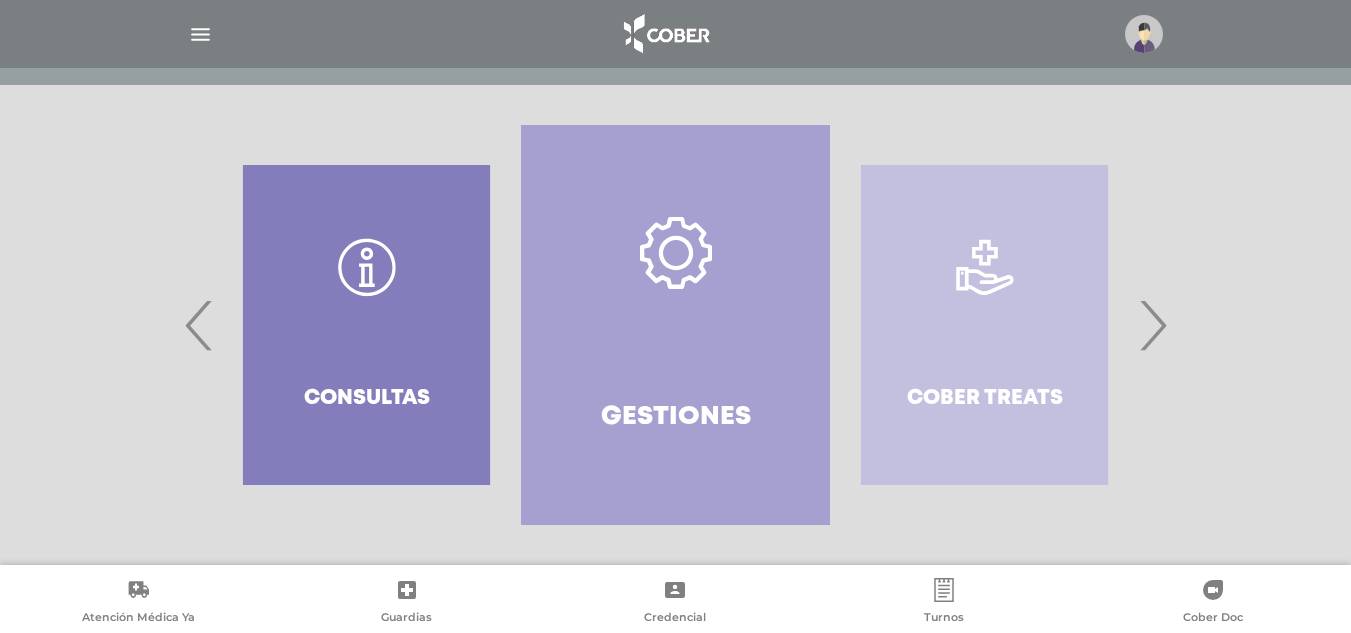click on "›" at bounding box center (1152, 325) 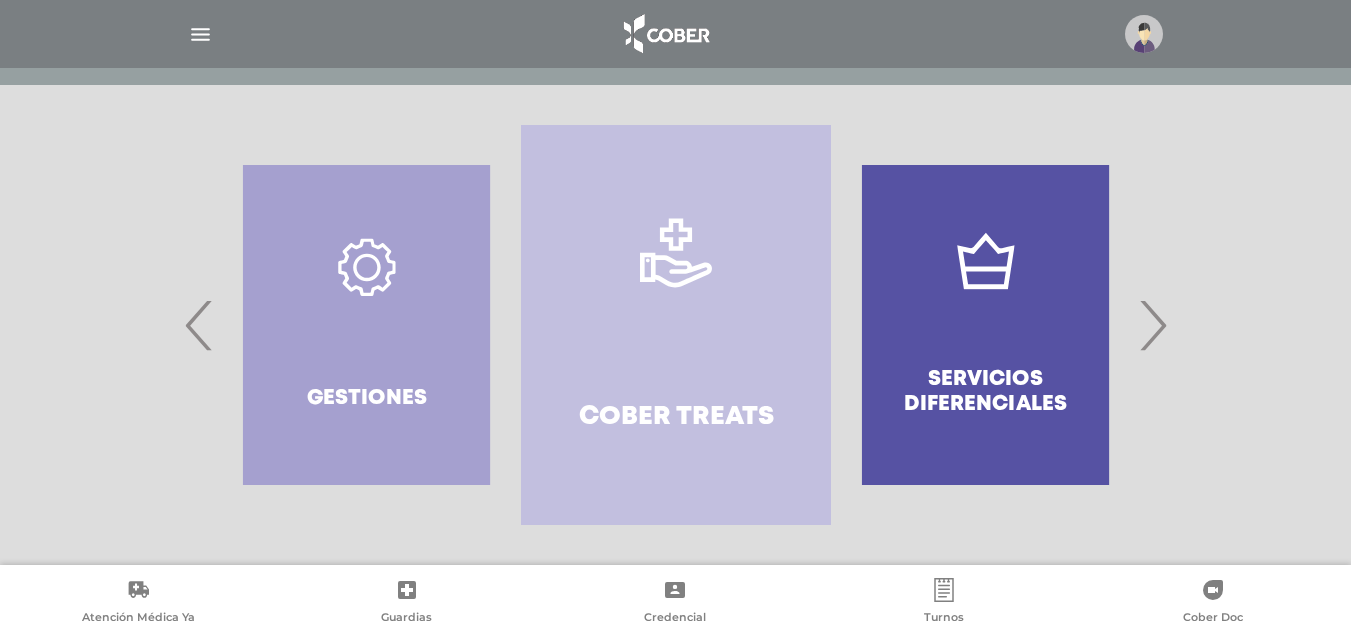 click on "›" at bounding box center [1152, 325] 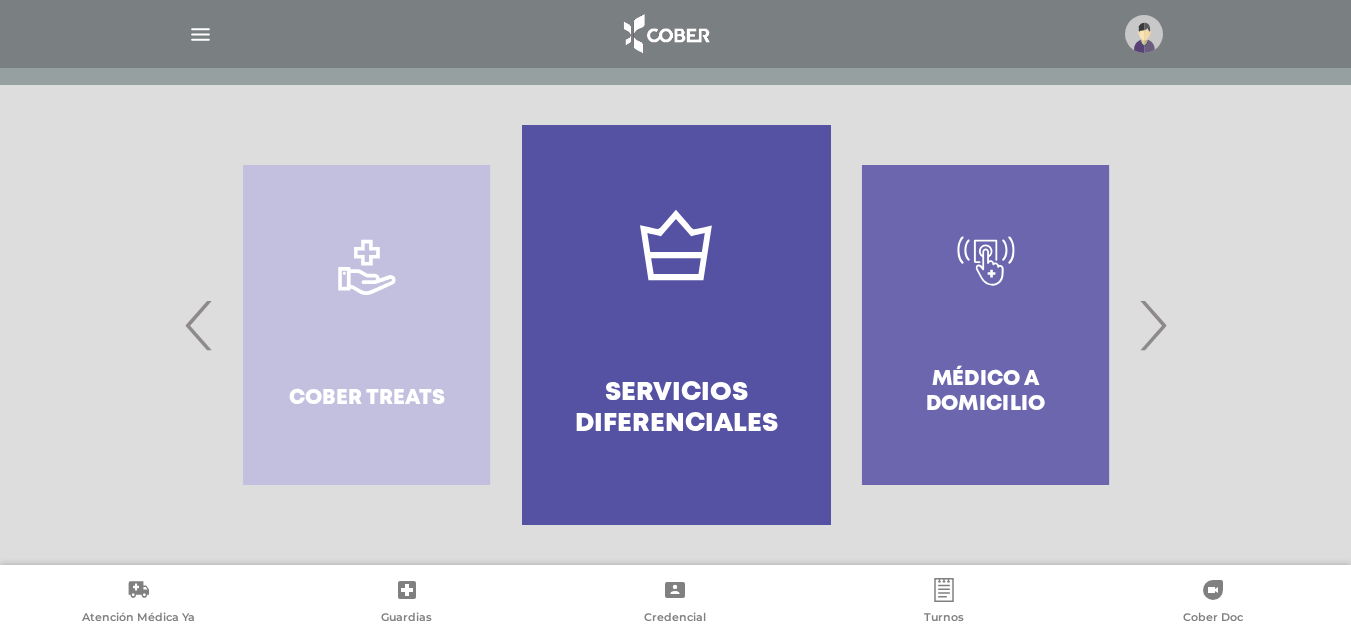 click on "›" at bounding box center [1152, 325] 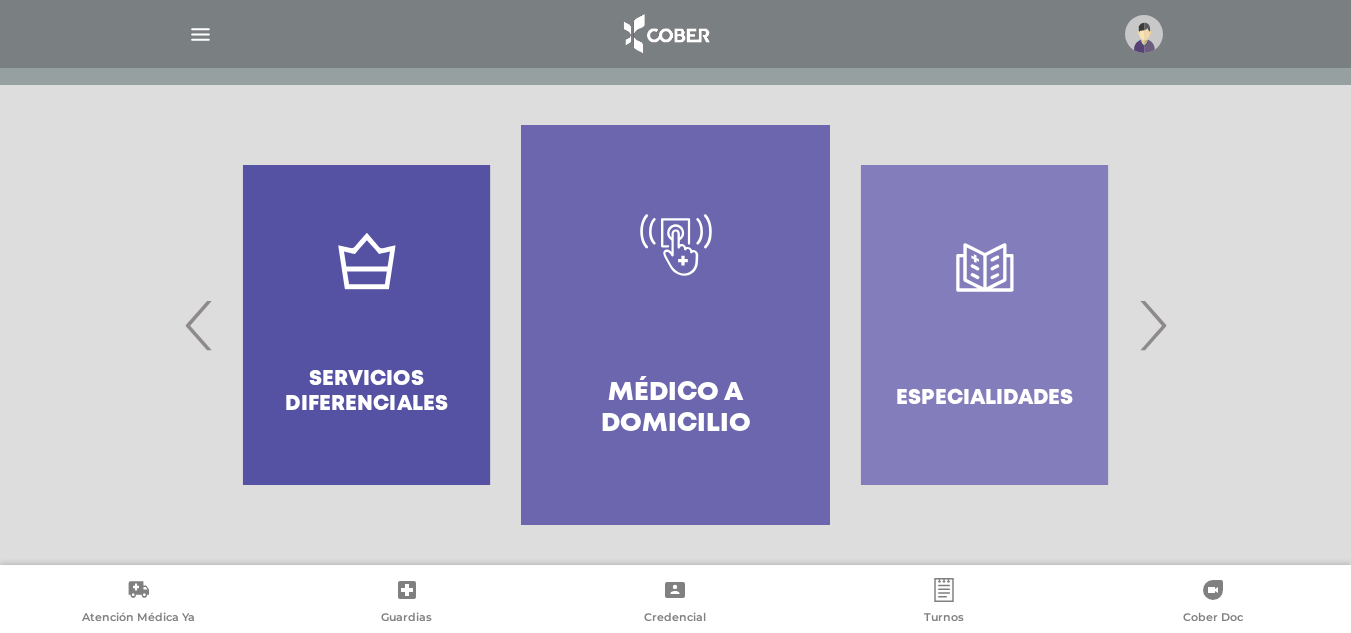 click on "›" at bounding box center [1152, 325] 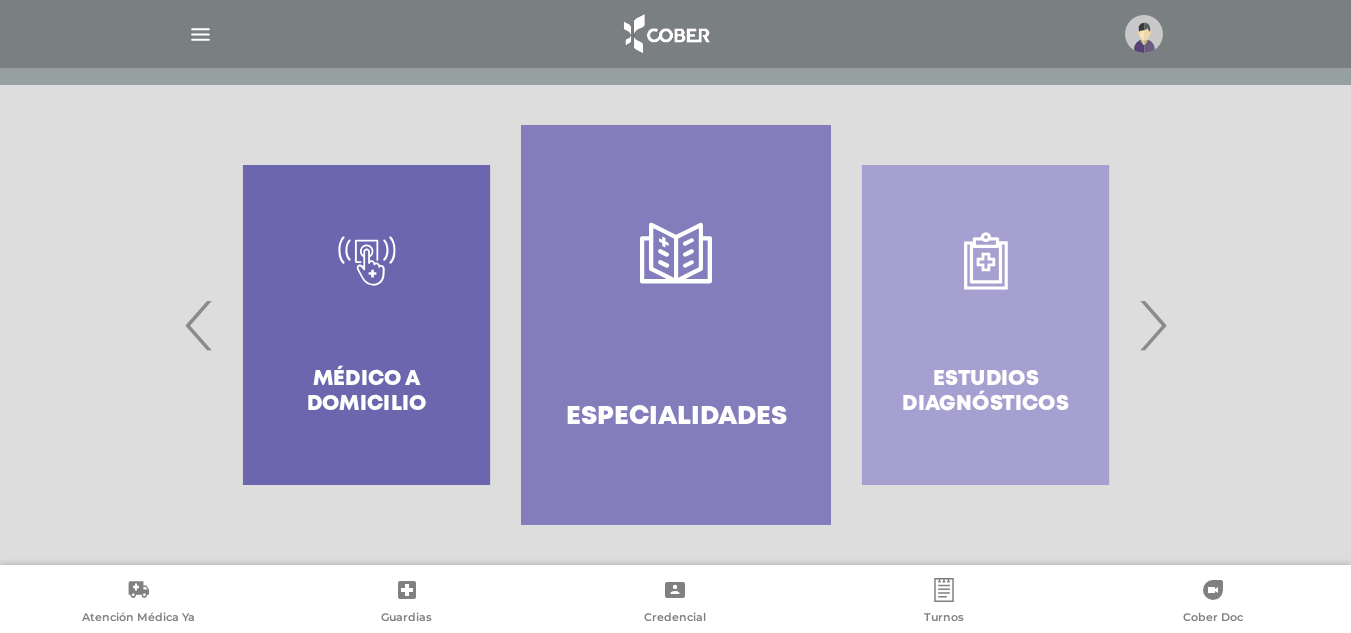 click on "›" at bounding box center [1152, 325] 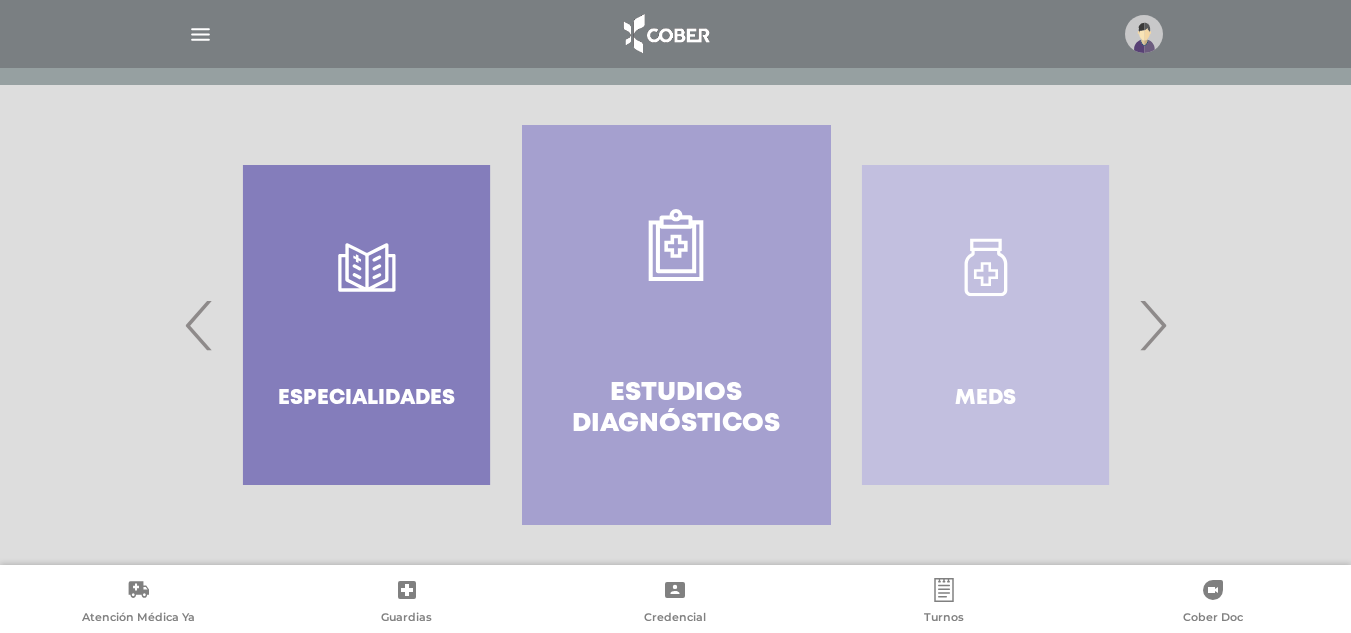 click on "›" at bounding box center (1152, 325) 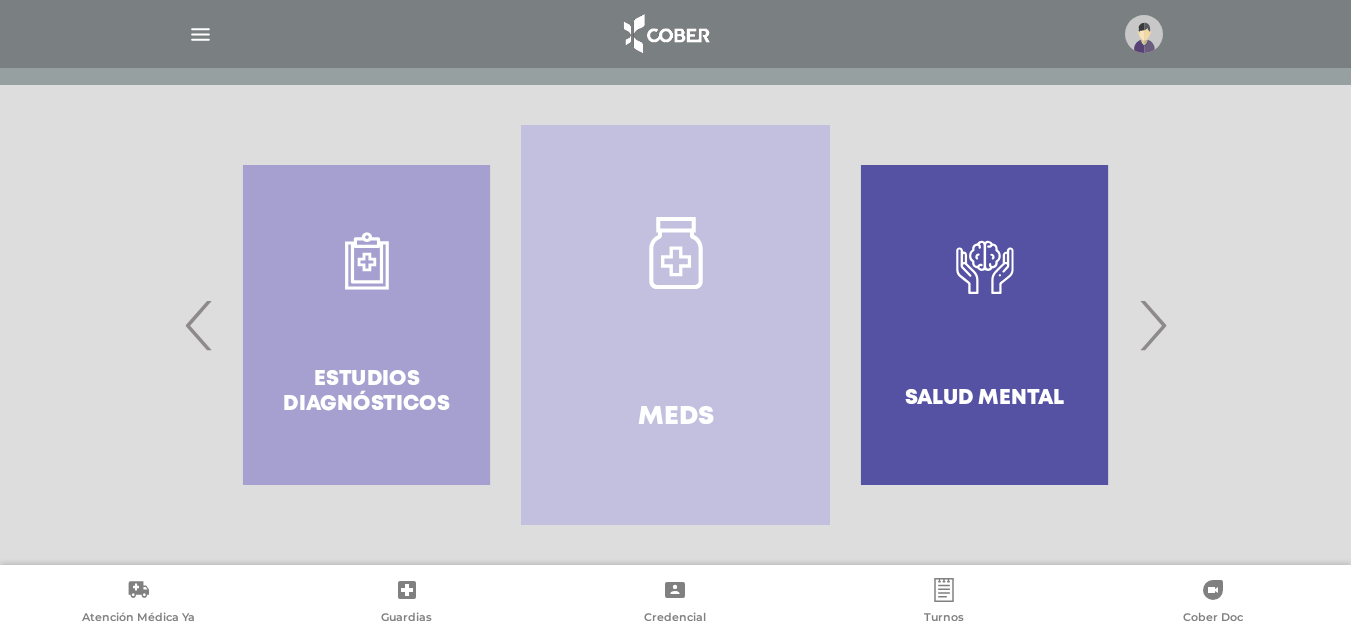 click on "›" at bounding box center [1152, 325] 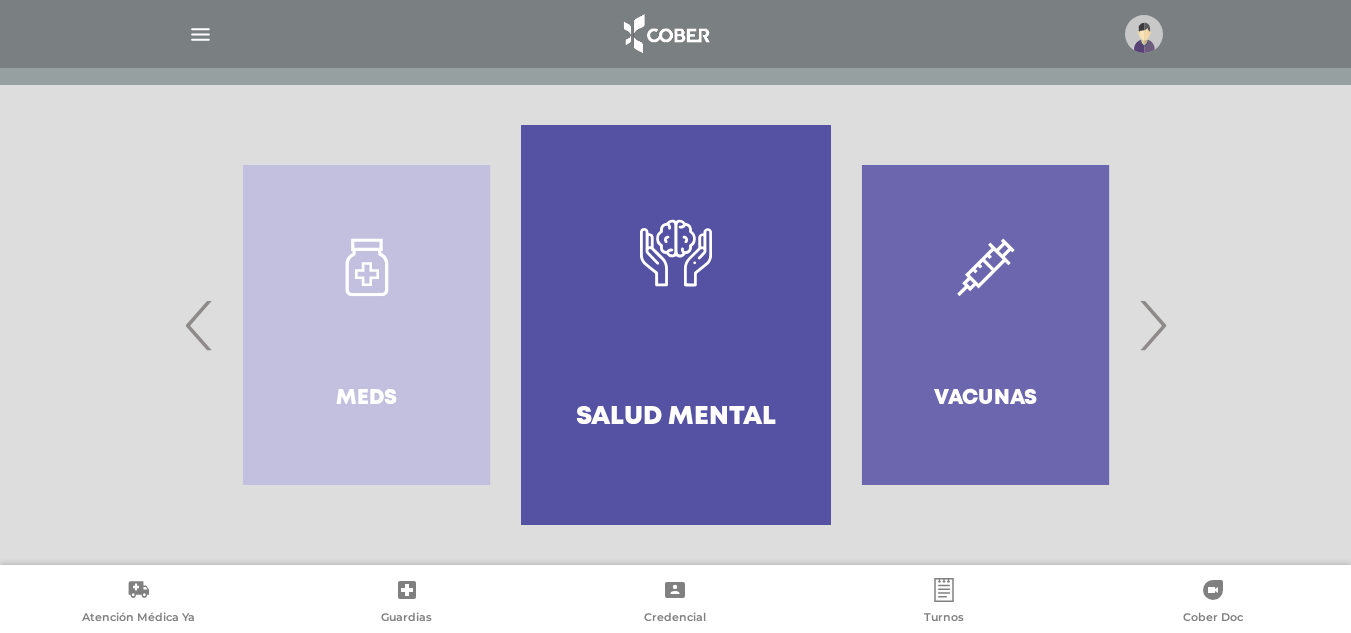 click on "›" at bounding box center [1152, 325] 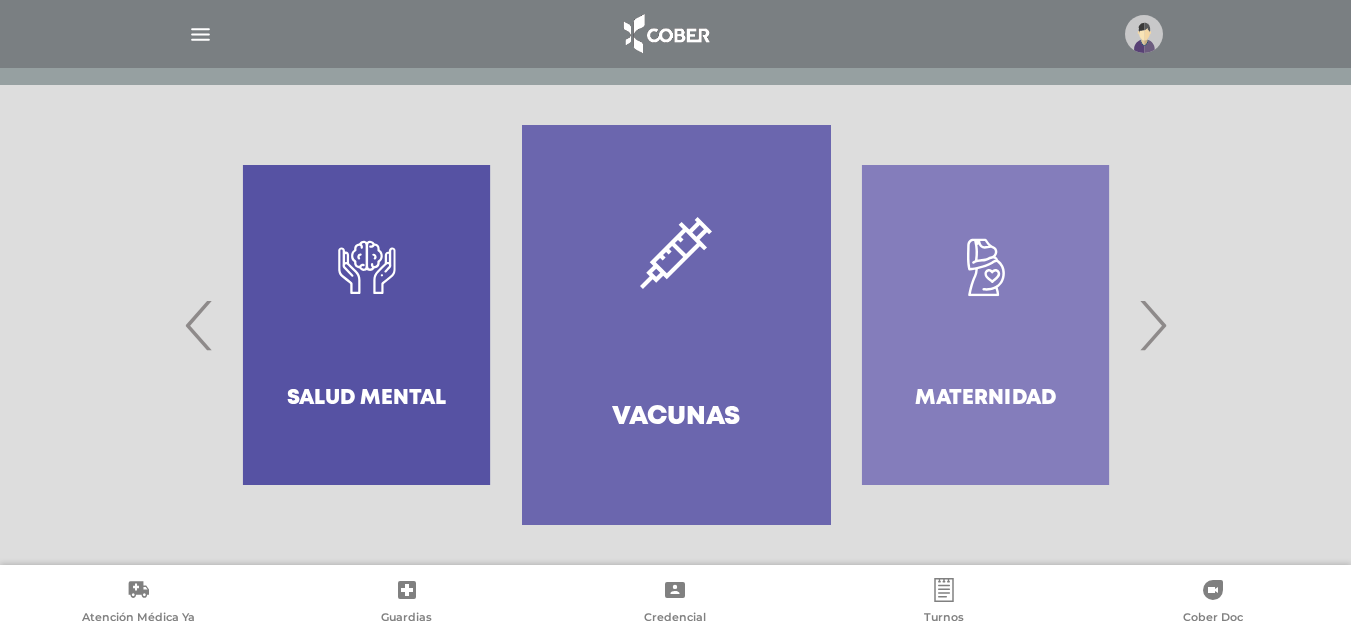 click on "›" at bounding box center [1152, 325] 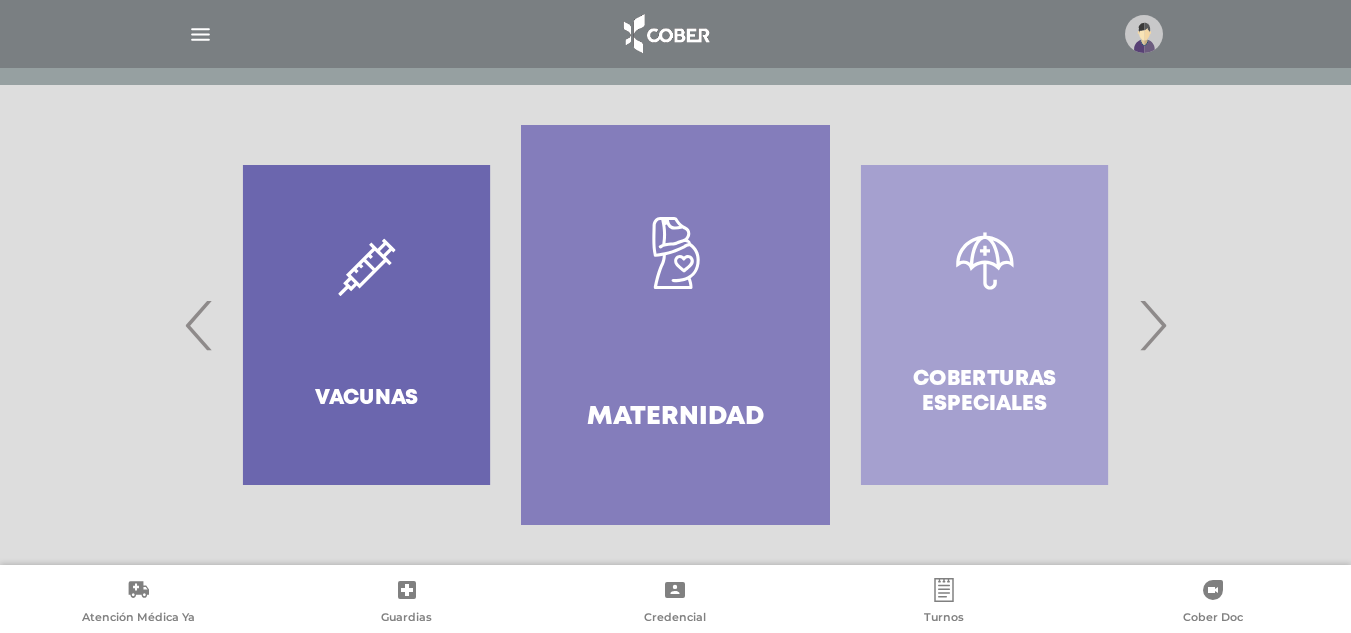 click on "›" at bounding box center (1152, 325) 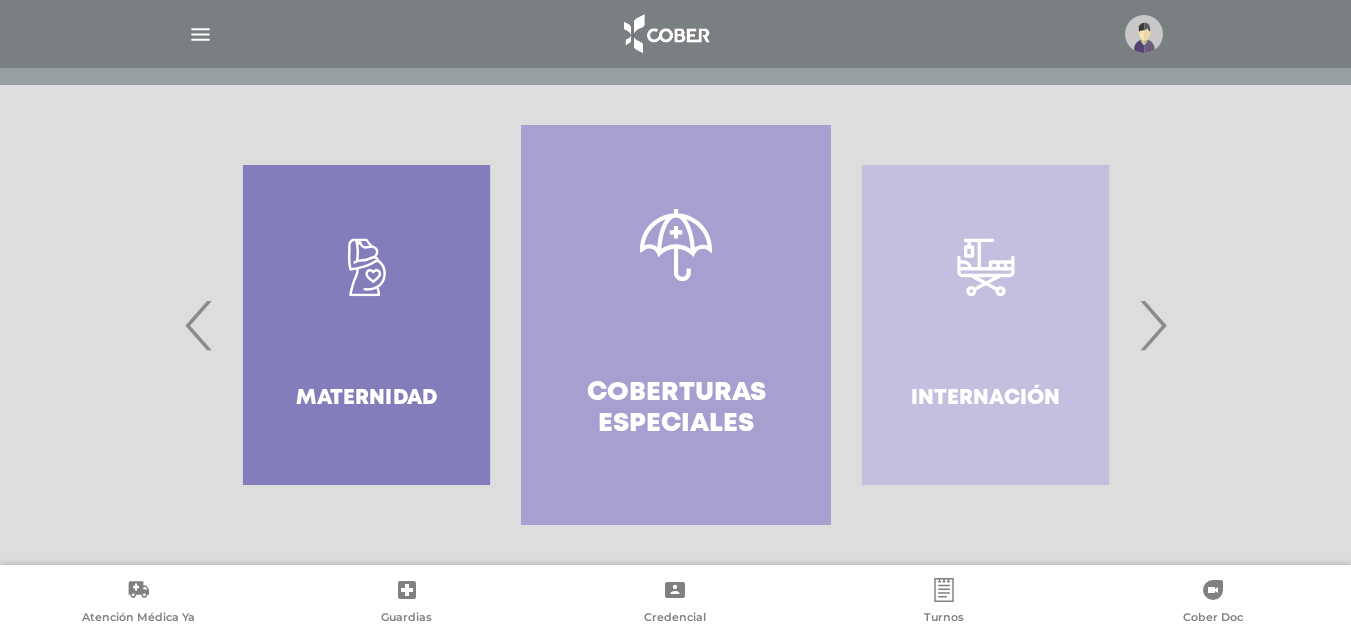 click on "›" at bounding box center (1152, 325) 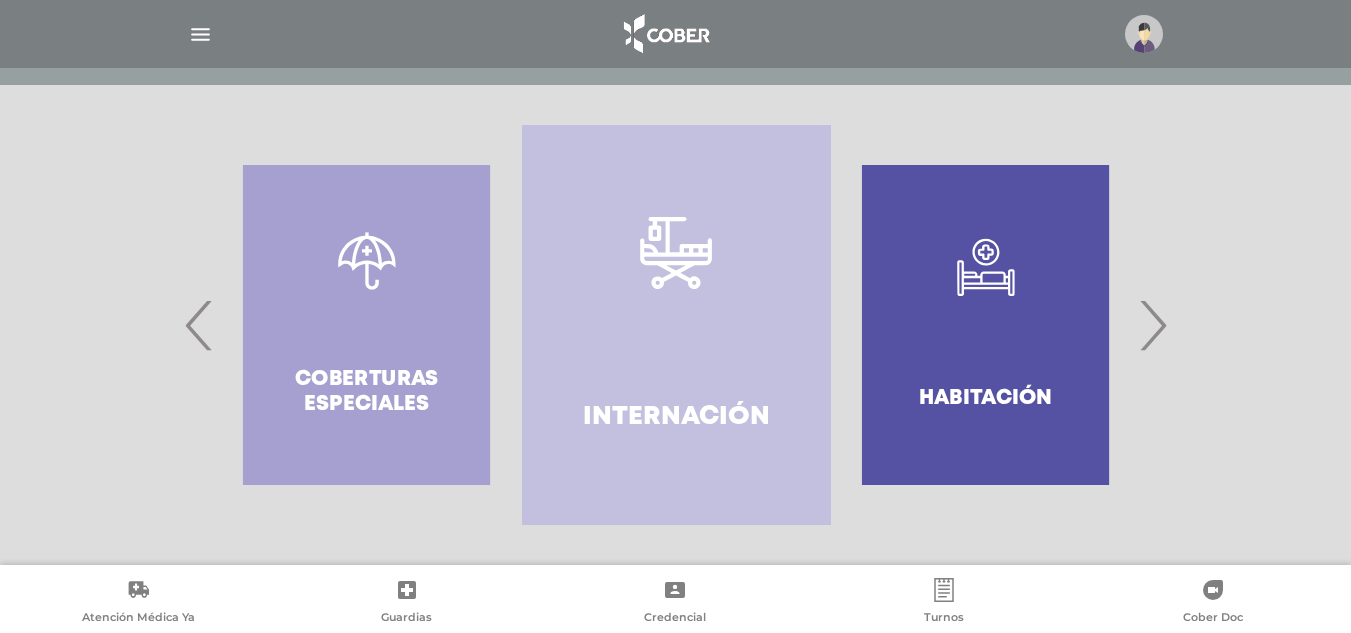 click on "›" at bounding box center (1152, 325) 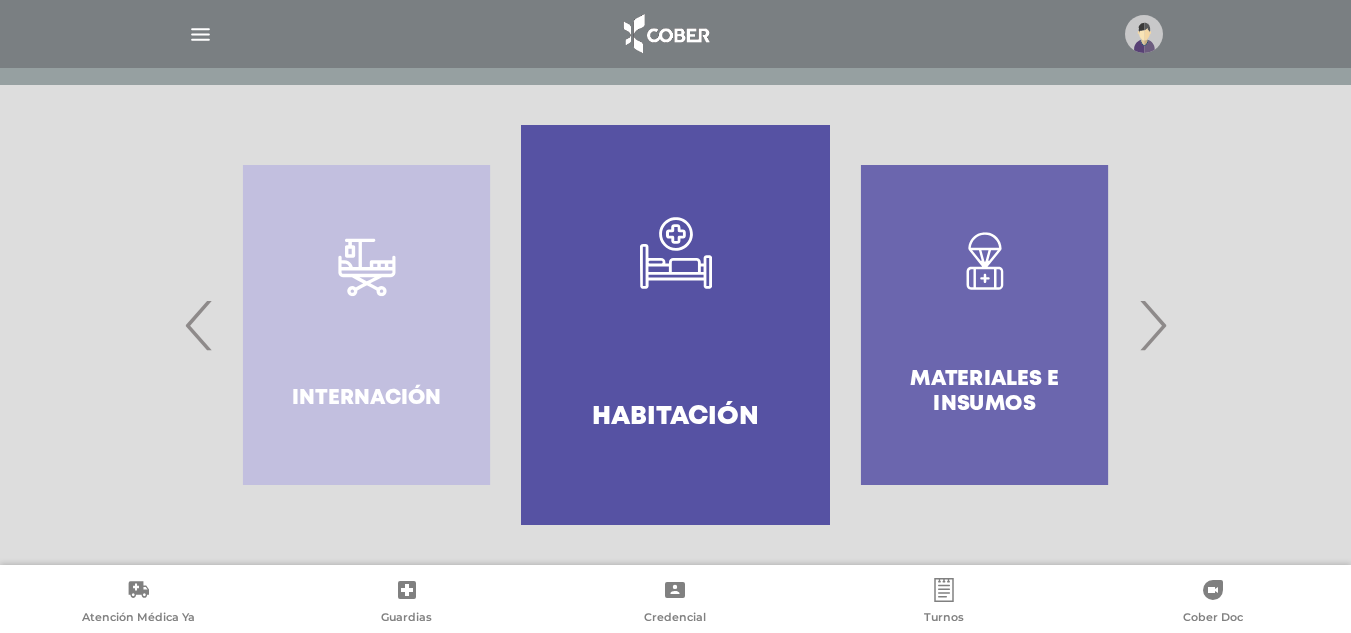 click on "›" at bounding box center [1152, 325] 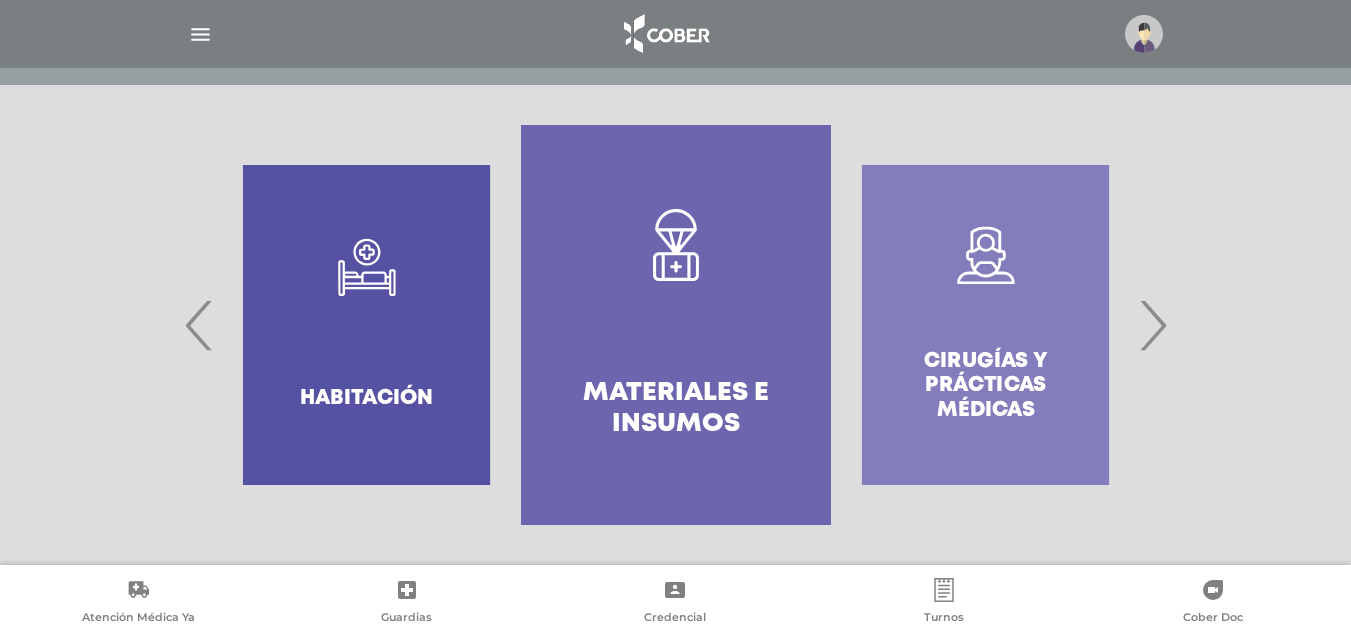 click on "›" at bounding box center (1152, 325) 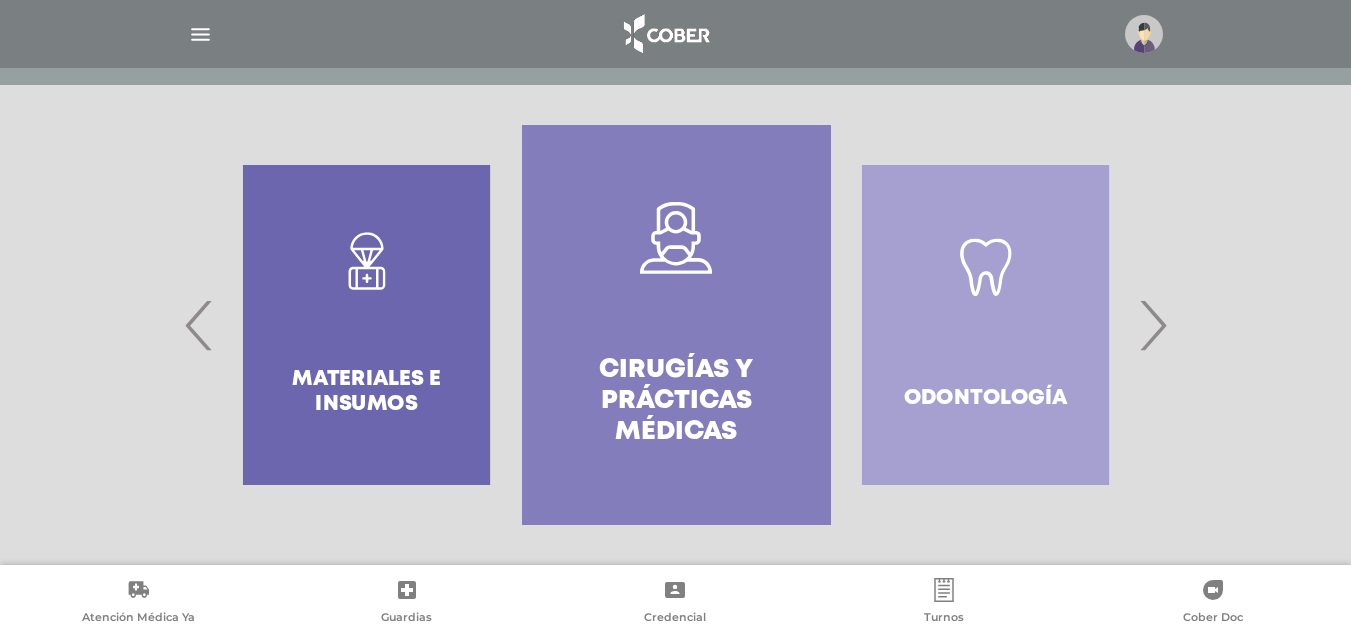 click on "›" at bounding box center (1152, 325) 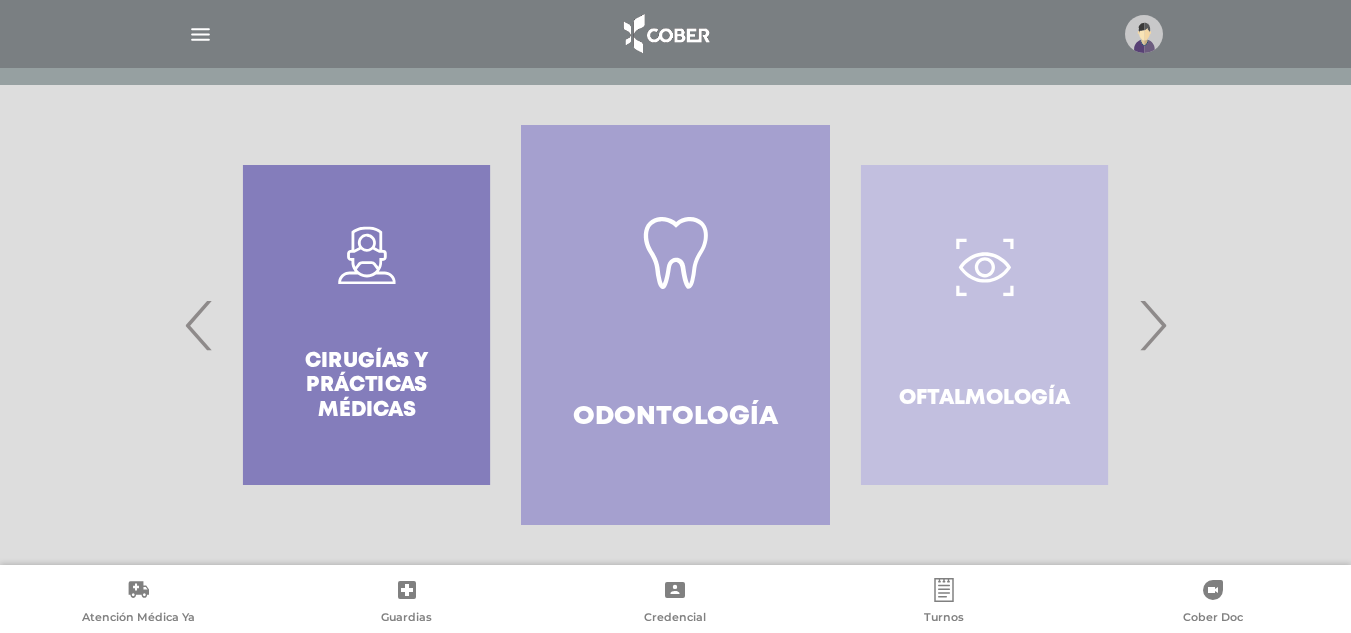 click on "›" at bounding box center (1152, 325) 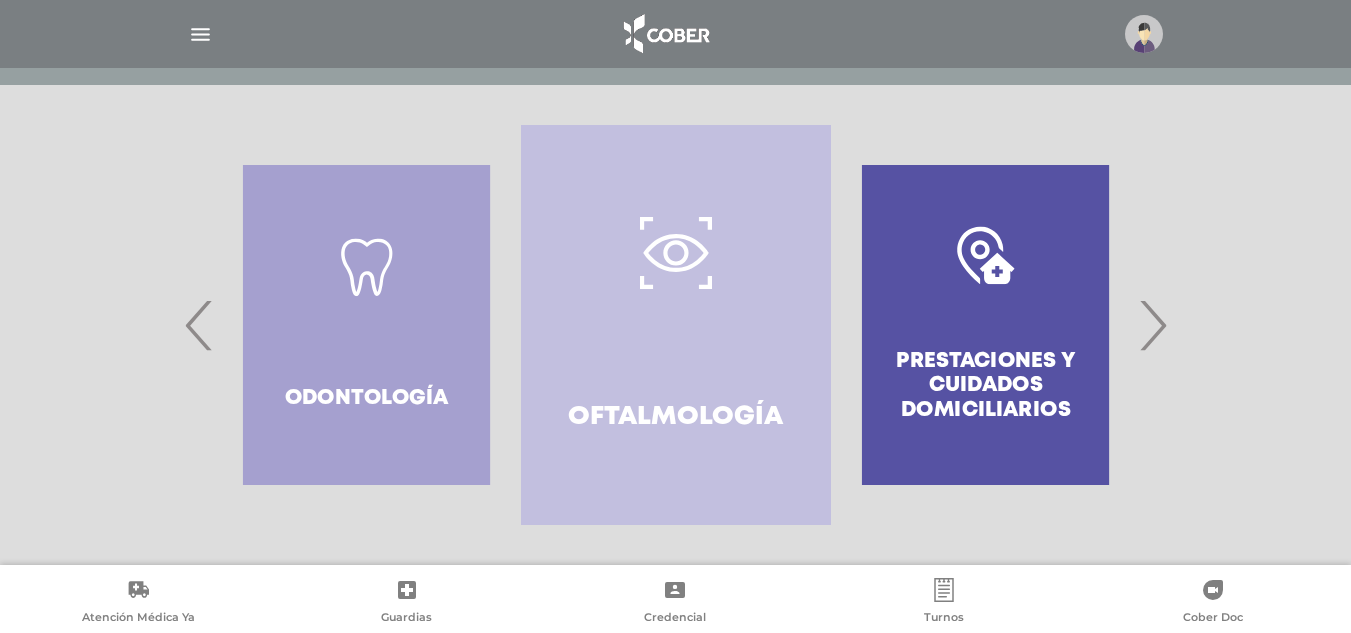 click on "›" at bounding box center (1152, 325) 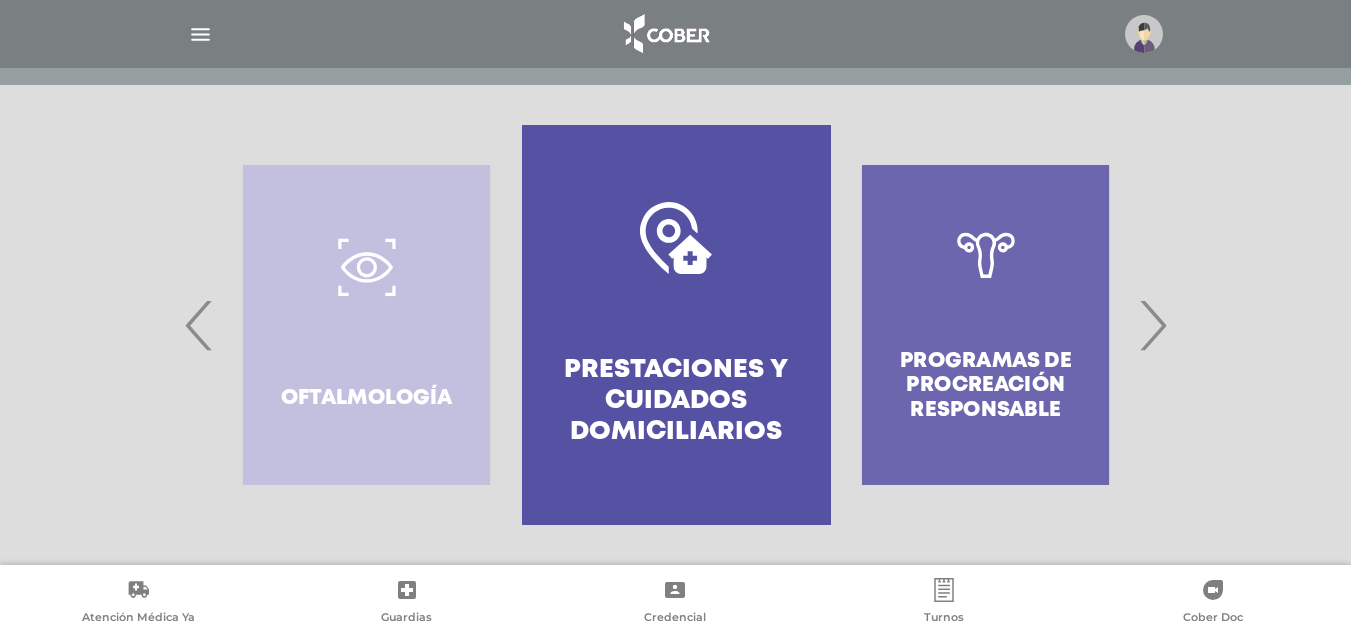 click on "›" at bounding box center (1152, 325) 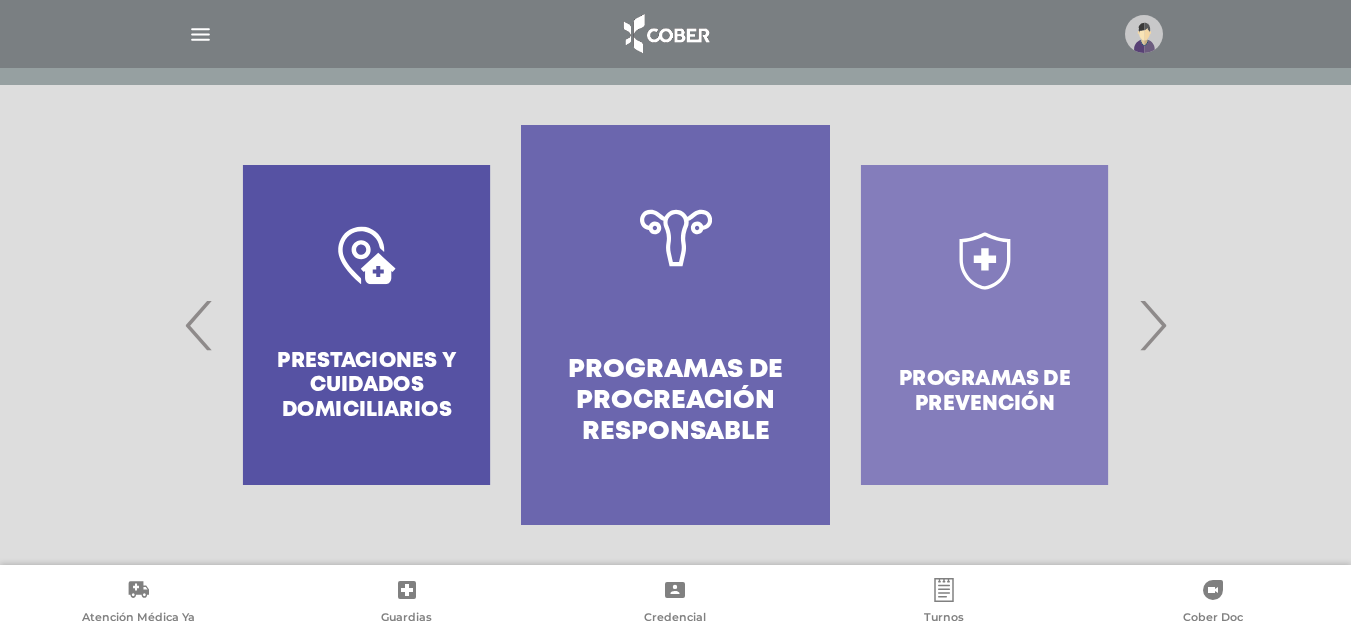 click on "›" at bounding box center [1152, 325] 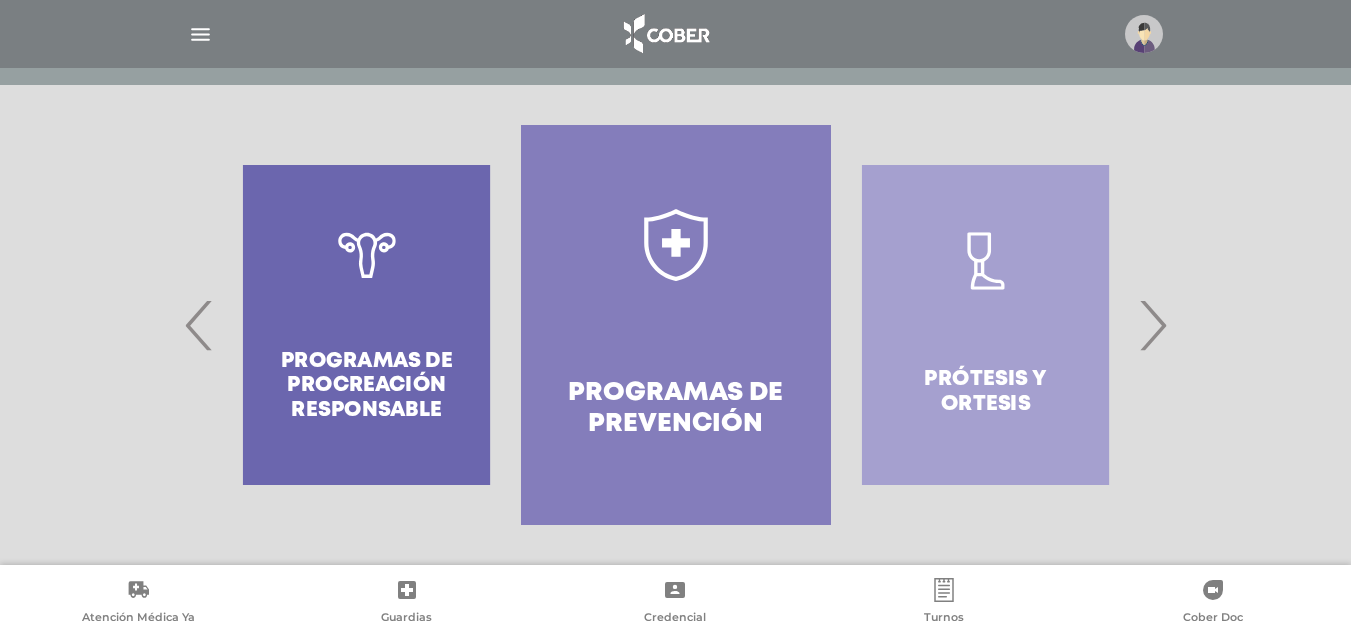 click on "›" at bounding box center (1152, 325) 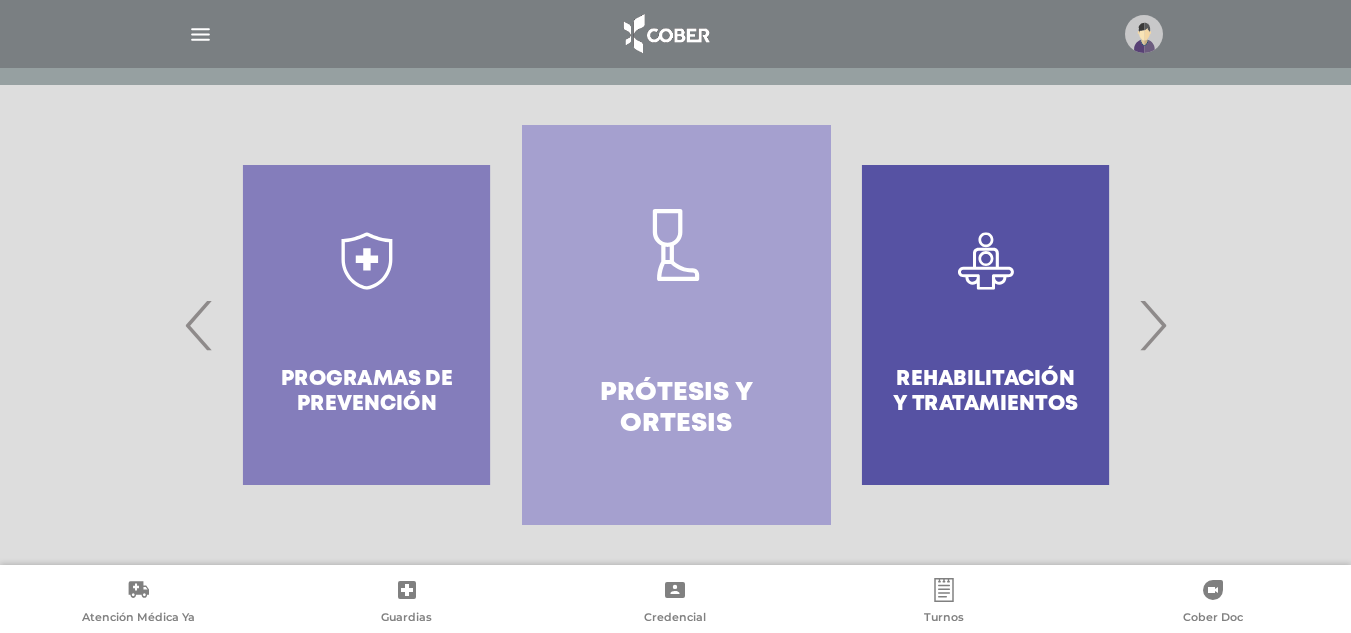 click on "›" at bounding box center (1152, 325) 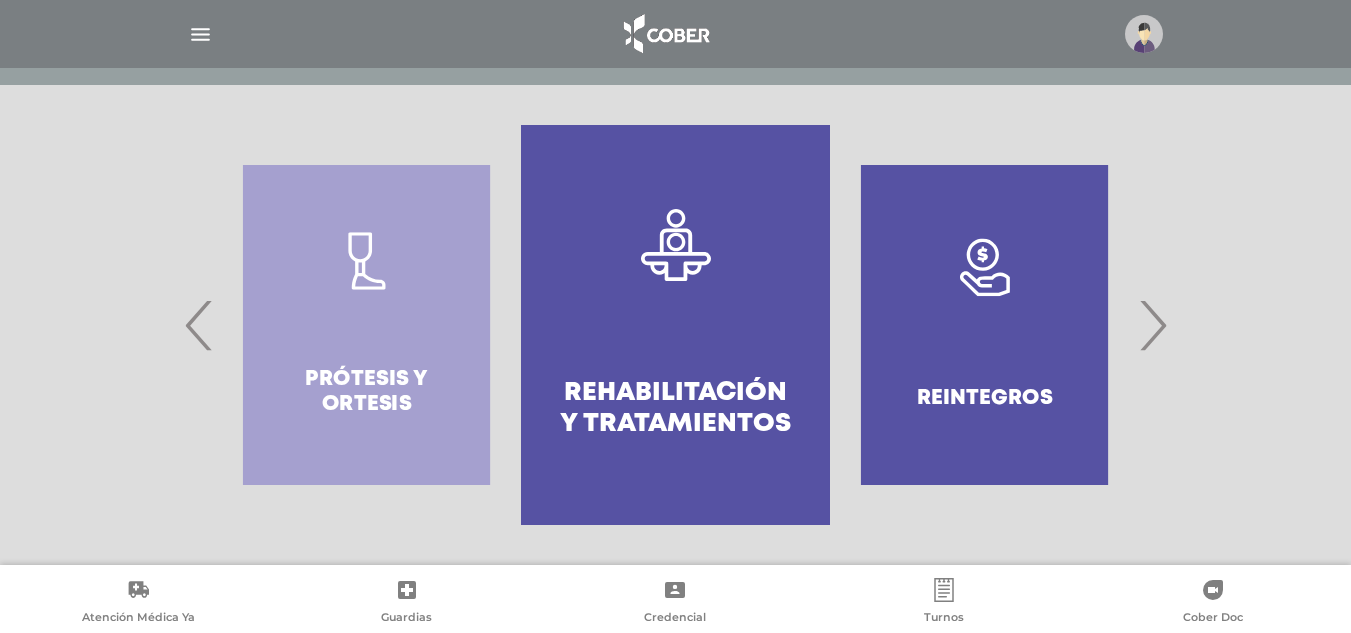 click on "›" at bounding box center [1152, 325] 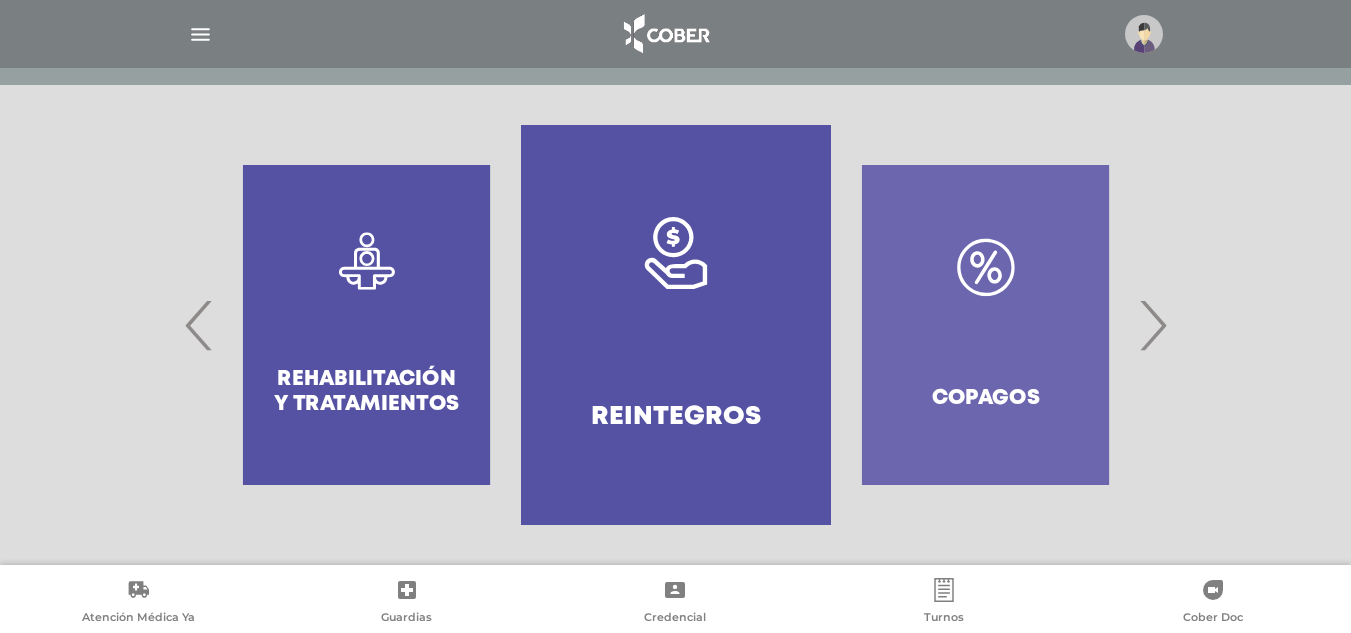 click on "›" at bounding box center [1152, 325] 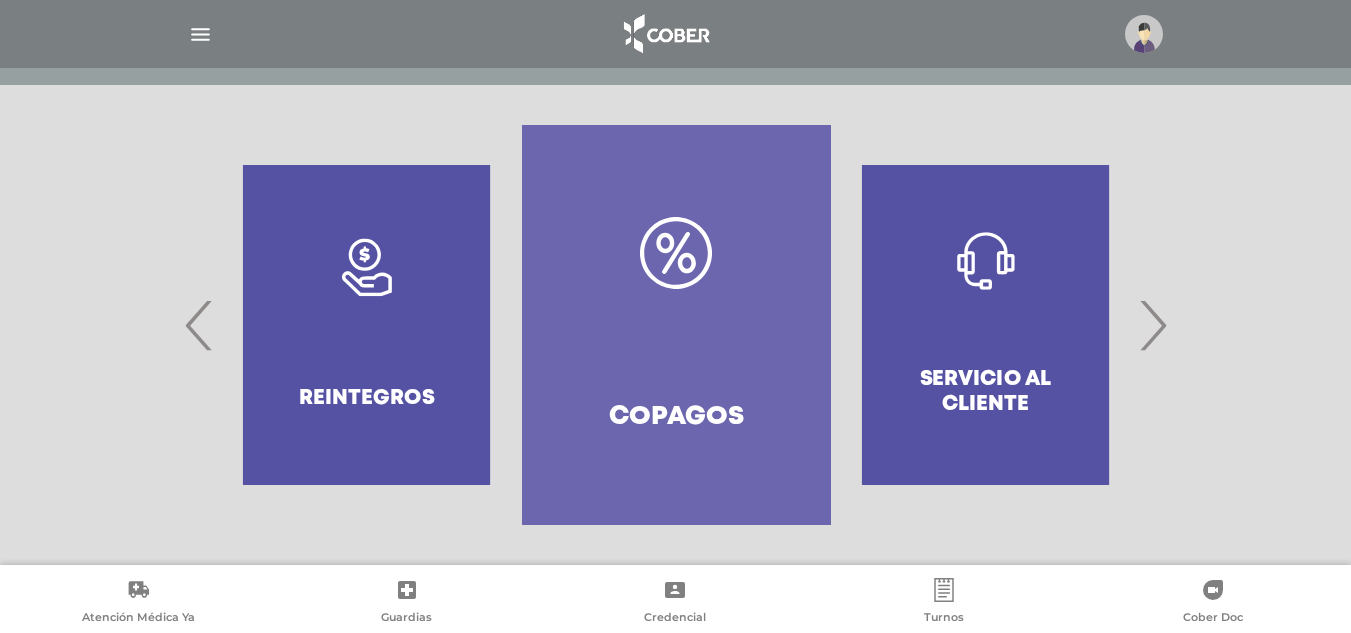 click on "›" at bounding box center (1152, 325) 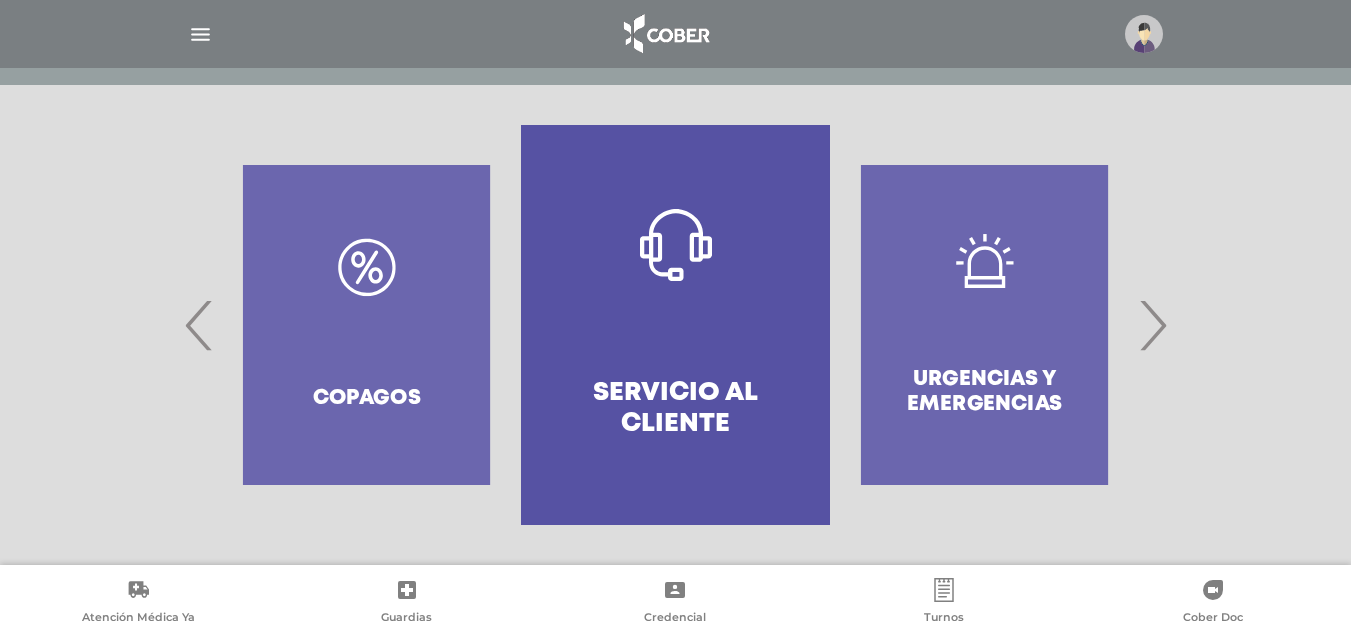 click on "›" at bounding box center (1152, 325) 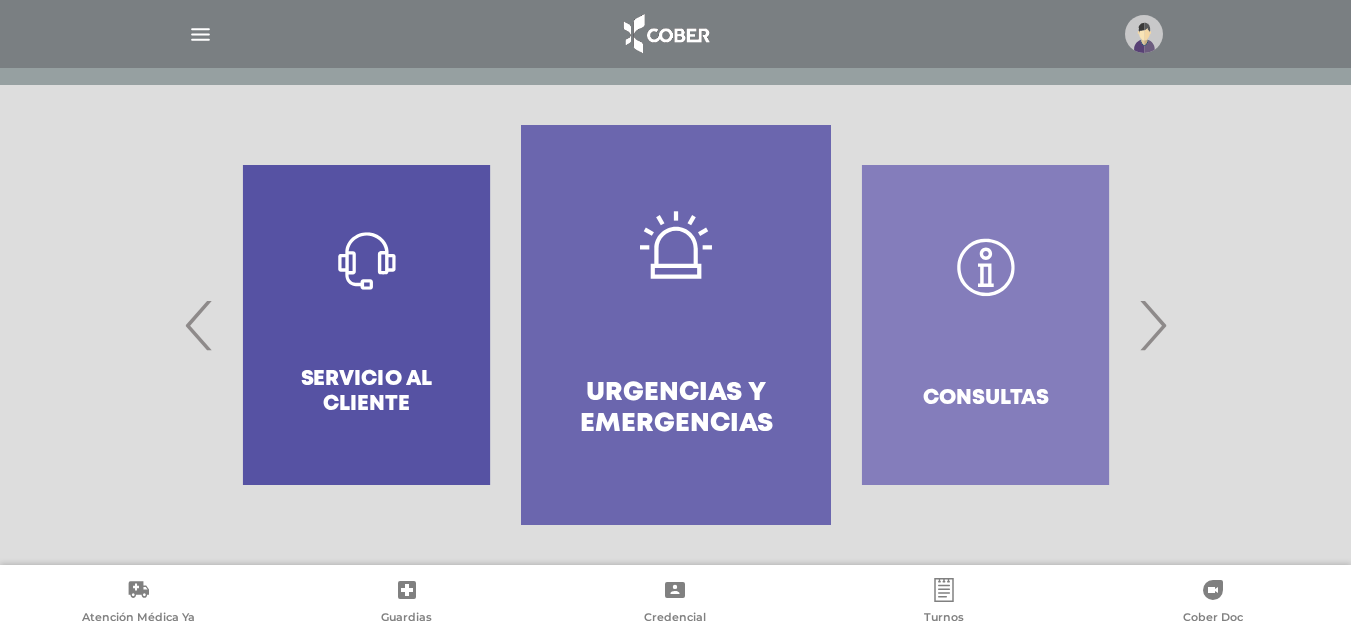 click on "›" at bounding box center [1152, 325] 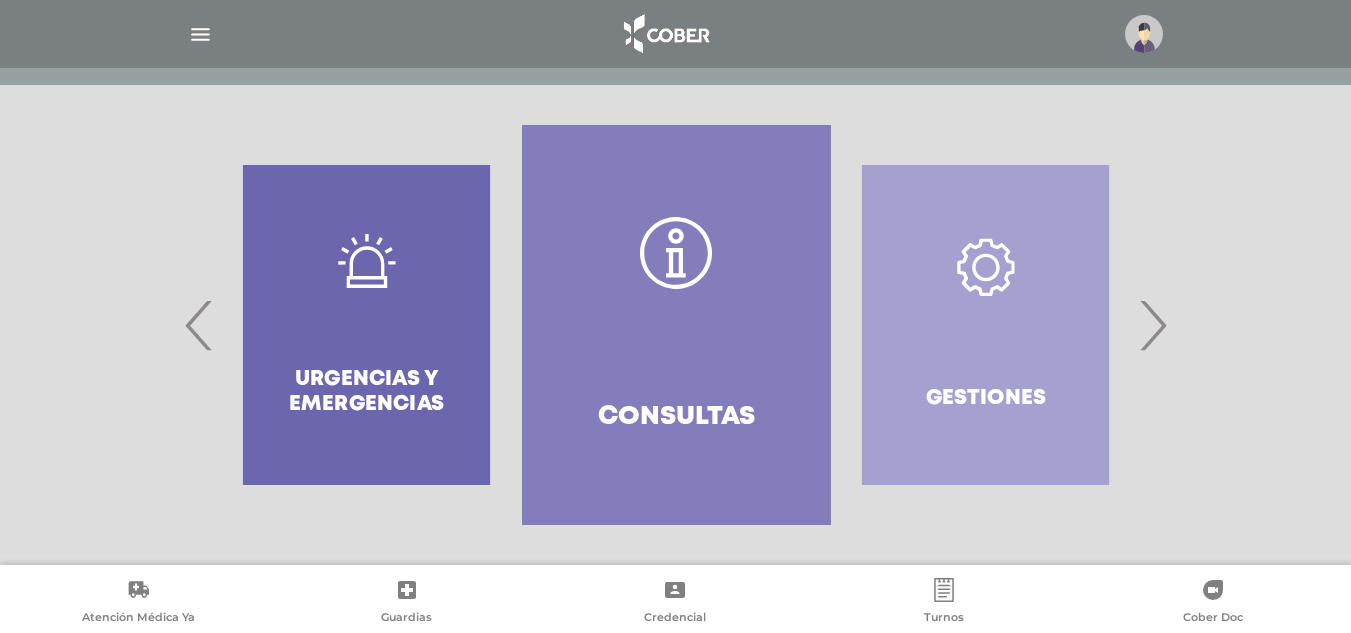 click on "›" at bounding box center [1152, 325] 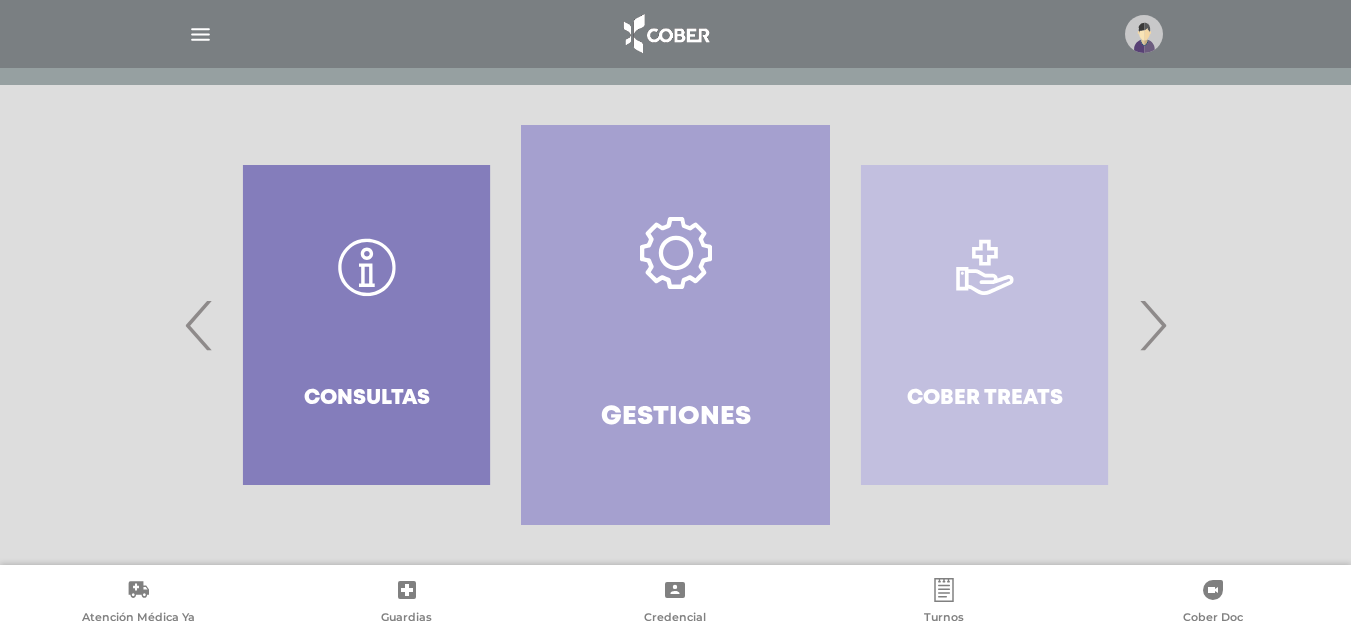 click on "›" at bounding box center (1152, 325) 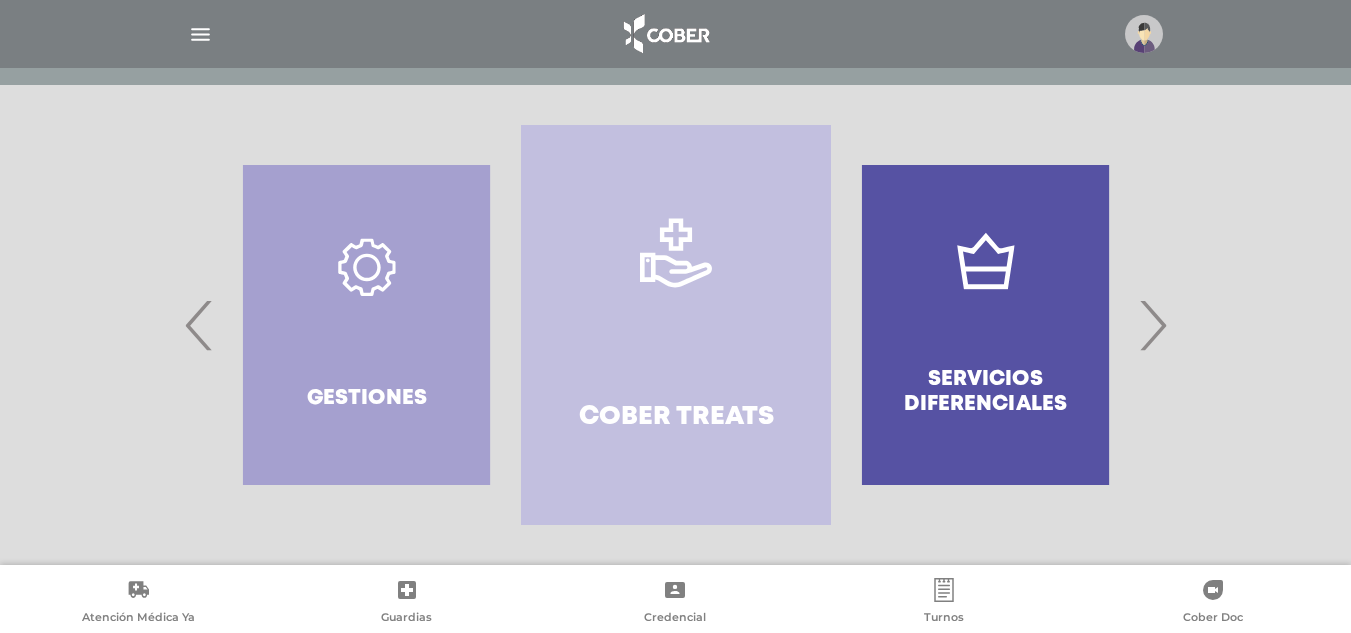 click on "›" at bounding box center (1152, 325) 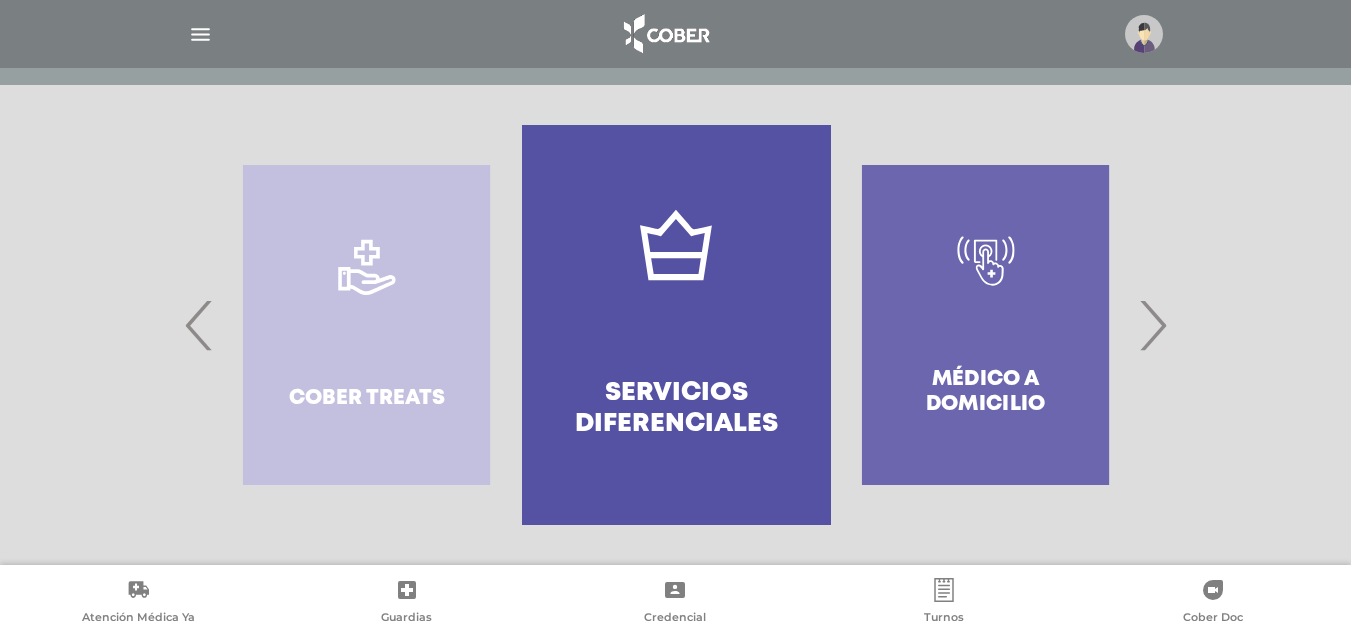 click on "›" at bounding box center [1152, 325] 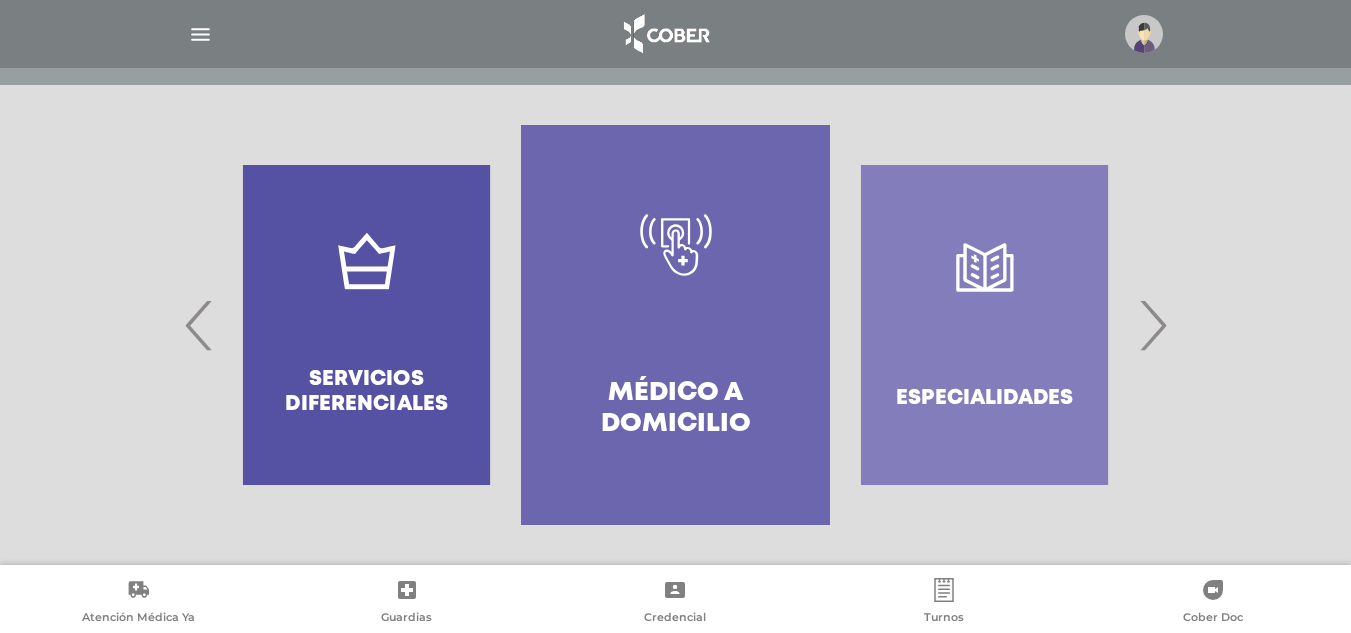 click on "›" at bounding box center (1152, 325) 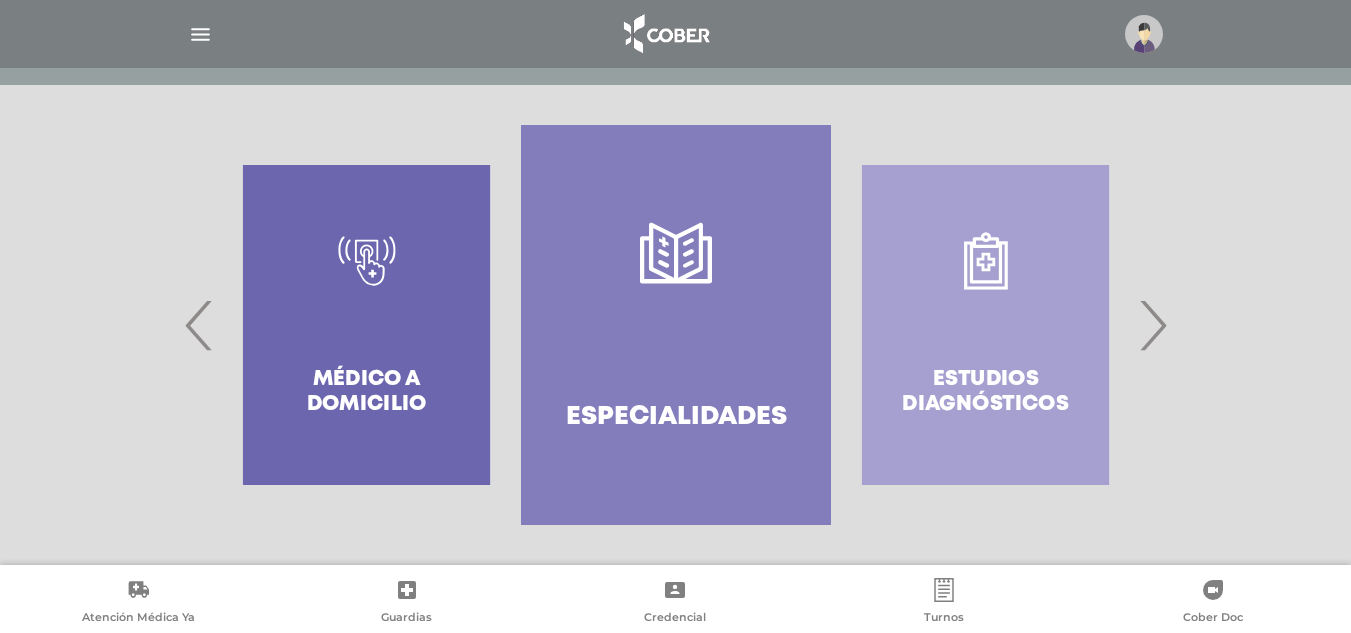click on "›" at bounding box center (1152, 325) 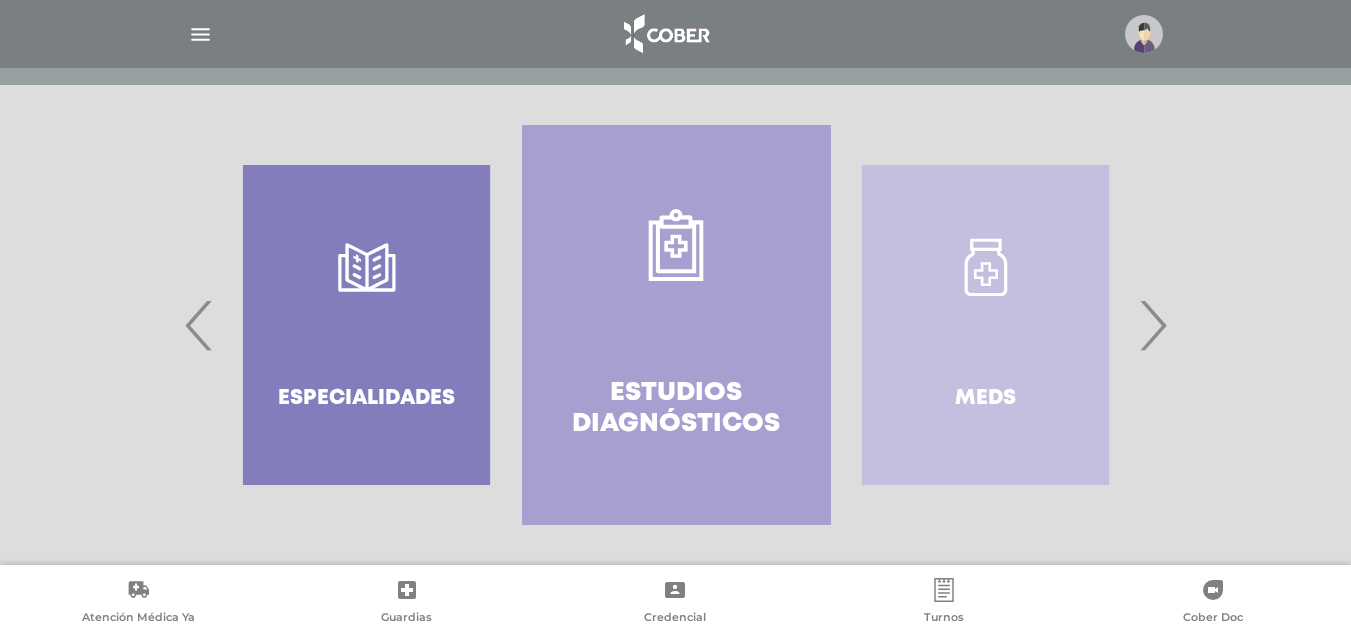 click on "›" at bounding box center [1152, 325] 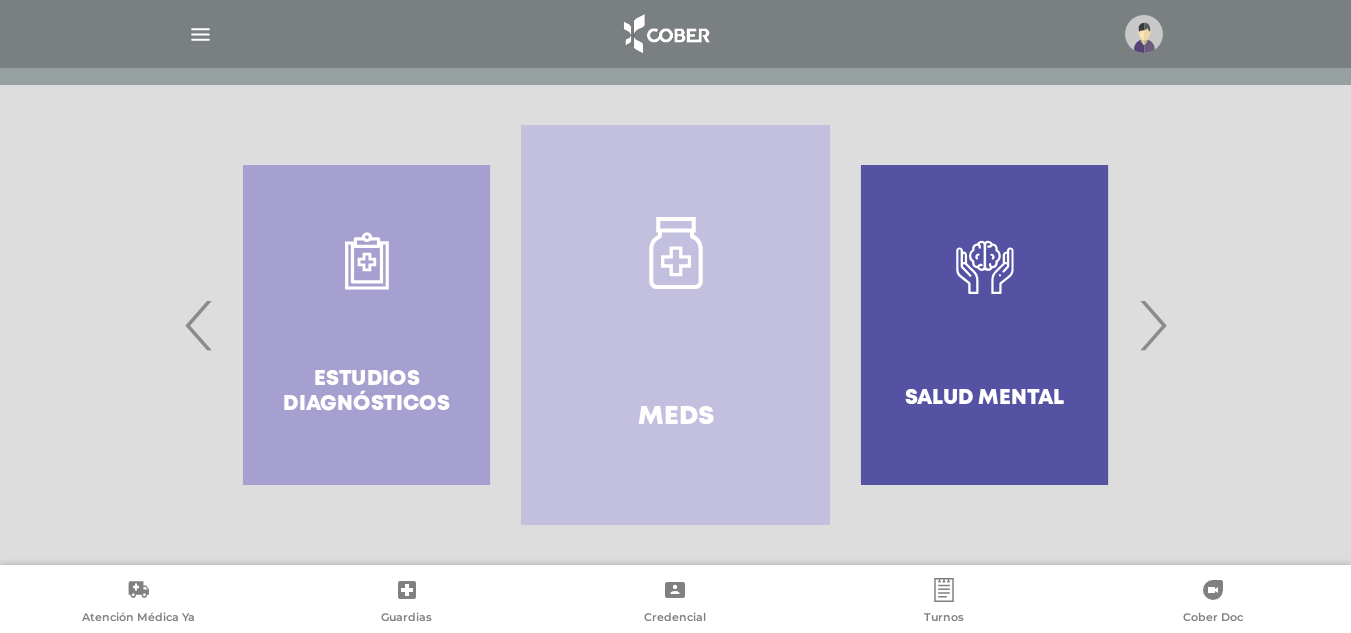 click on "›" at bounding box center (1152, 325) 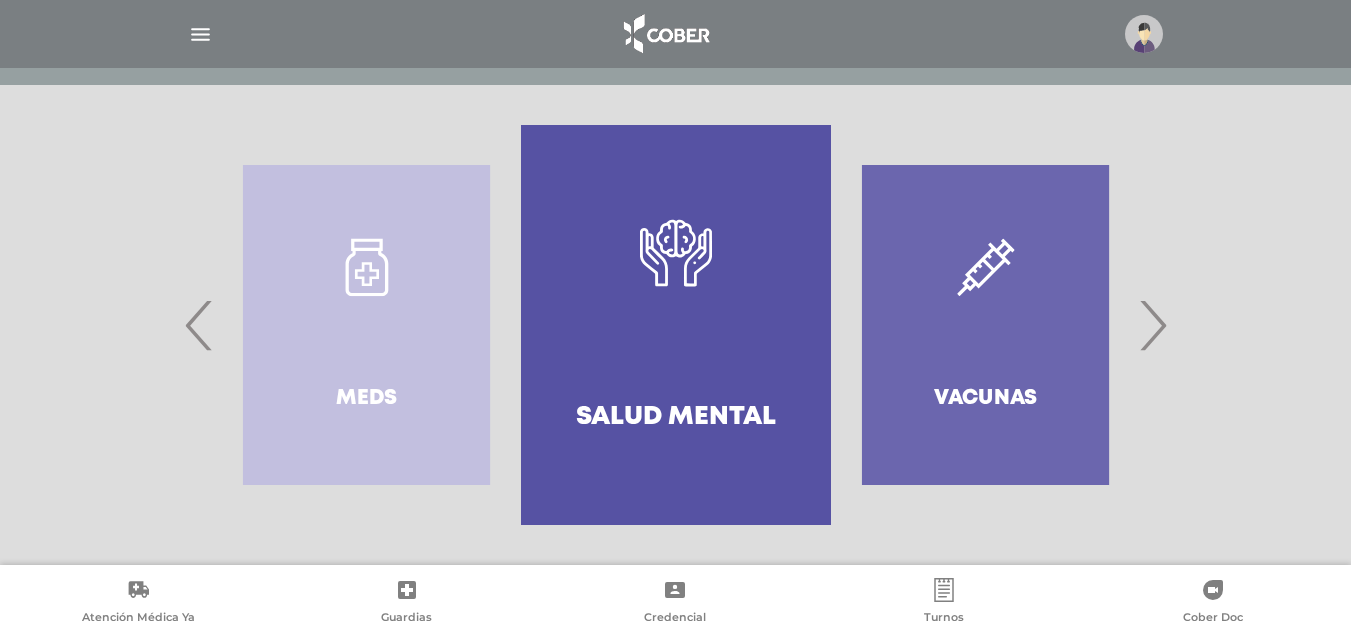 click on "›" at bounding box center (1152, 325) 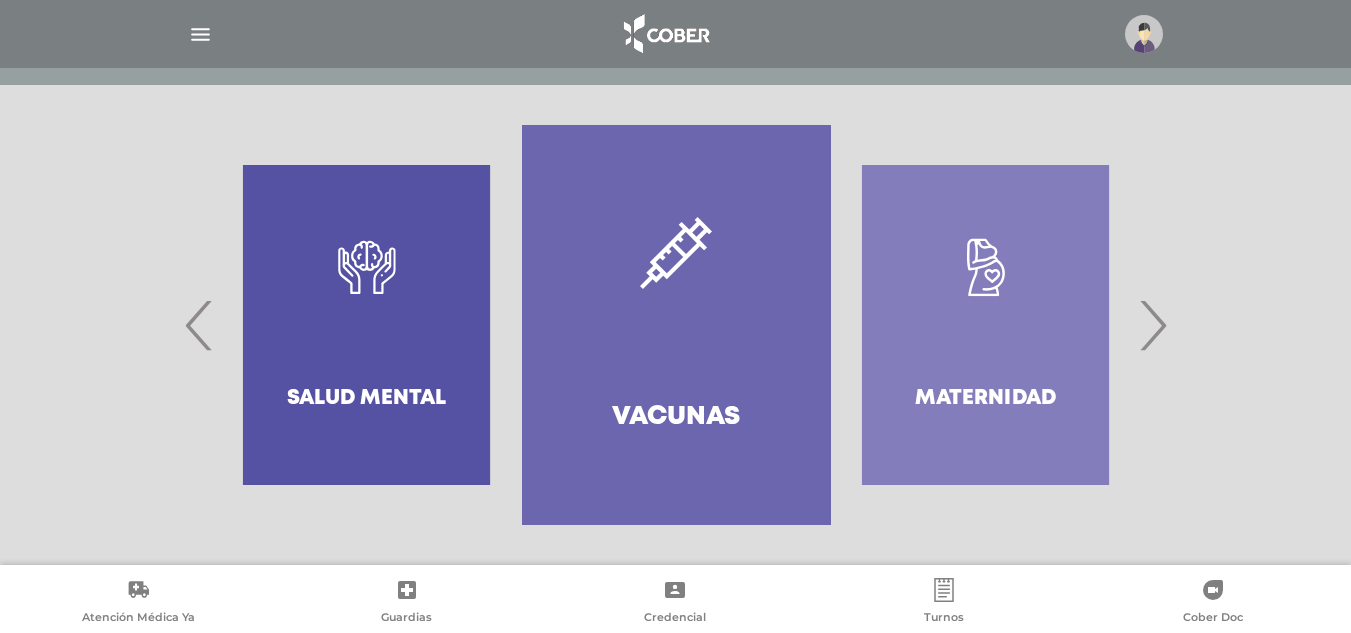click on "›" at bounding box center [1152, 325] 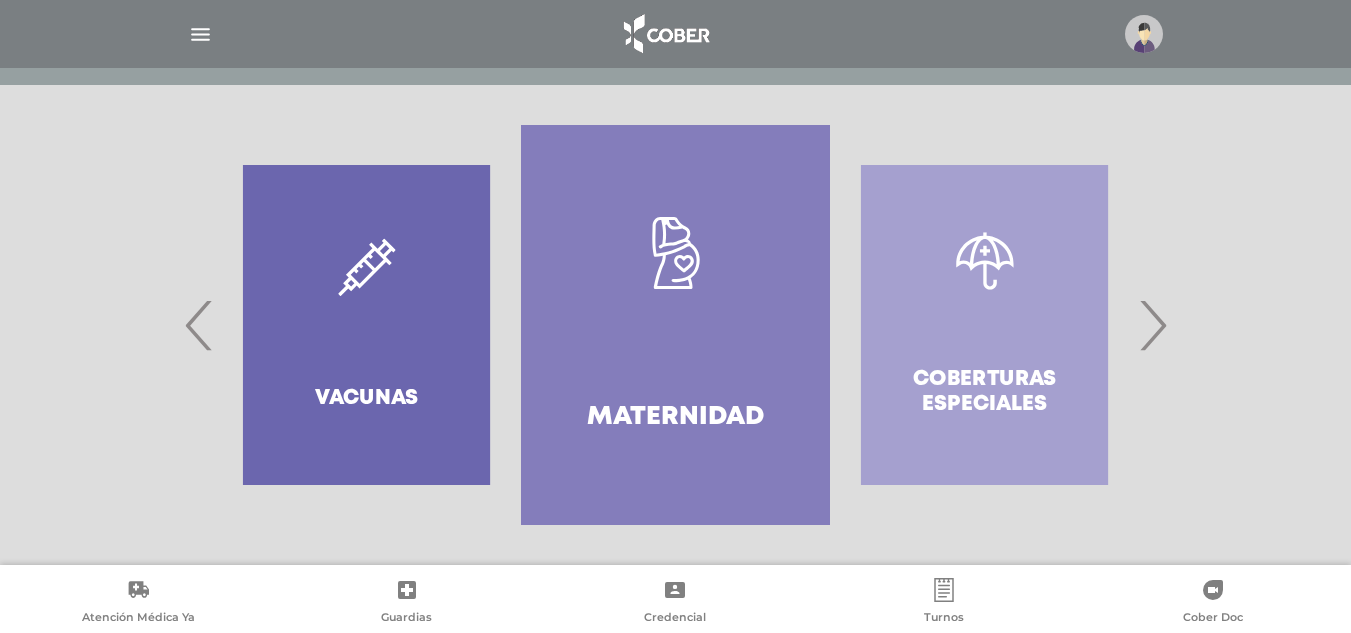 click on "›" at bounding box center [1152, 325] 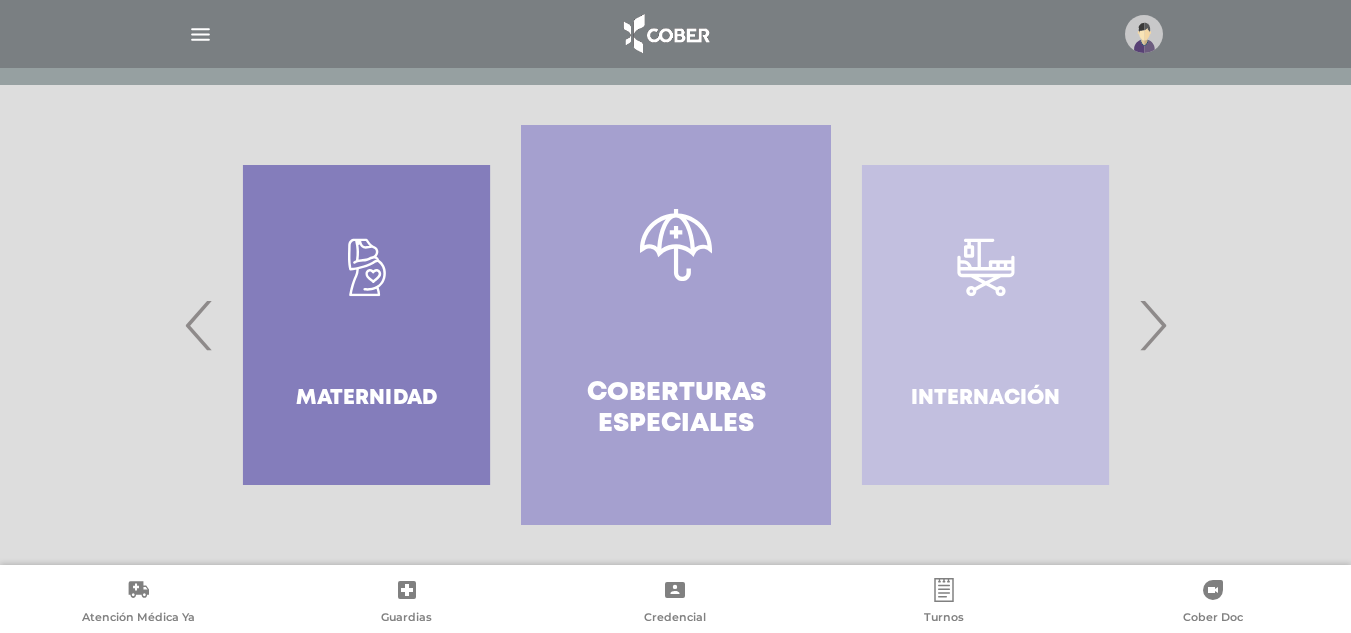 click on "›" at bounding box center [1152, 325] 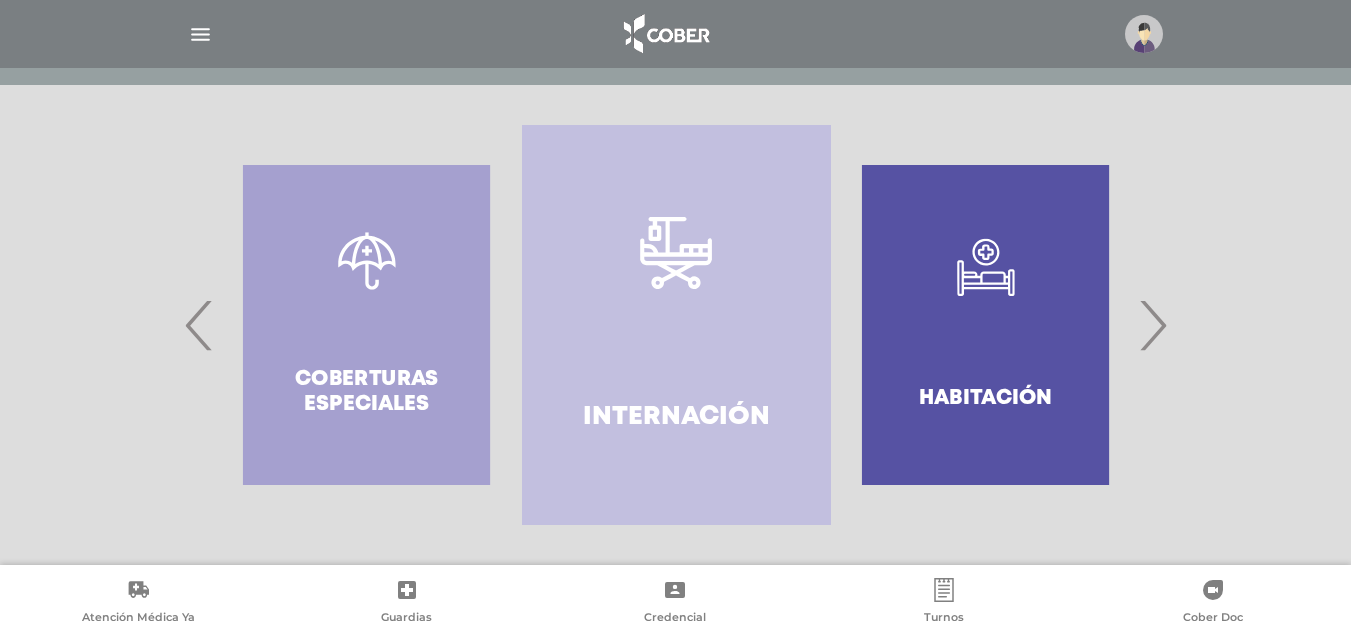 click on "›" at bounding box center [1152, 325] 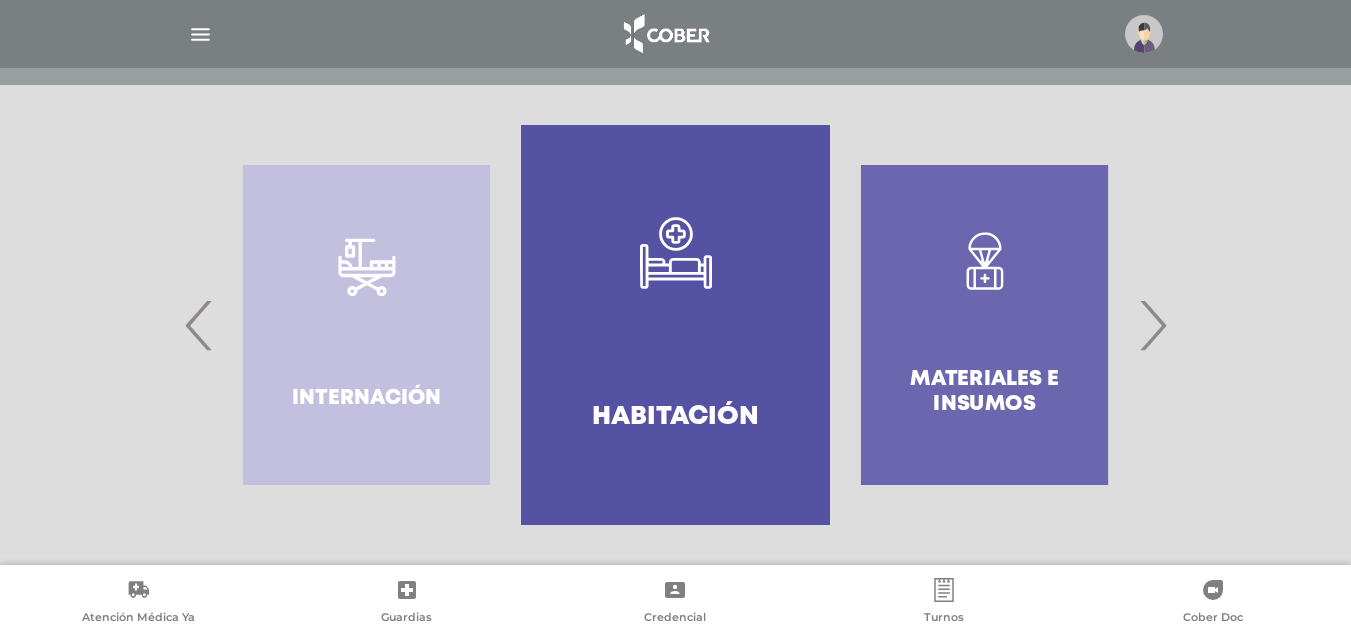 click at bounding box center (200, 34) 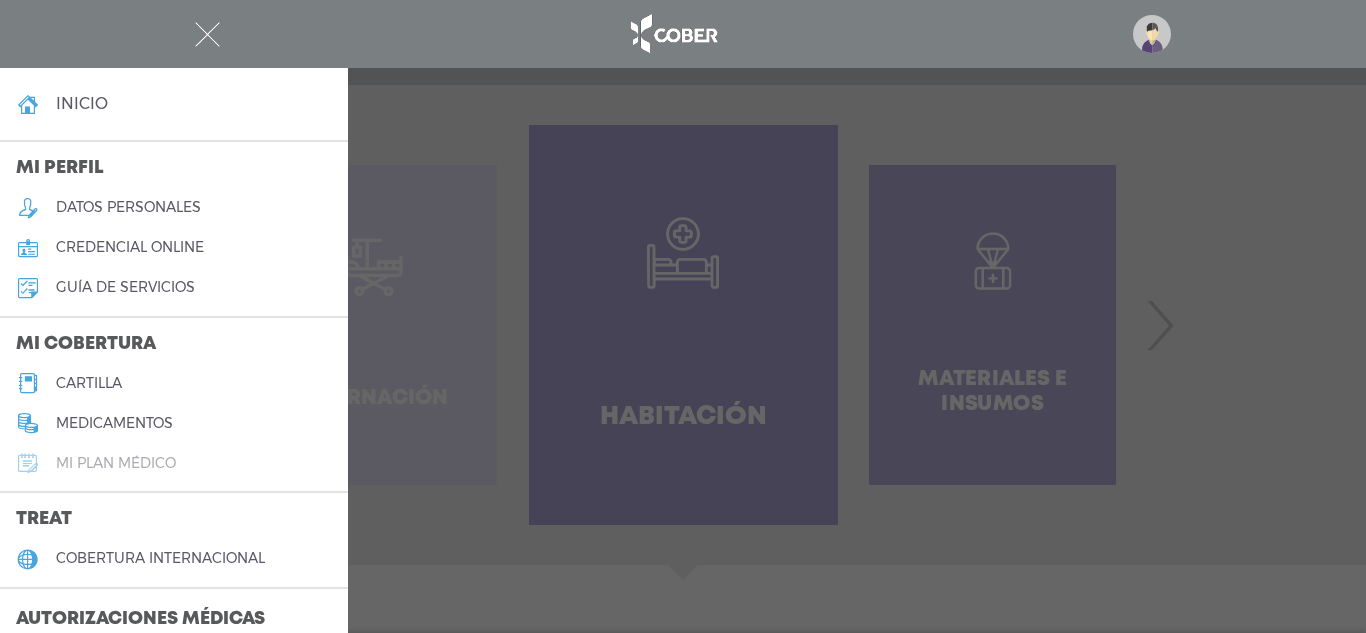 drag, startPoint x: 113, startPoint y: 455, endPoint x: 154, endPoint y: 453, distance: 41.04875 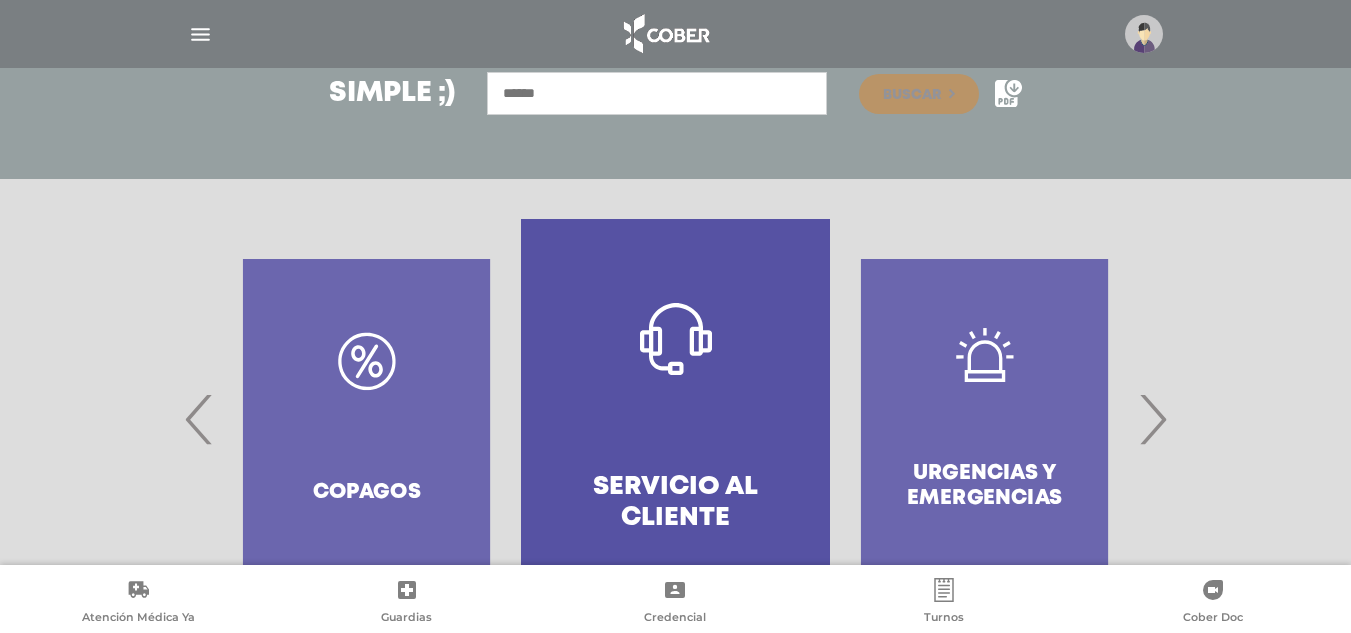 scroll, scrollTop: 394, scrollLeft: 0, axis: vertical 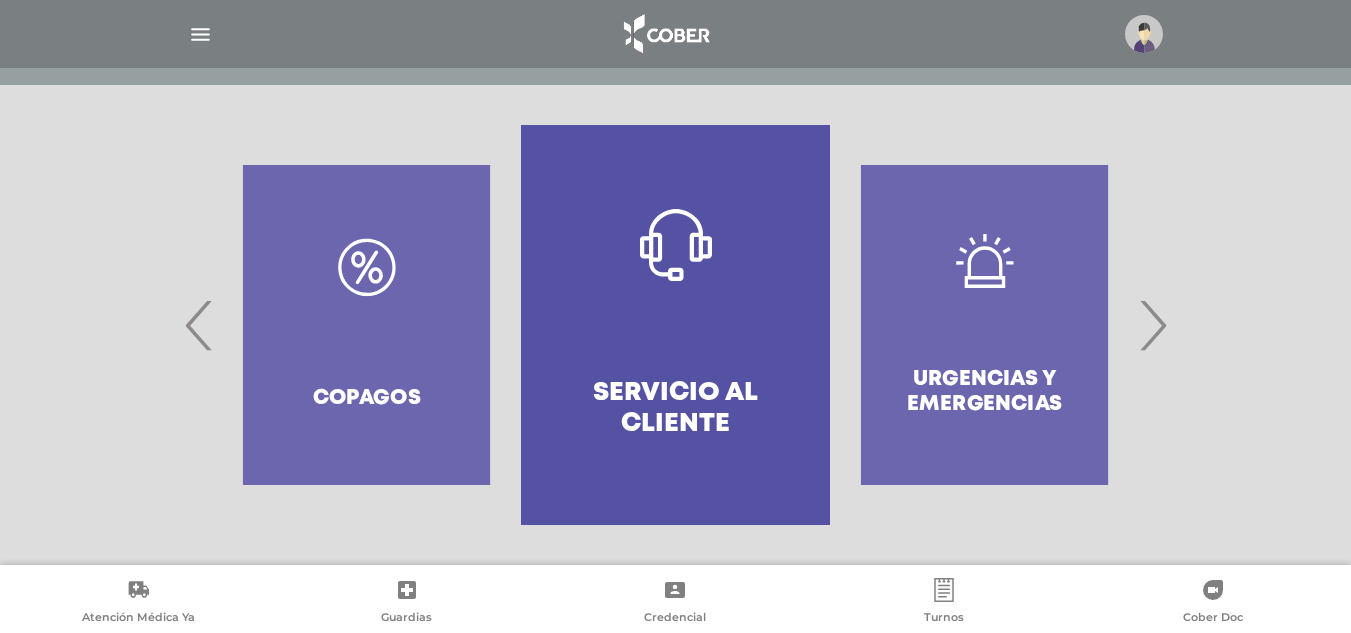 click on "›" at bounding box center [1152, 325] 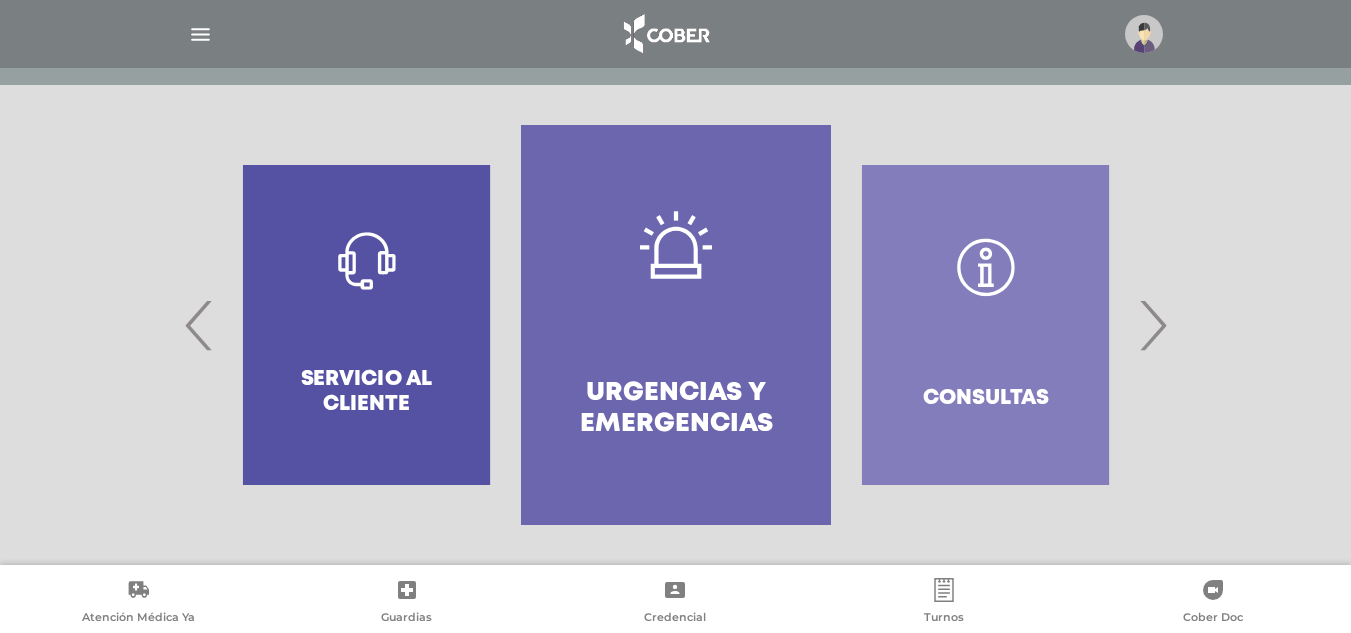click on "›" at bounding box center [1152, 325] 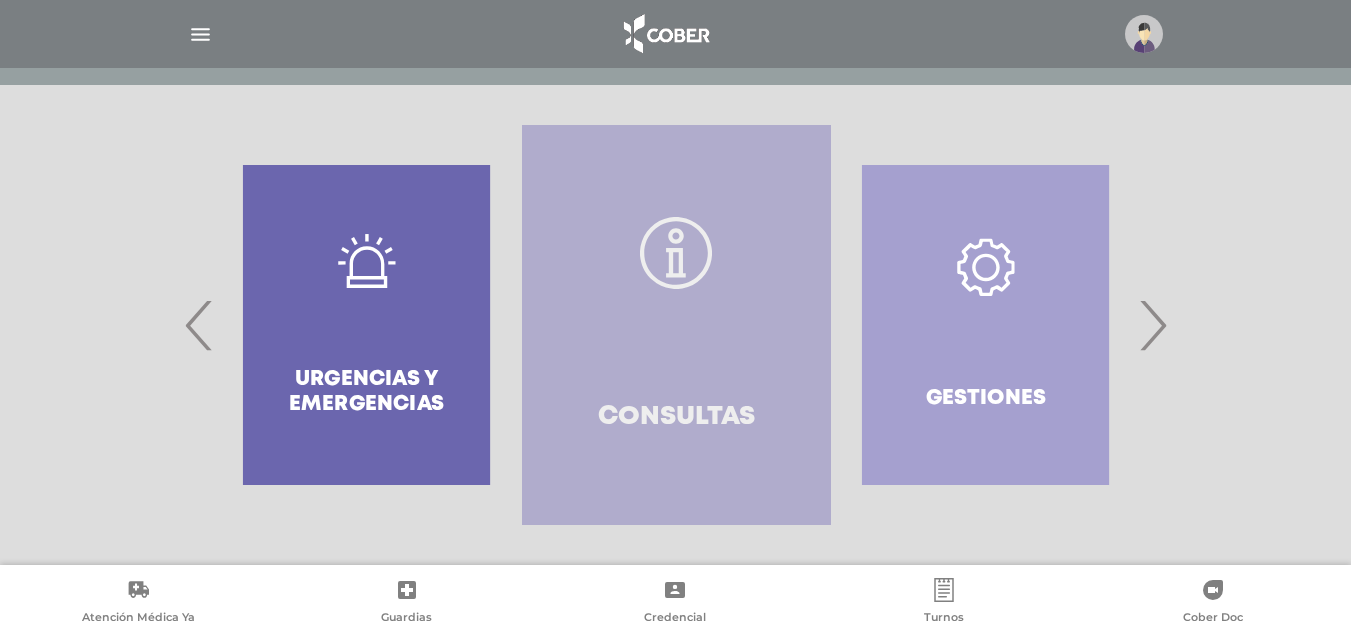 click on "Consultas" at bounding box center [676, 325] 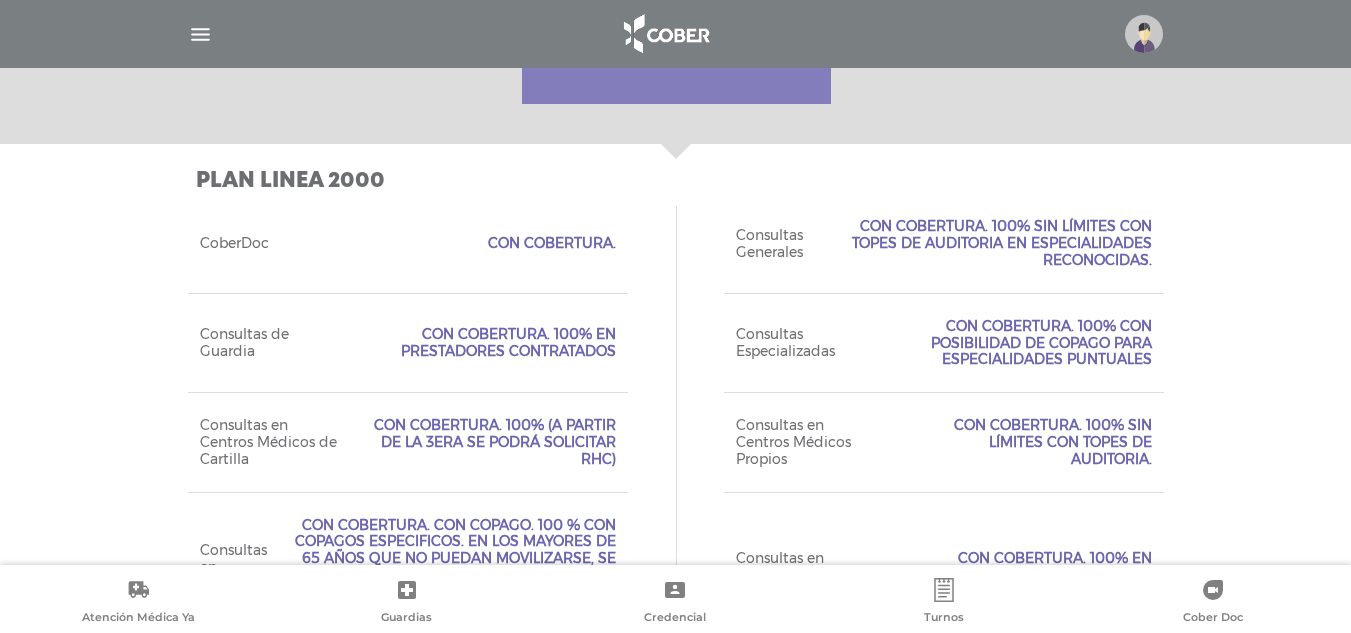 scroll, scrollTop: 615, scrollLeft: 0, axis: vertical 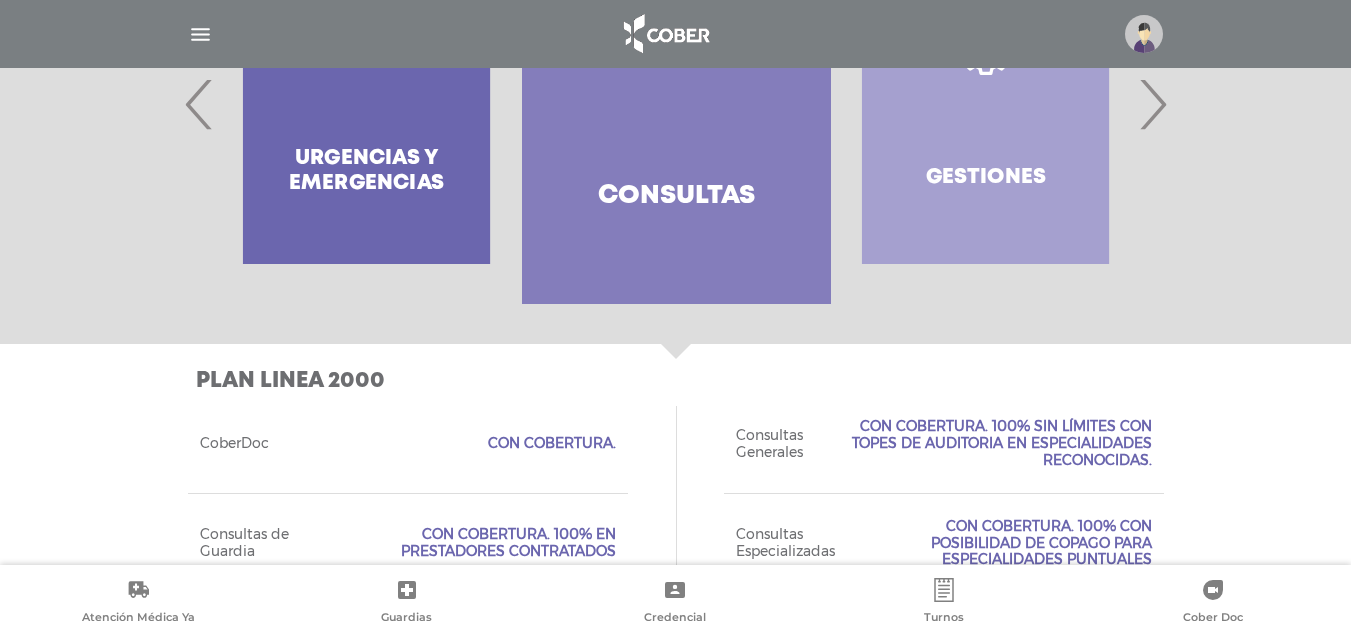 click on "›" at bounding box center (1152, 104) 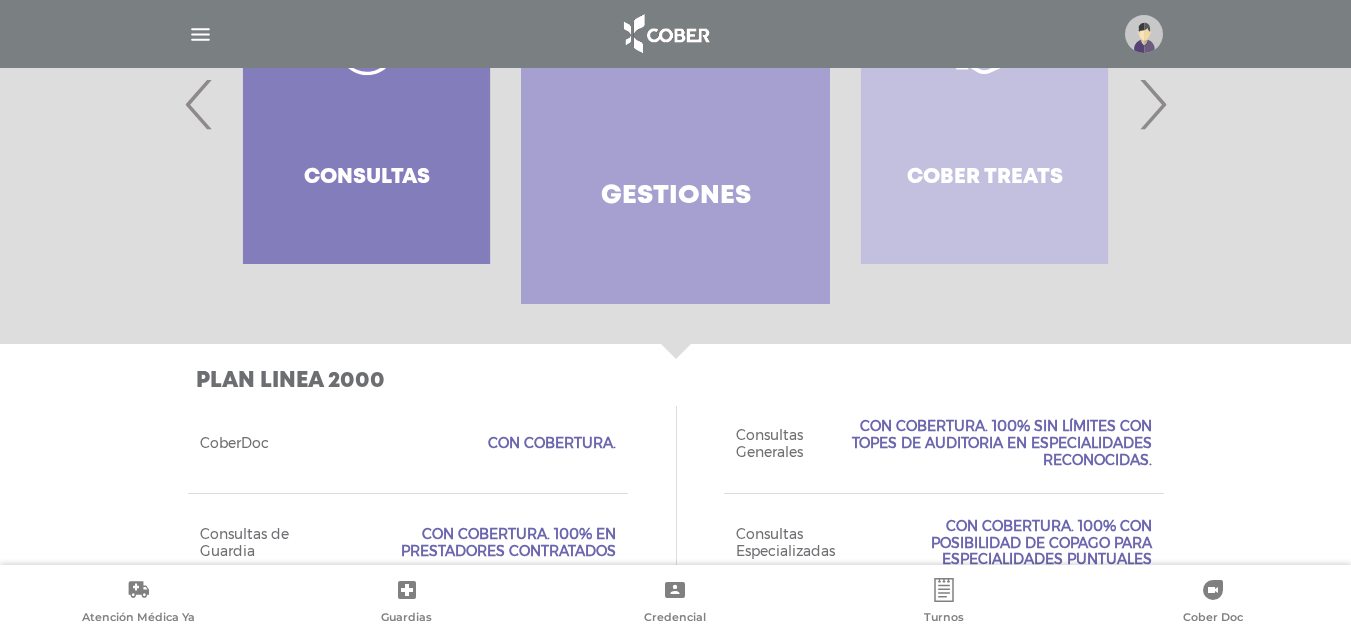 click on "Gestiones" at bounding box center (676, 196) 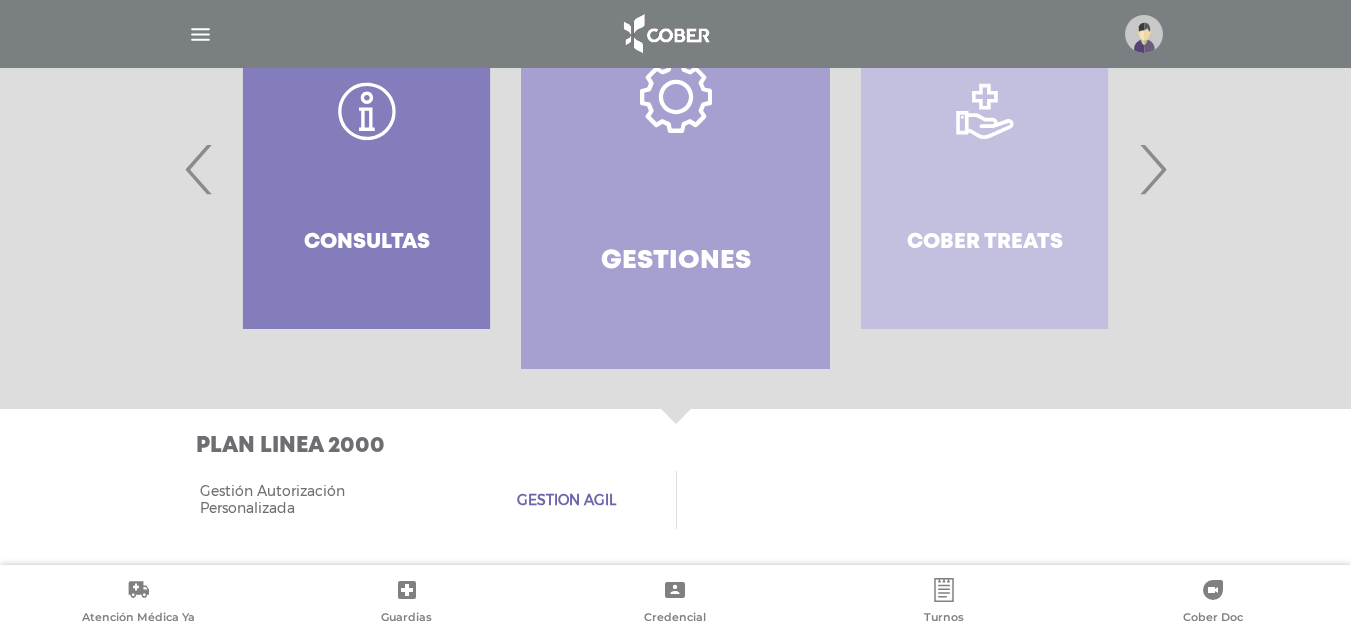 scroll, scrollTop: 550, scrollLeft: 0, axis: vertical 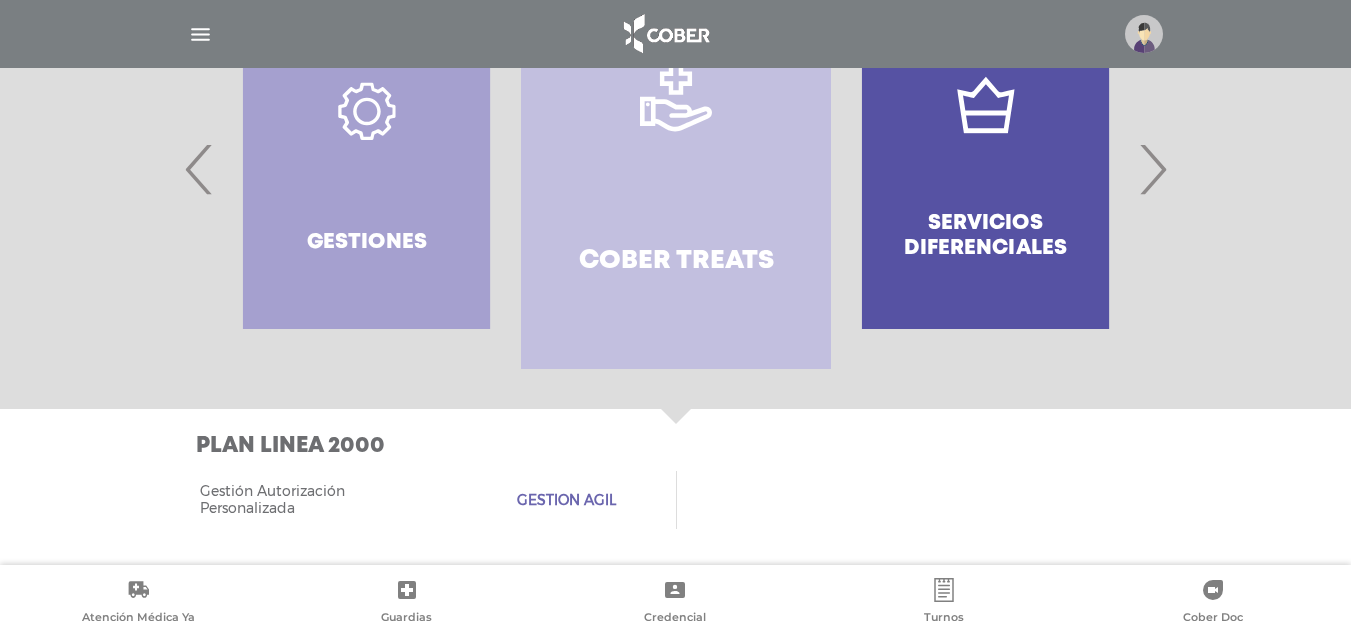 click on "›" at bounding box center [1152, 169] 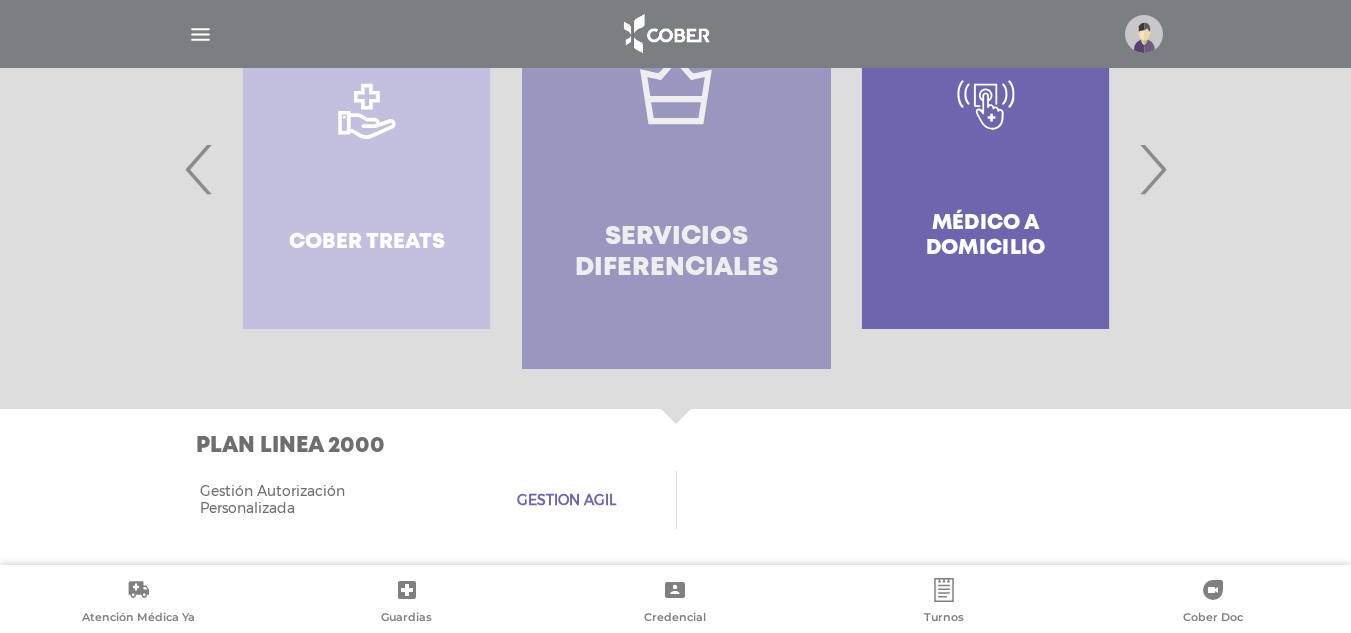 click on "Servicios diferenciales" at bounding box center [676, 169] 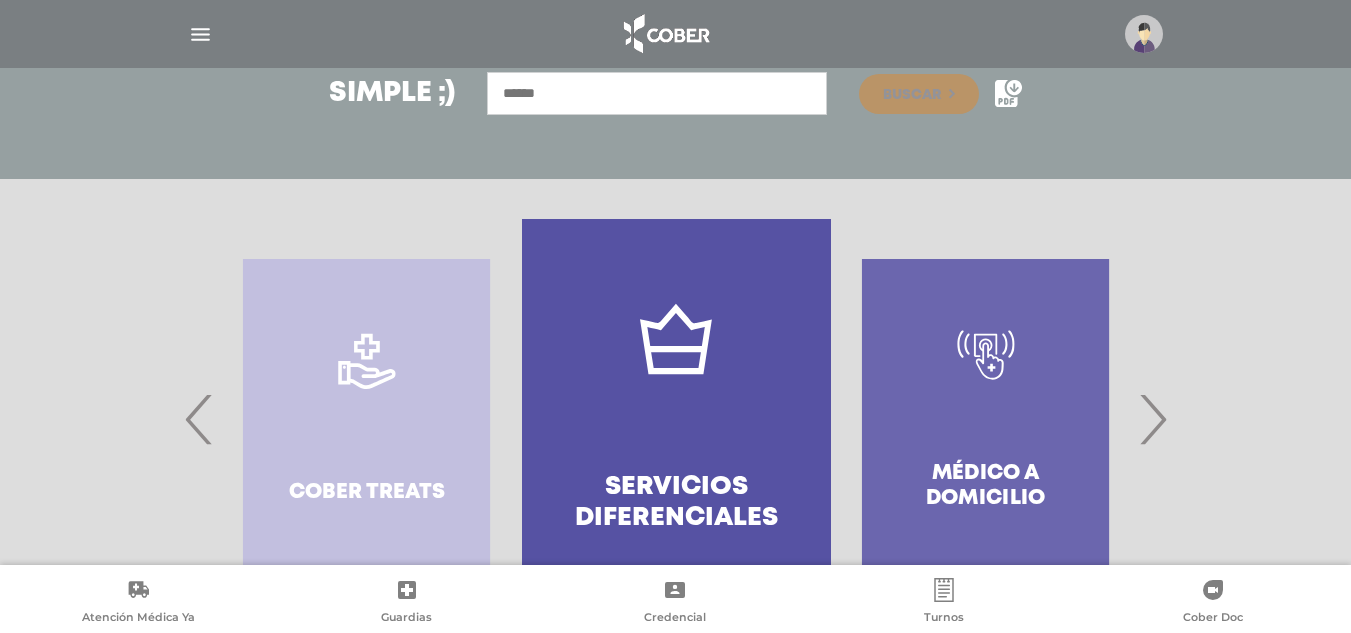 scroll, scrollTop: 400, scrollLeft: 0, axis: vertical 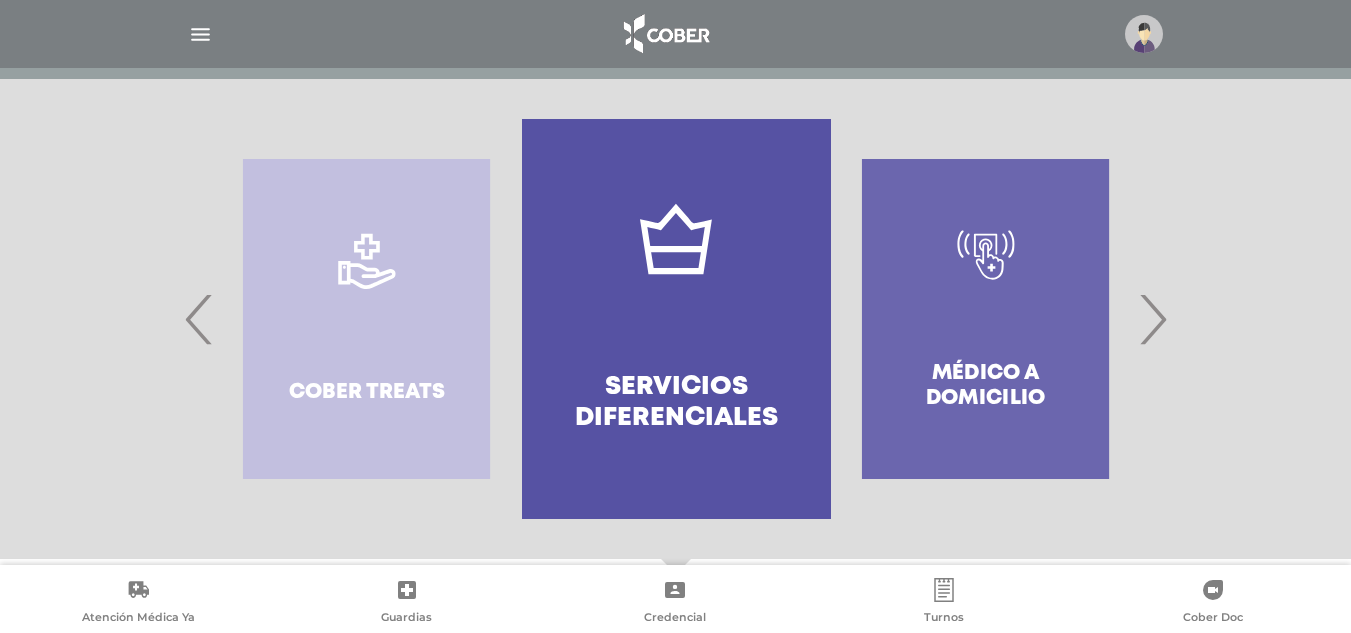 click on "›" at bounding box center (1152, 319) 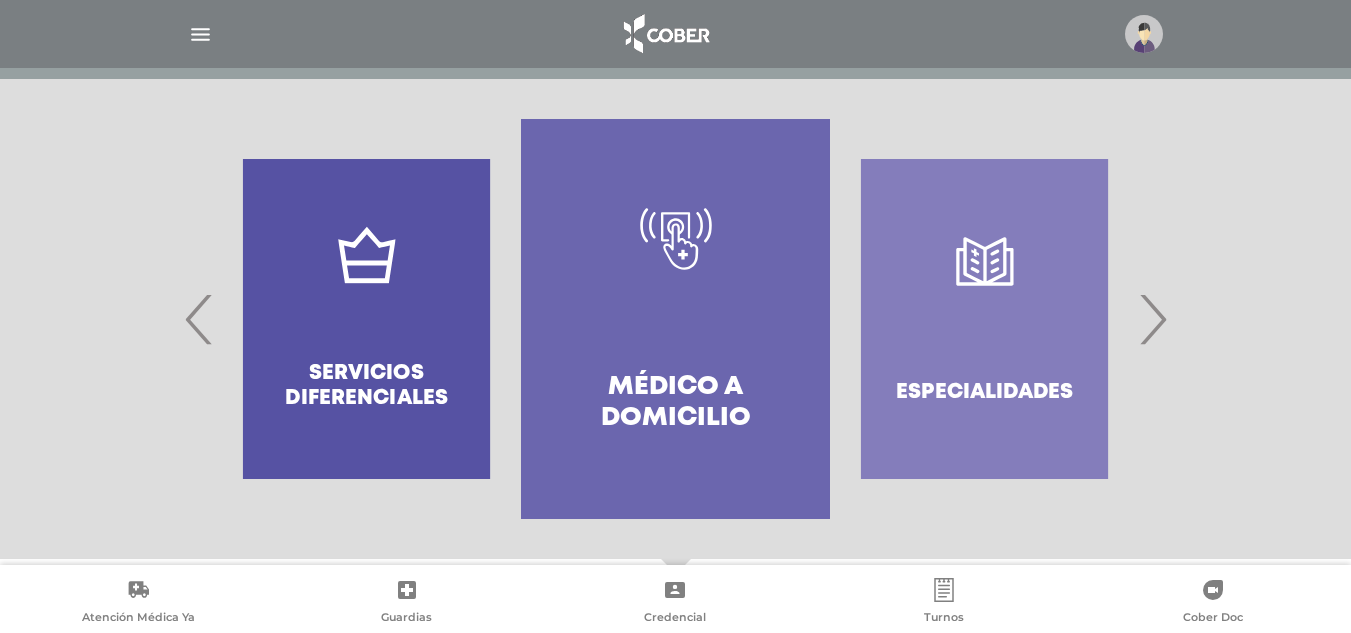 click on "›" at bounding box center [1152, 319] 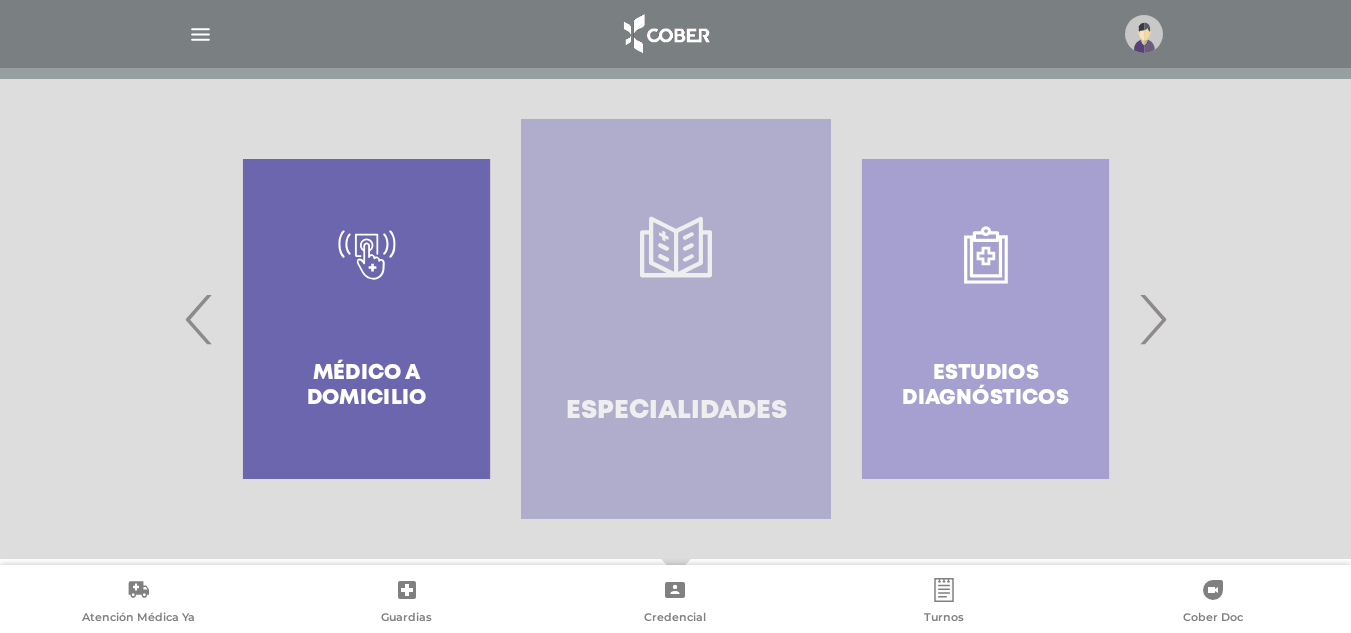 click on "Especialidades" at bounding box center [675, 319] 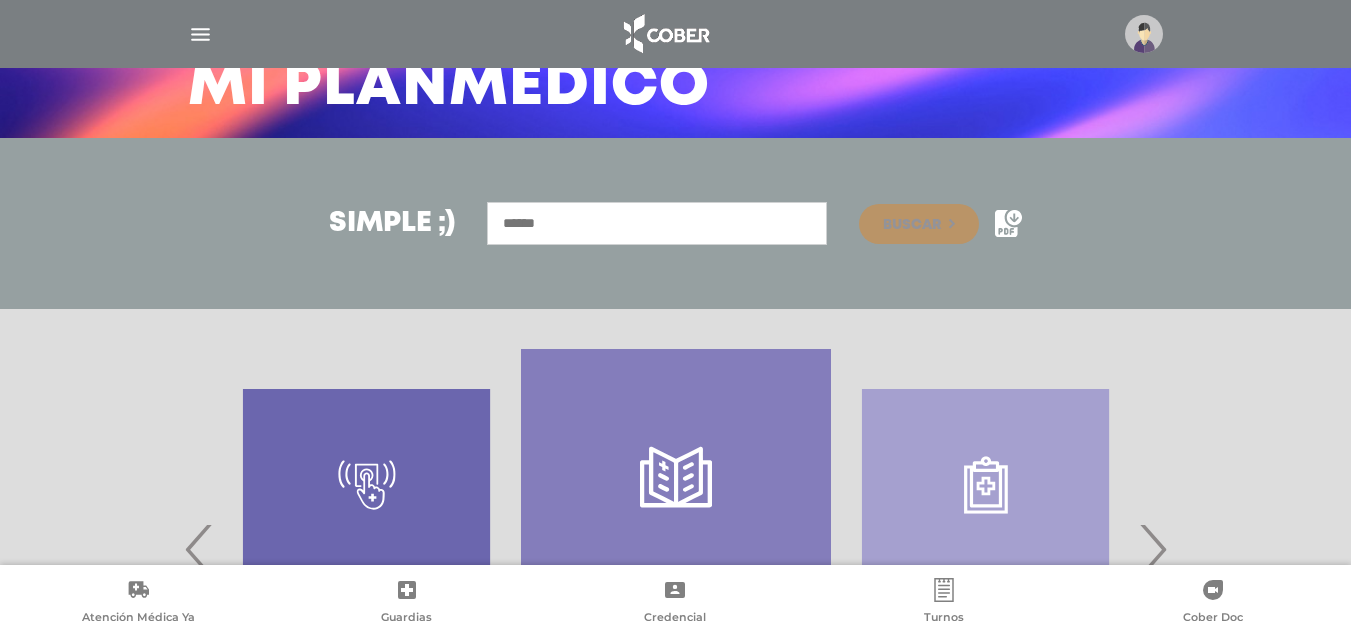 scroll, scrollTop: 0, scrollLeft: 0, axis: both 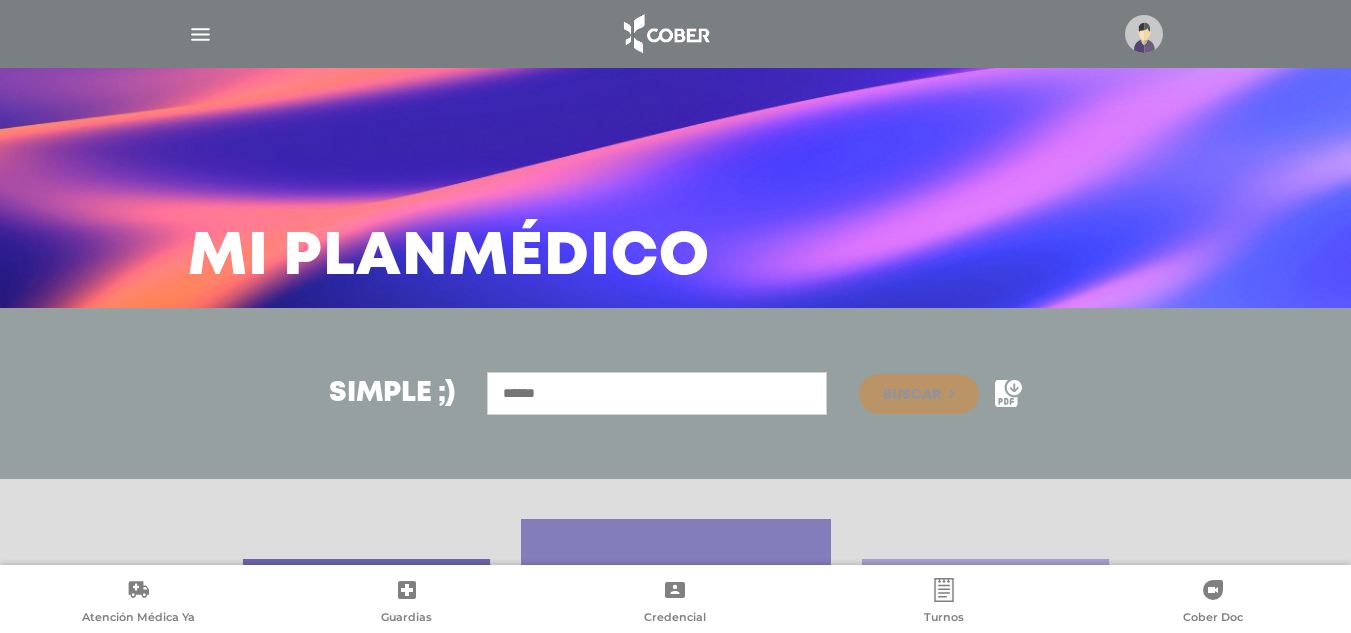click at bounding box center (657, 393) 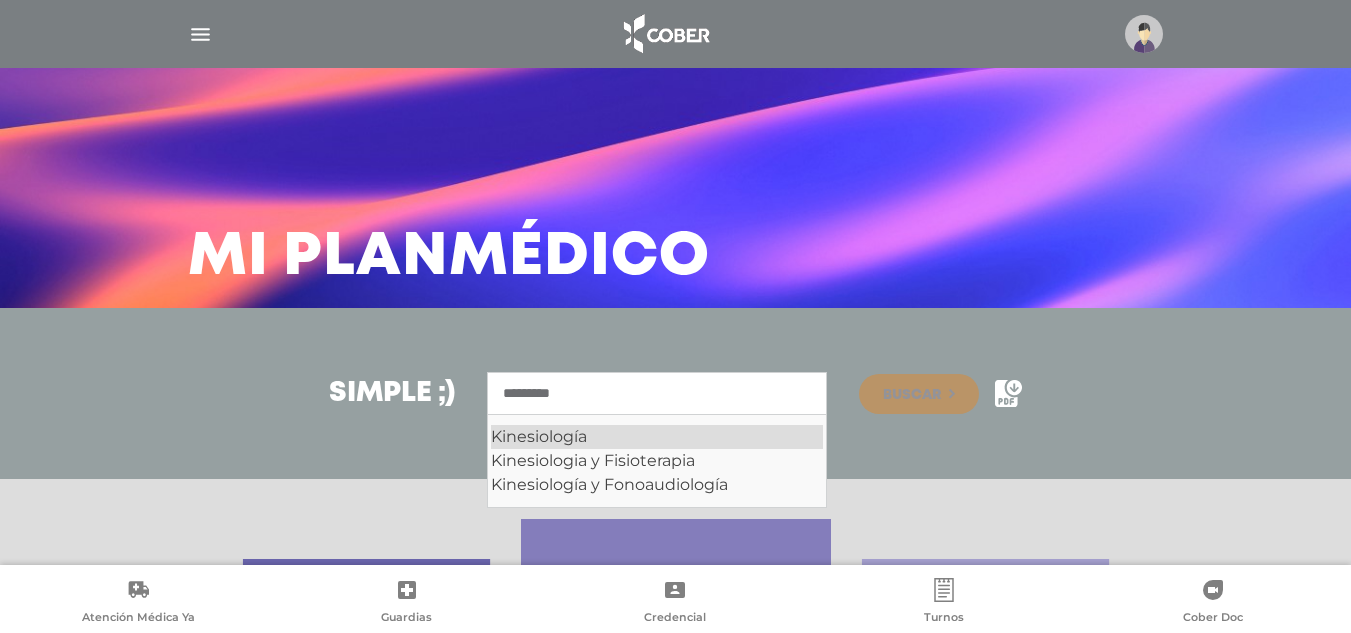 click on "Kinesiología" at bounding box center (657, 437) 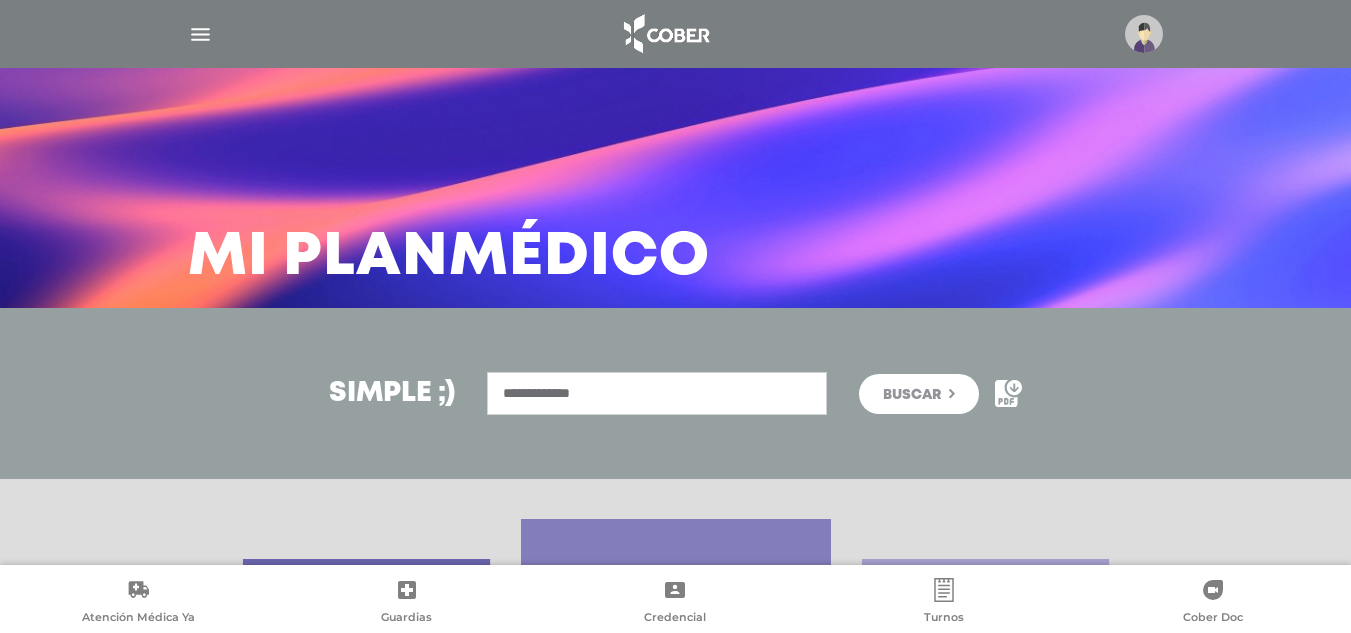 type on "**********" 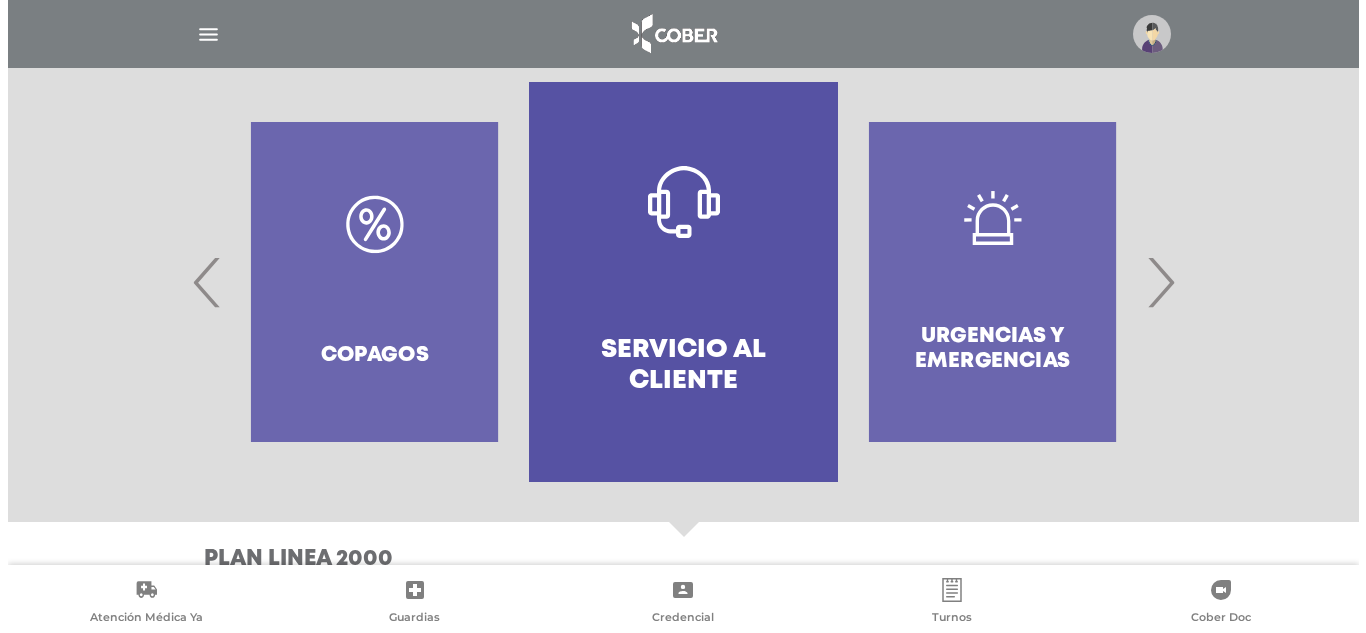 scroll, scrollTop: 337, scrollLeft: 0, axis: vertical 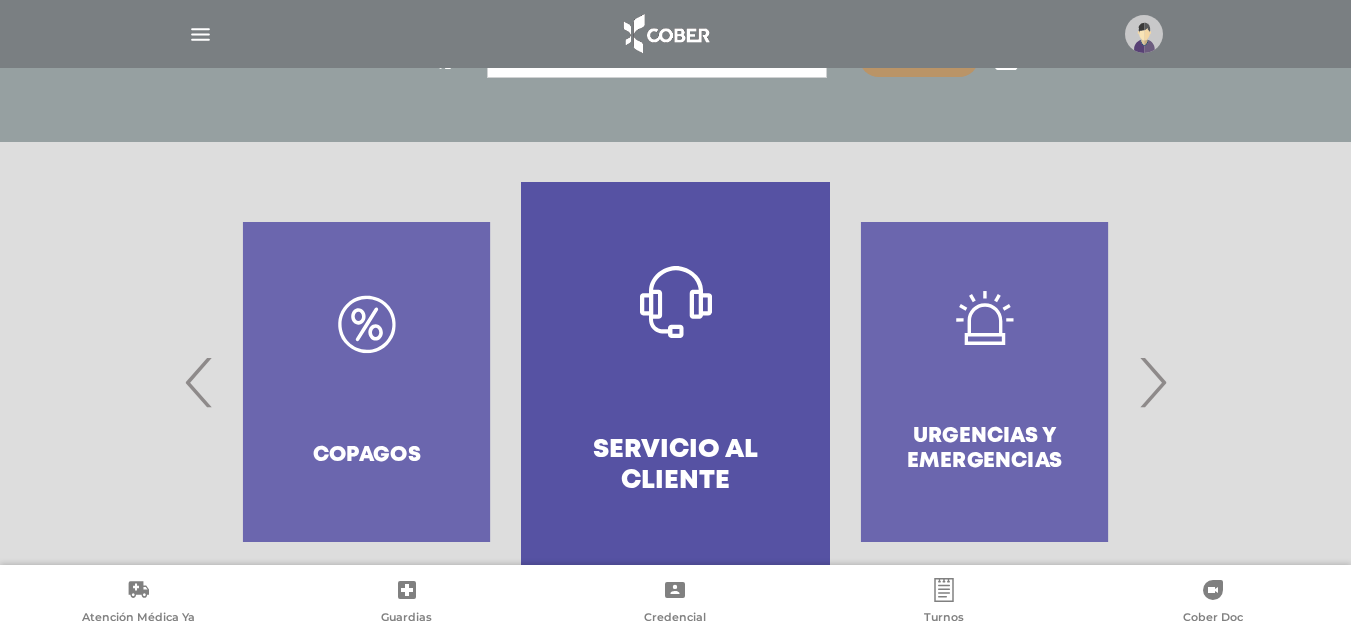 click at bounding box center [200, 34] 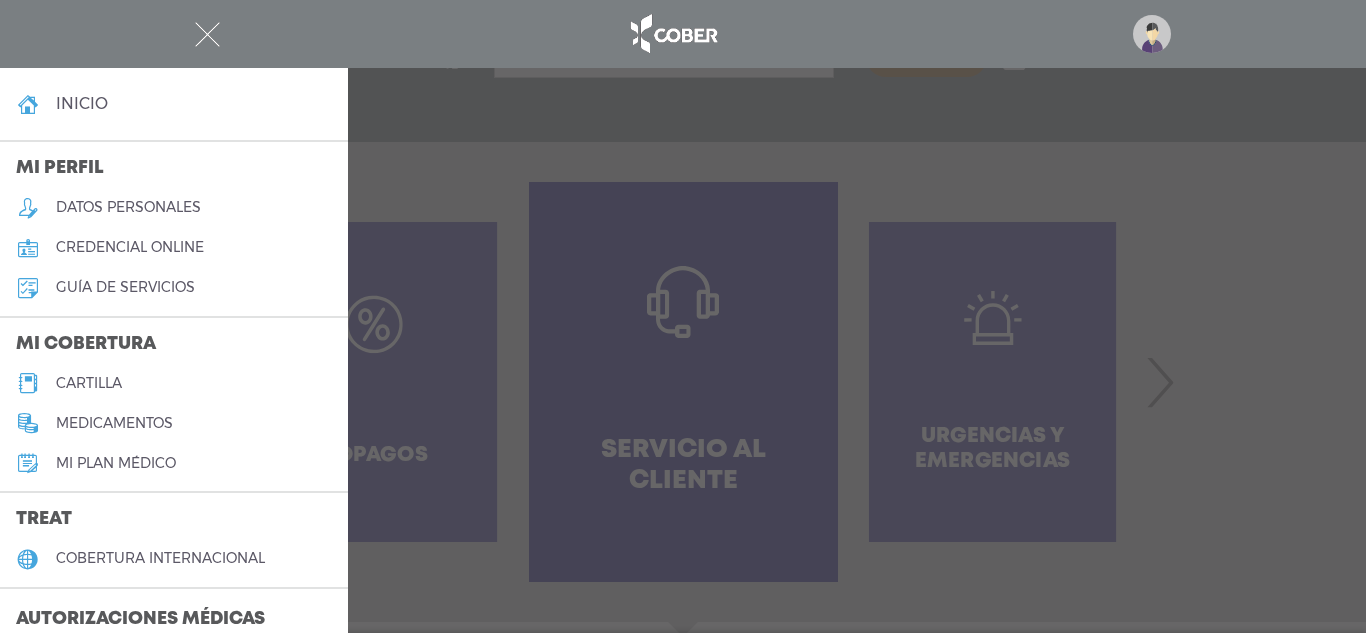 click at bounding box center (683, 34) 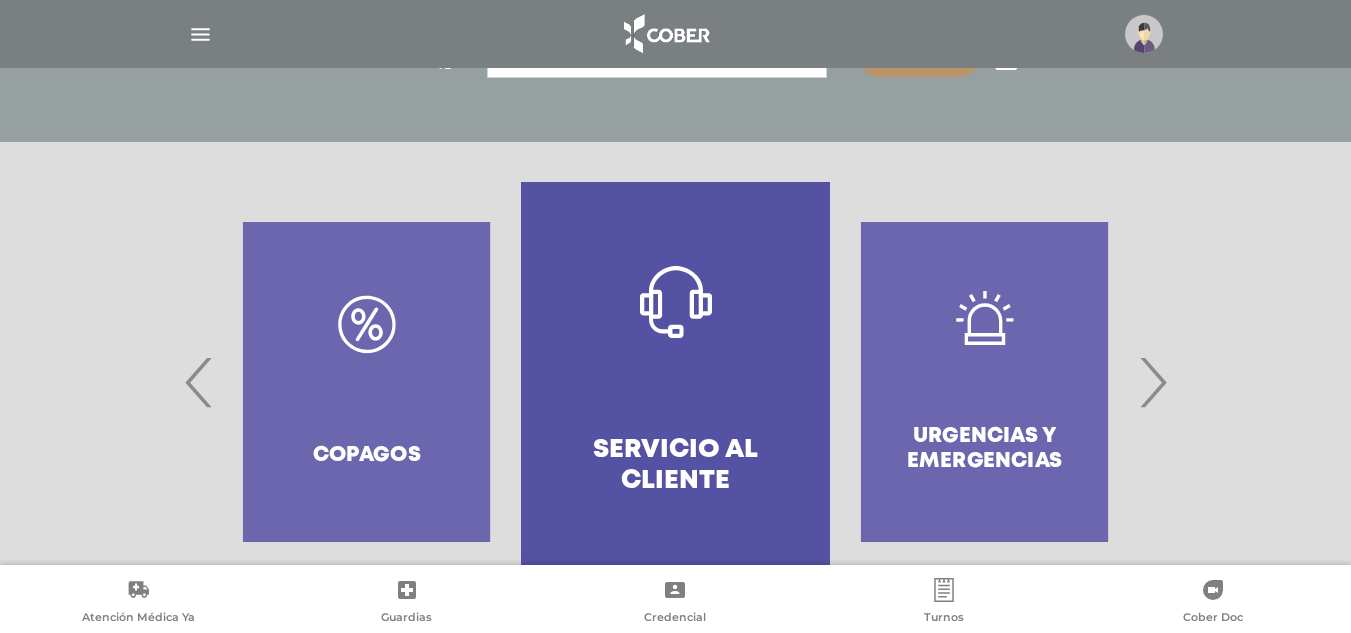 click at bounding box center (1144, 34) 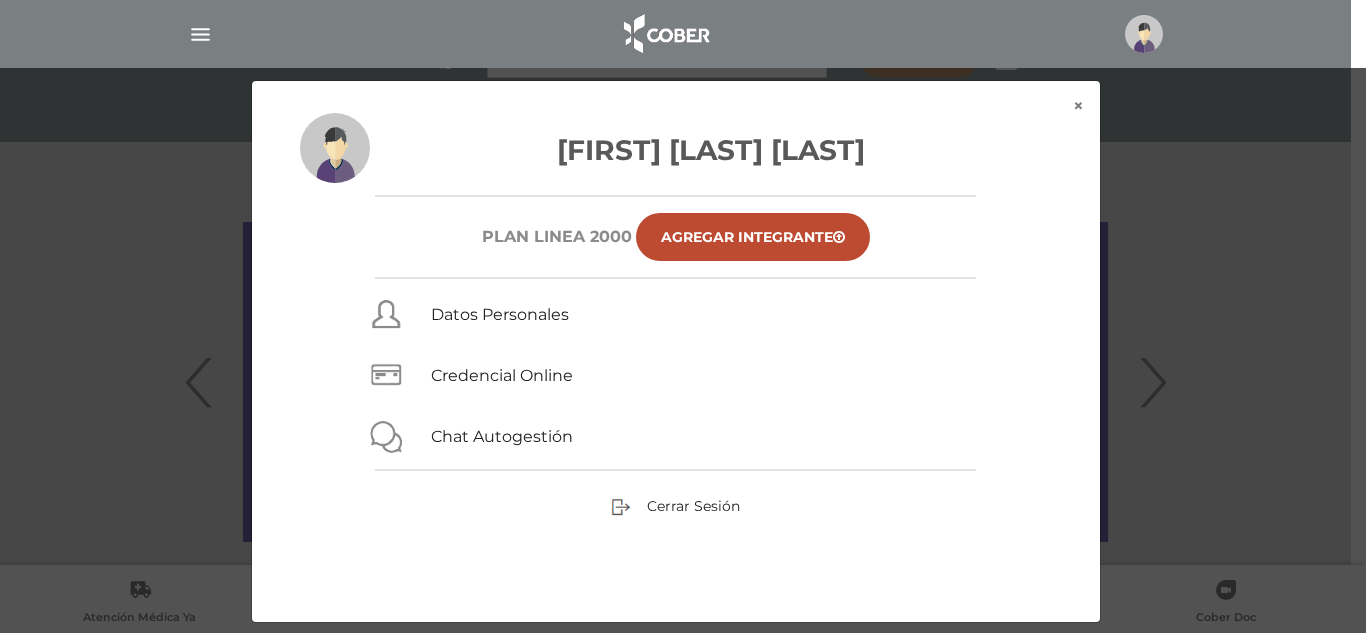 click at bounding box center (200, 34) 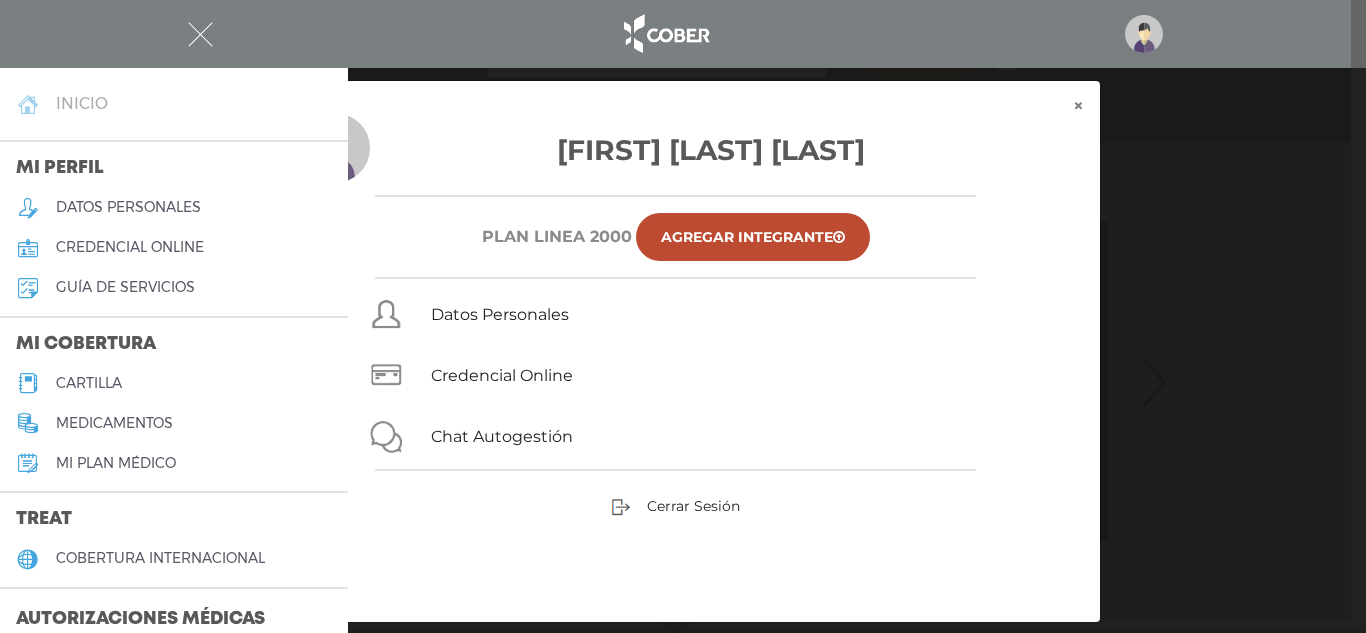 click on "inicio" at bounding box center [82, 103] 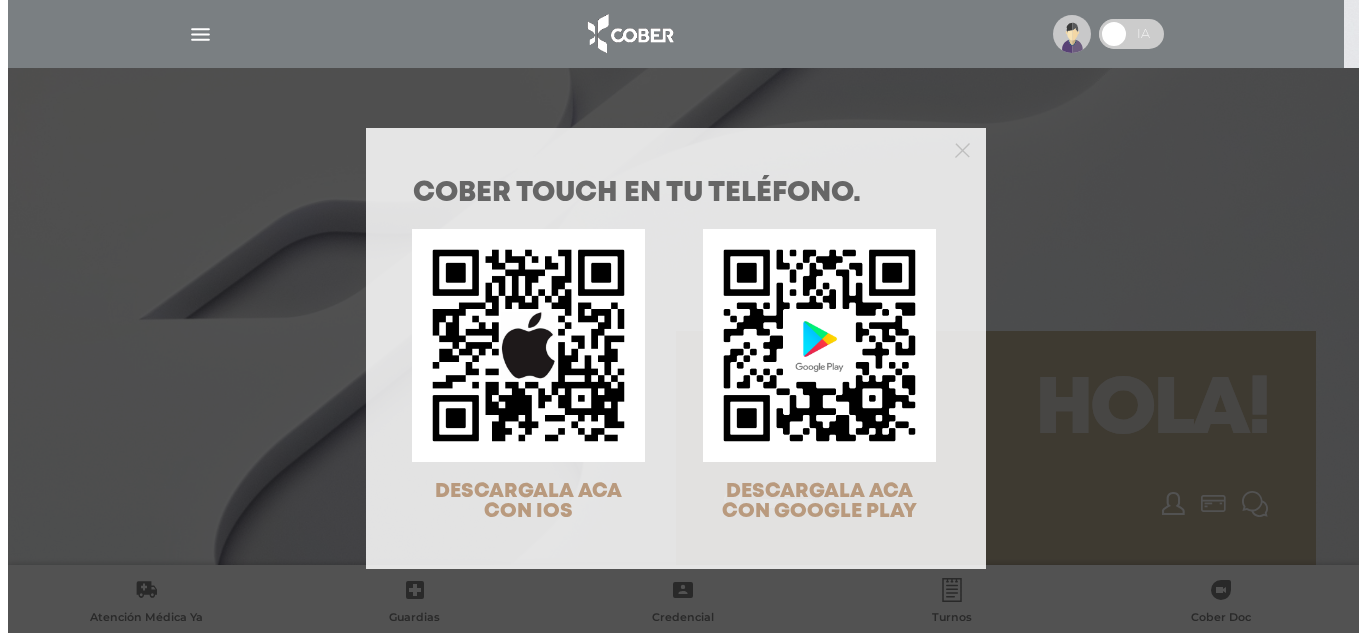 scroll, scrollTop: 0, scrollLeft: 0, axis: both 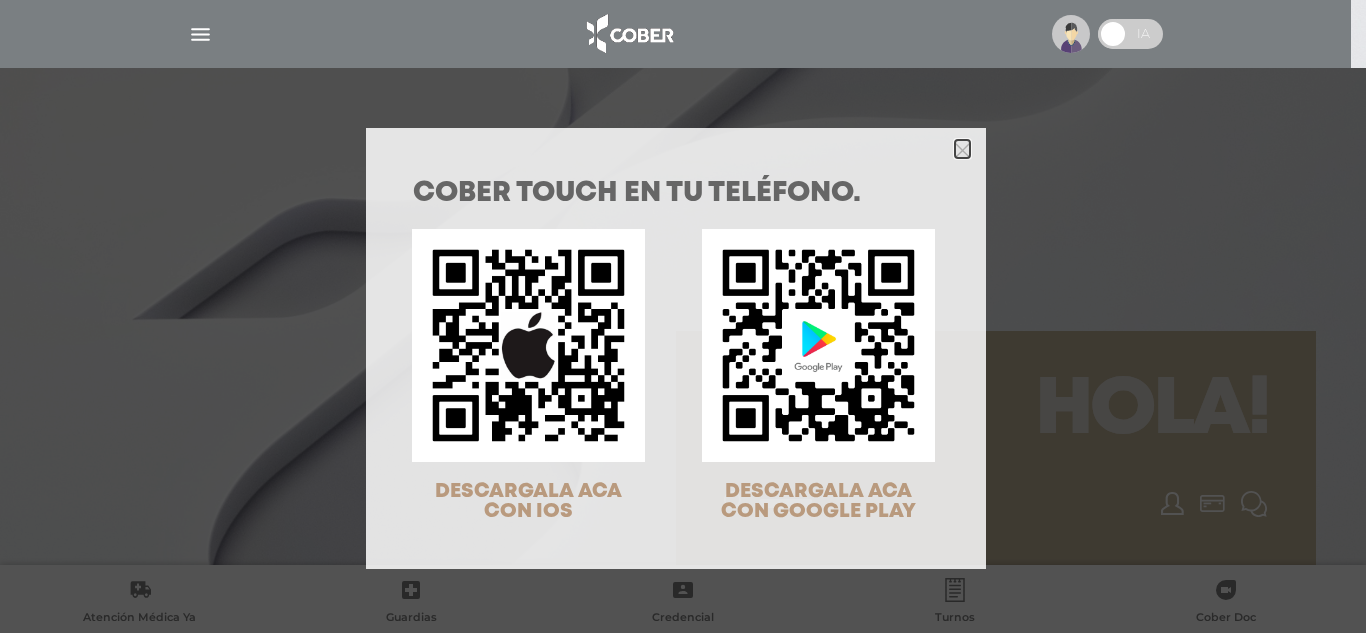 click 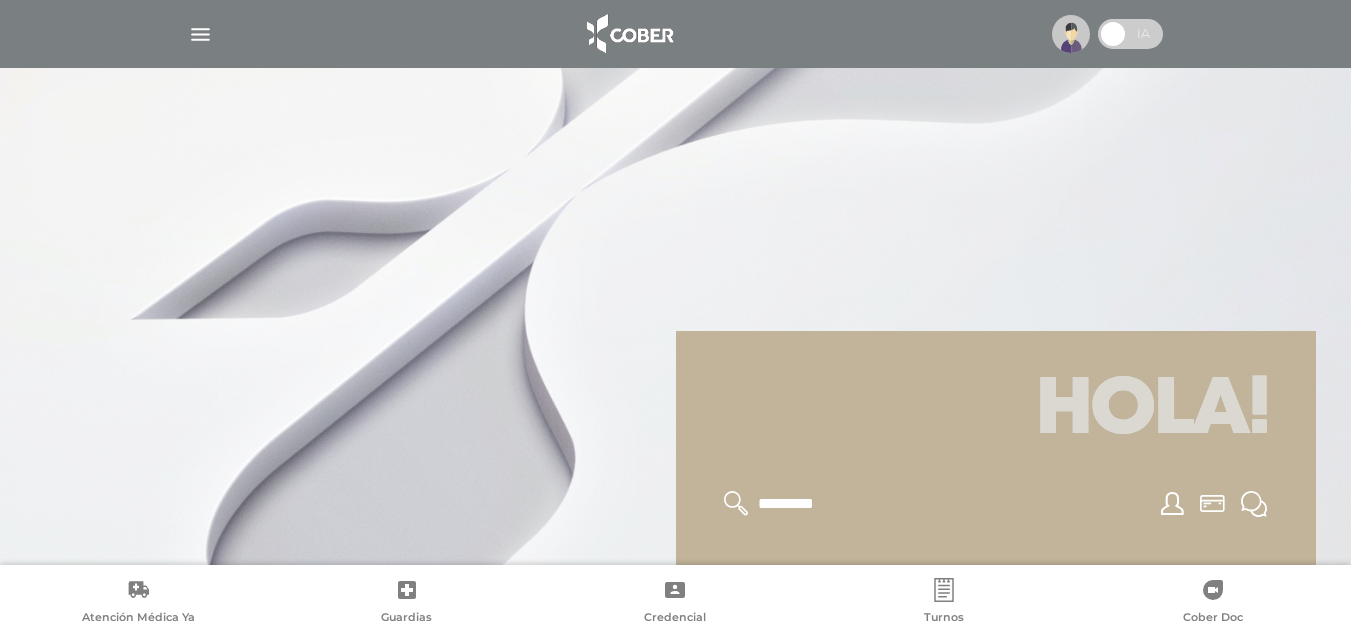 click at bounding box center (200, 34) 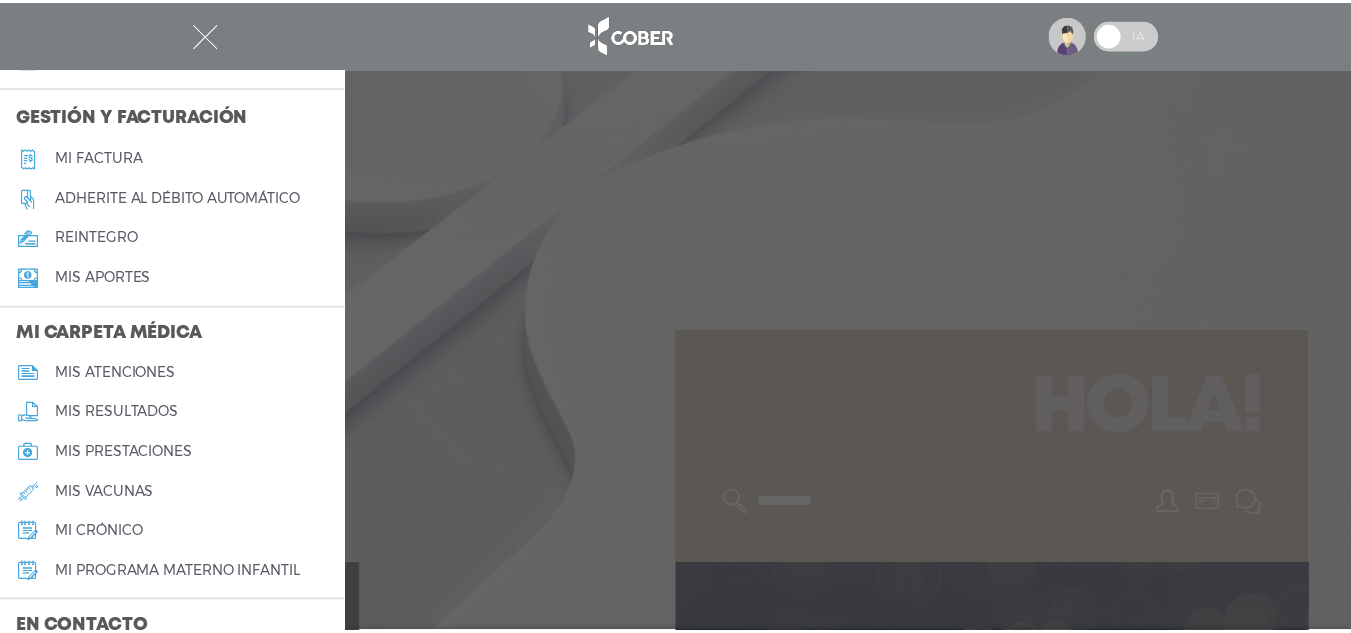 scroll, scrollTop: 910, scrollLeft: 0, axis: vertical 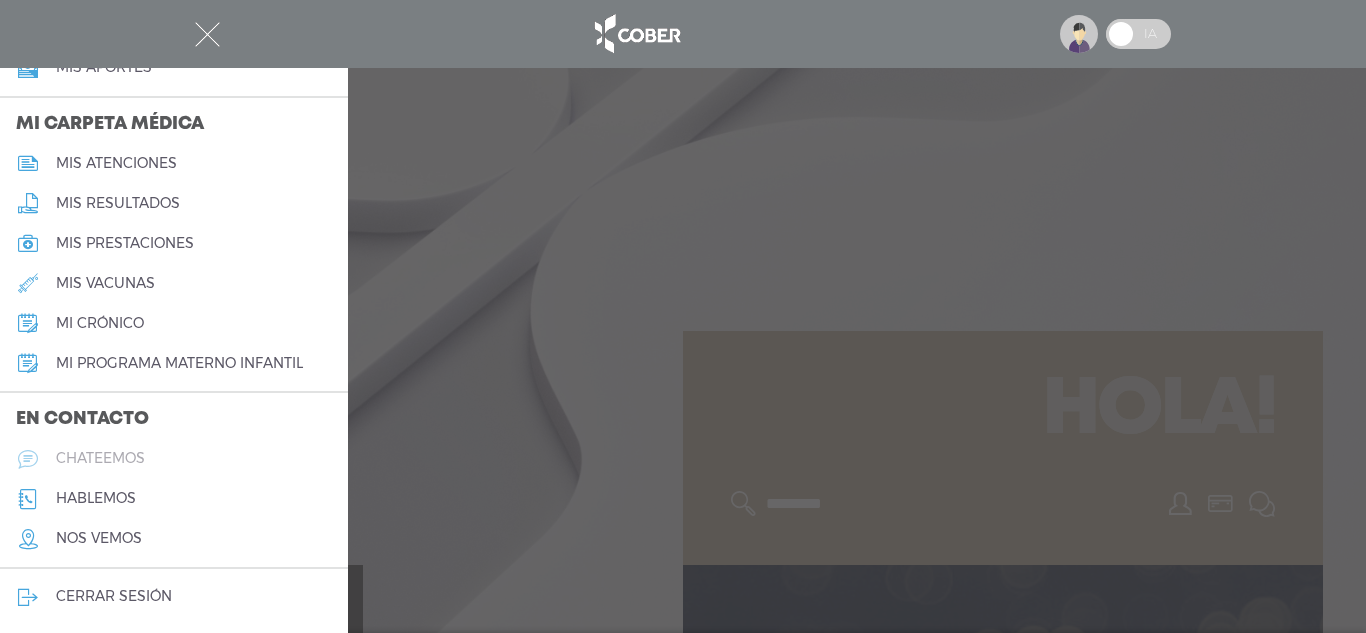 click on "chateemos" at bounding box center [100, 458] 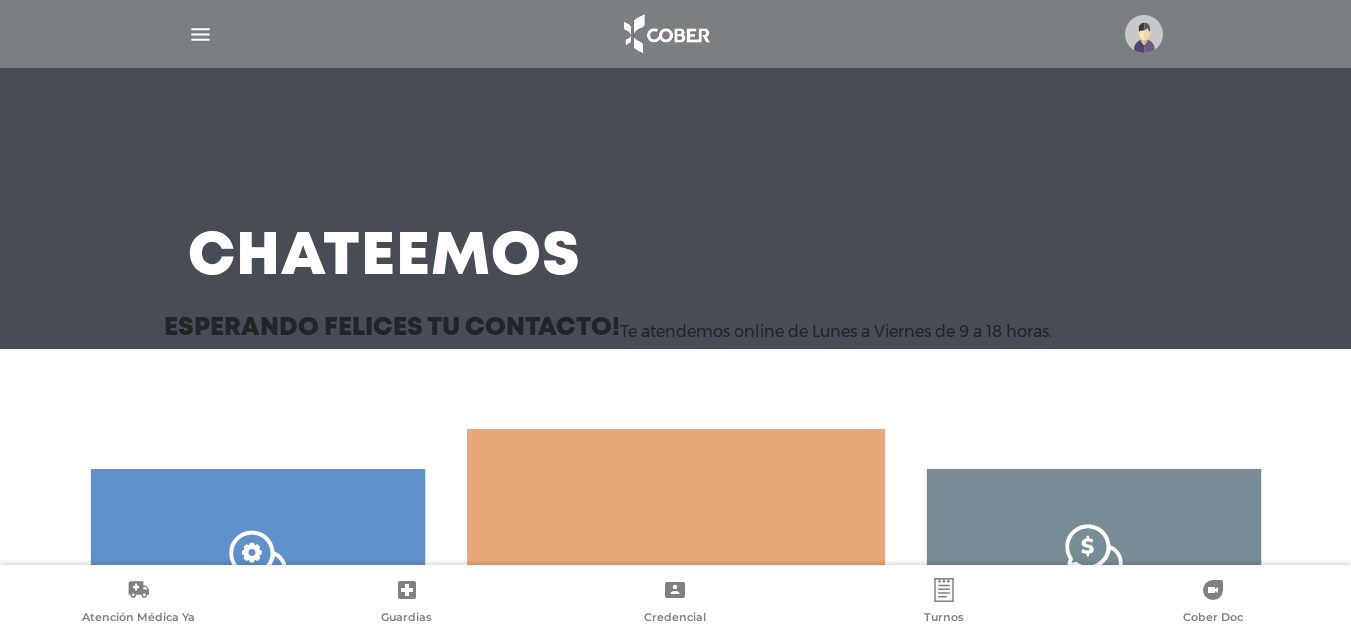 scroll, scrollTop: 264, scrollLeft: 0, axis: vertical 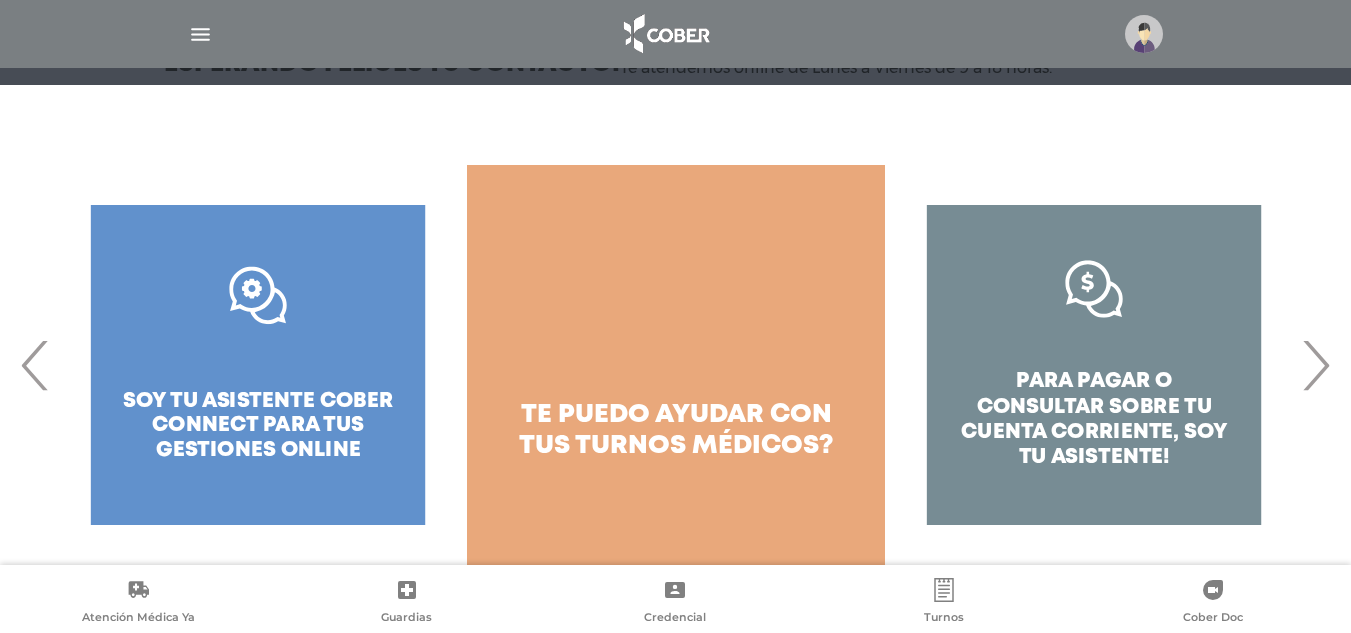 click on "›" at bounding box center (1315, 365) 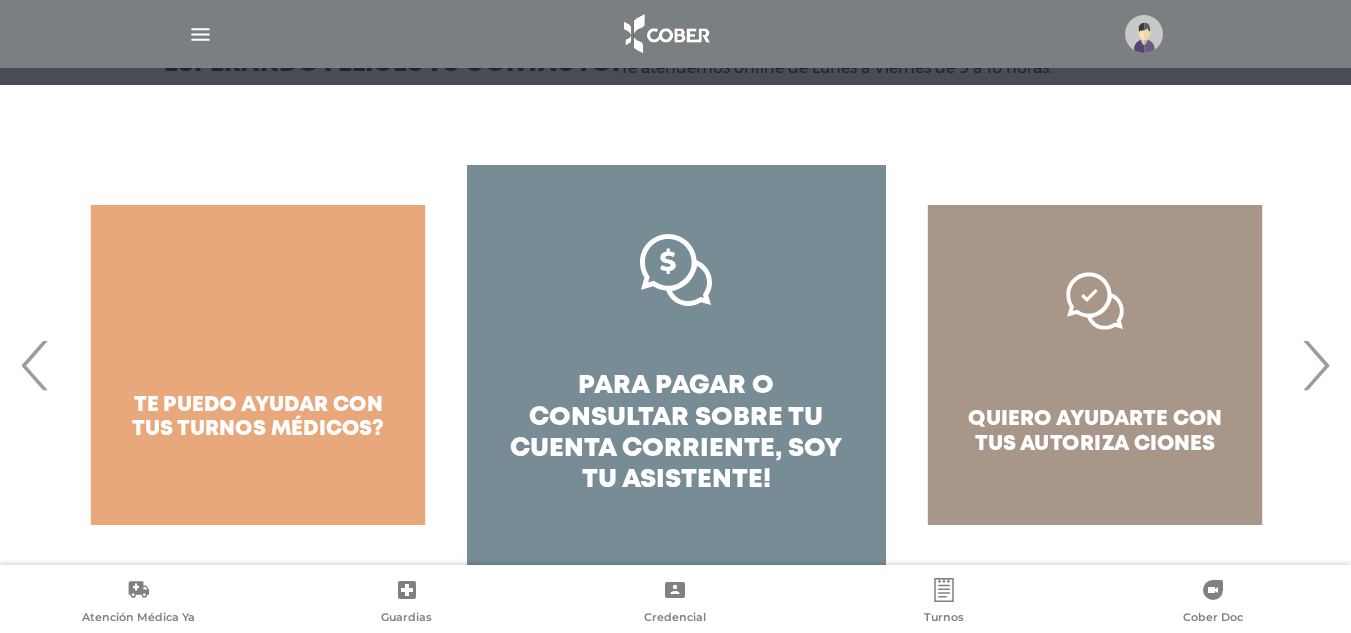 click on "›" at bounding box center [1315, 365] 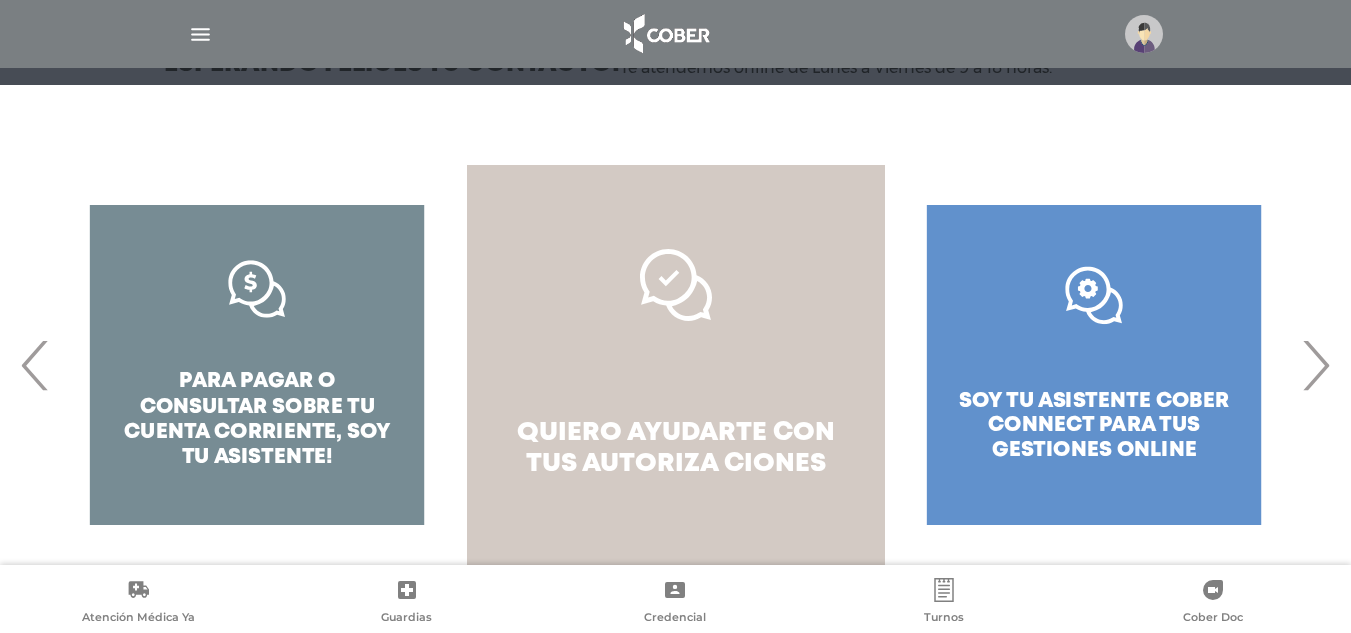 click on "quiero ayudarte con tus
autoriza ciones" at bounding box center (676, 365) 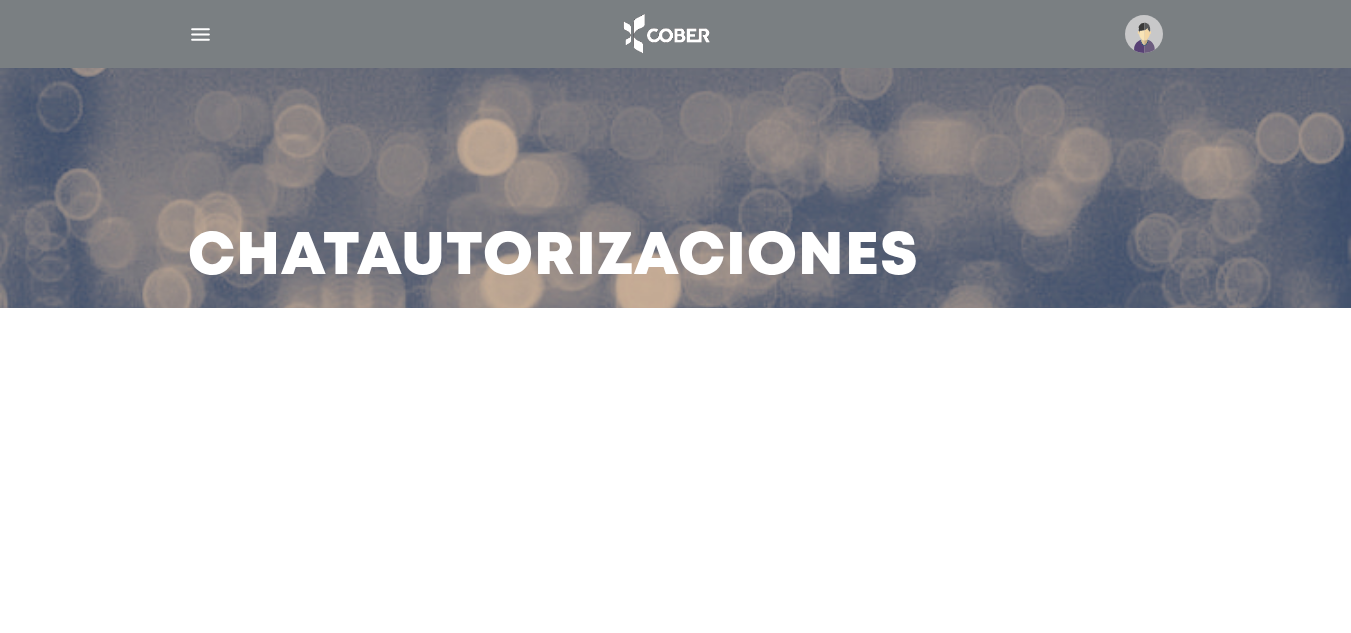 scroll, scrollTop: 150, scrollLeft: 0, axis: vertical 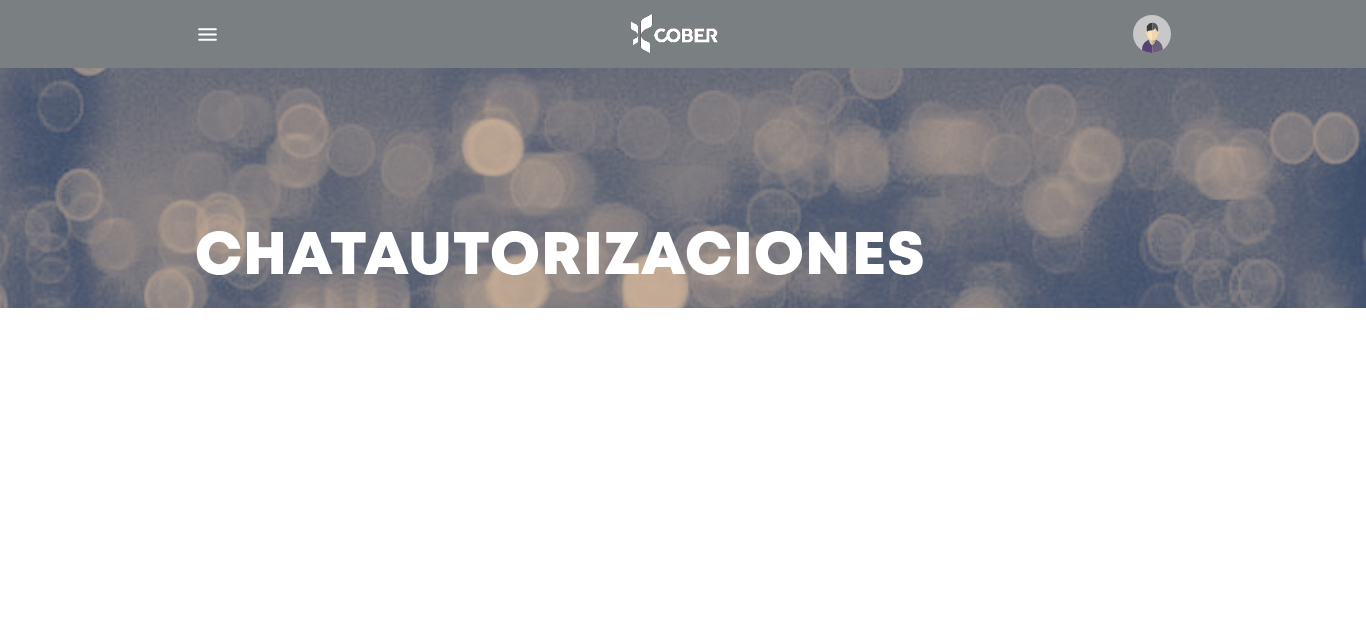 click at bounding box center [1152, 34] 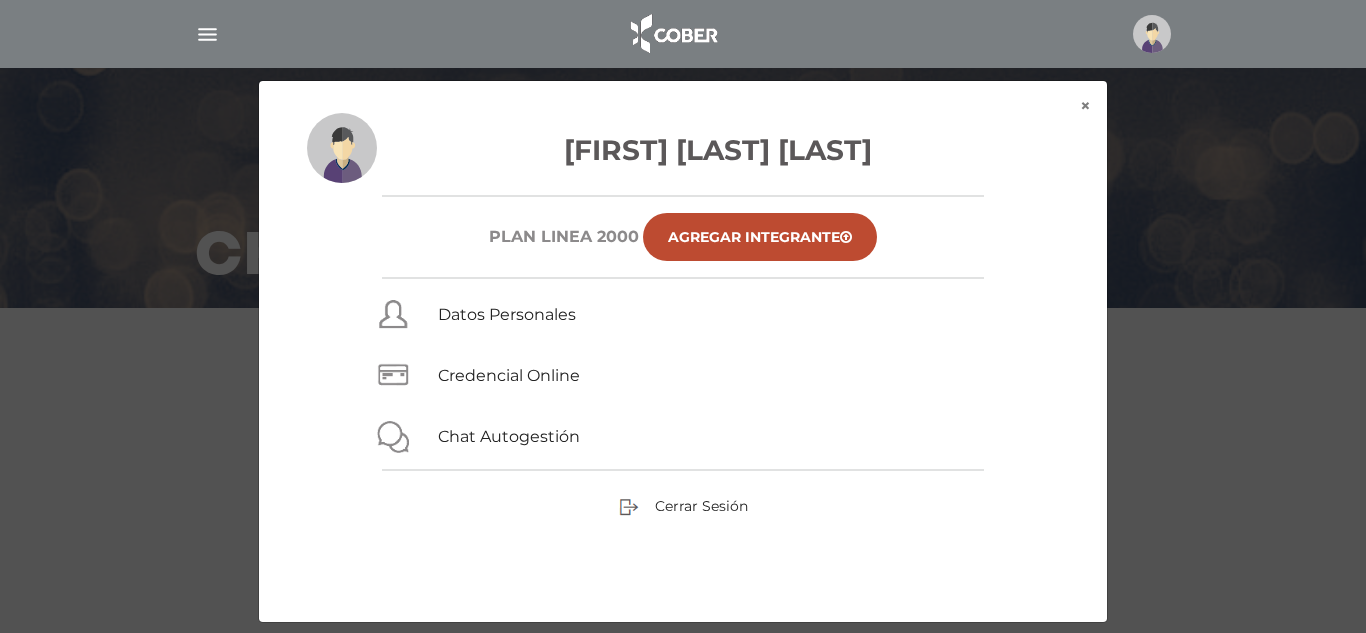 click on "×
×
Sibanik Nora Adriana
Plan Linea 2000
Agregar Integrante
Datos Personales
Credencial Online
Chat Autogestión
Cerrar Sesión" at bounding box center [683, 351] 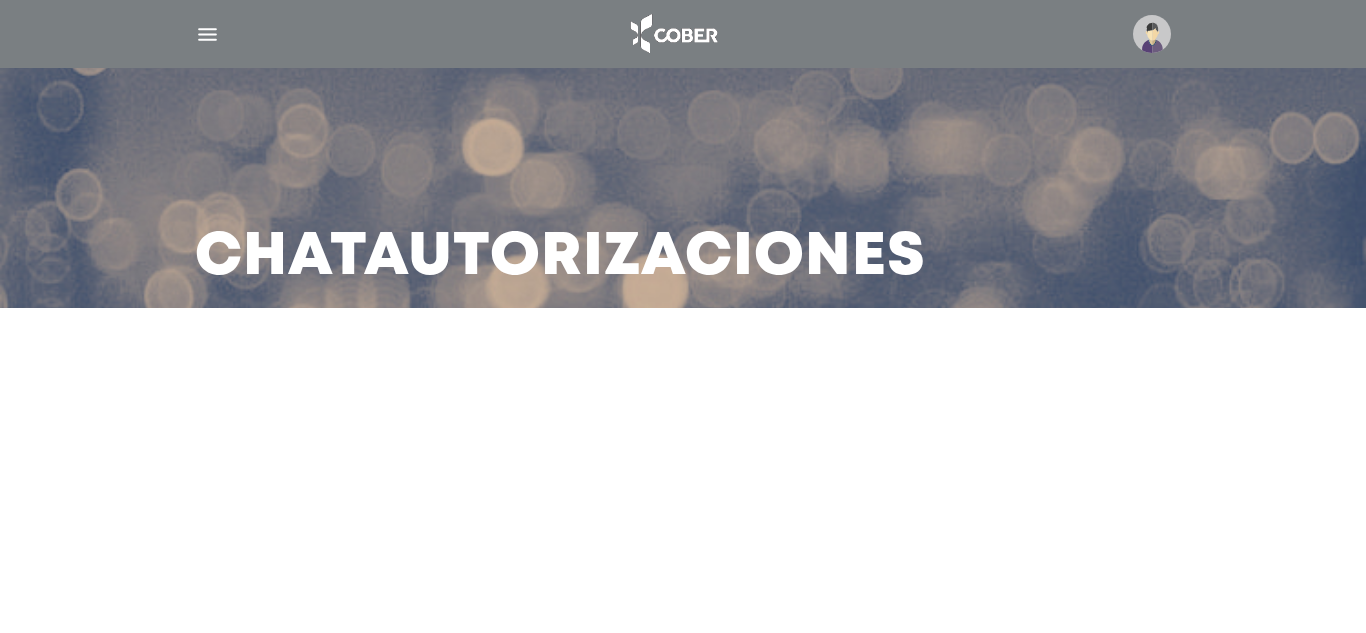 click at bounding box center [207, 34] 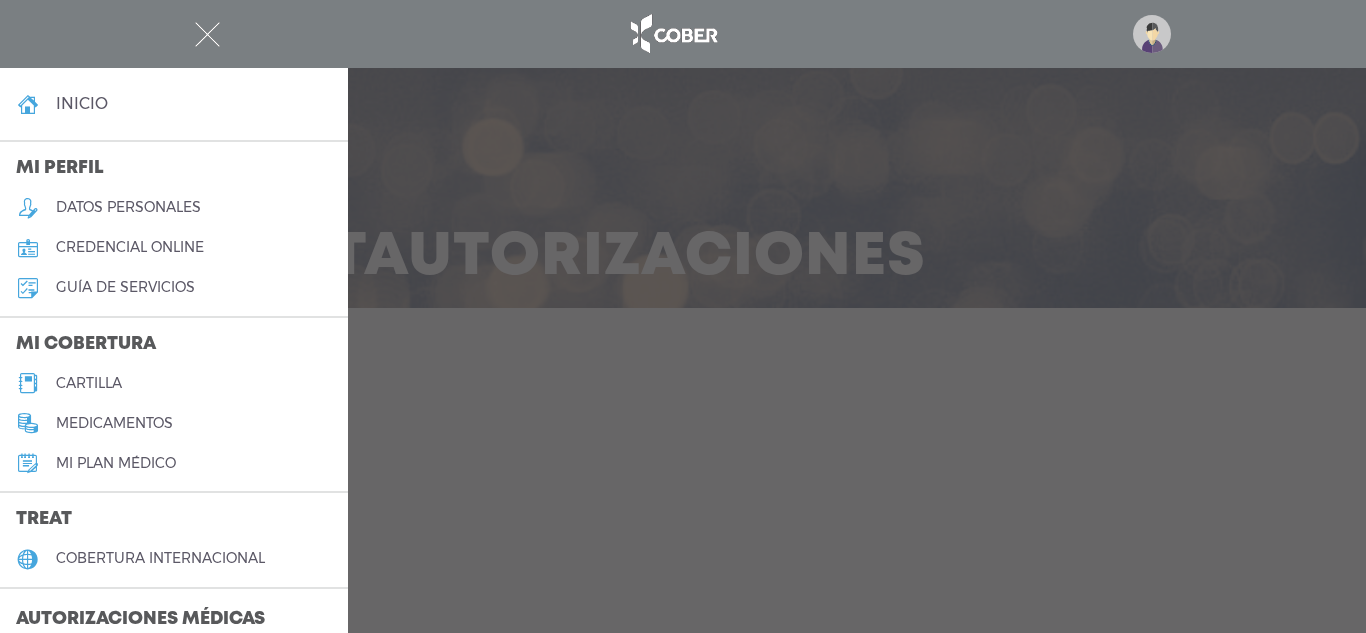 click on "datos personales" at bounding box center [128, 207] 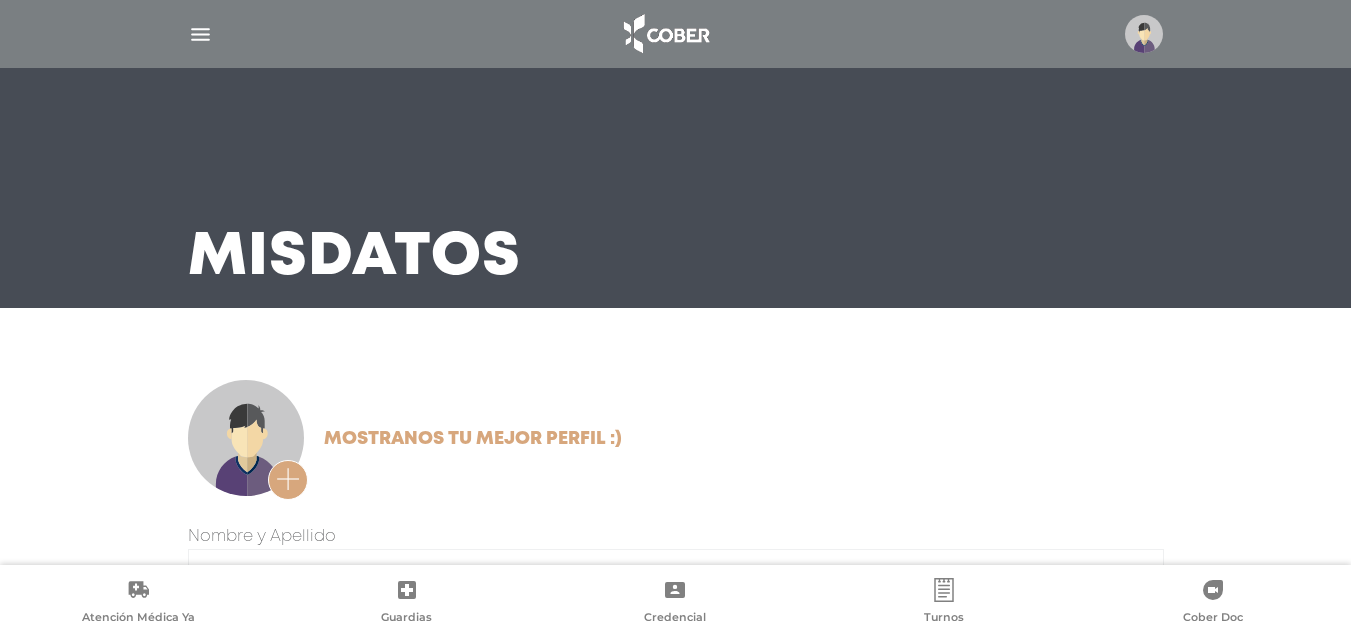 scroll, scrollTop: 0, scrollLeft: 0, axis: both 